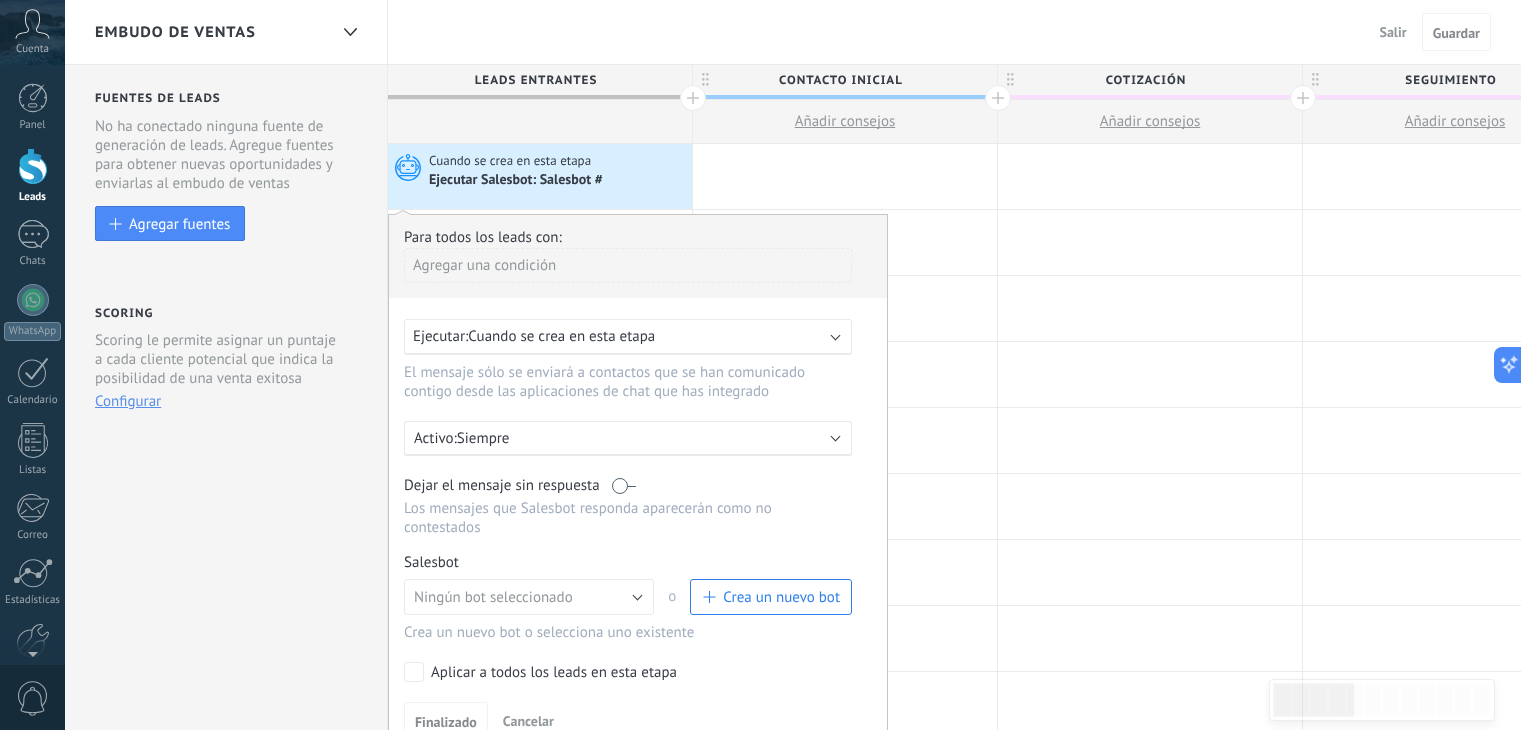scroll, scrollTop: 0, scrollLeft: 0, axis: both 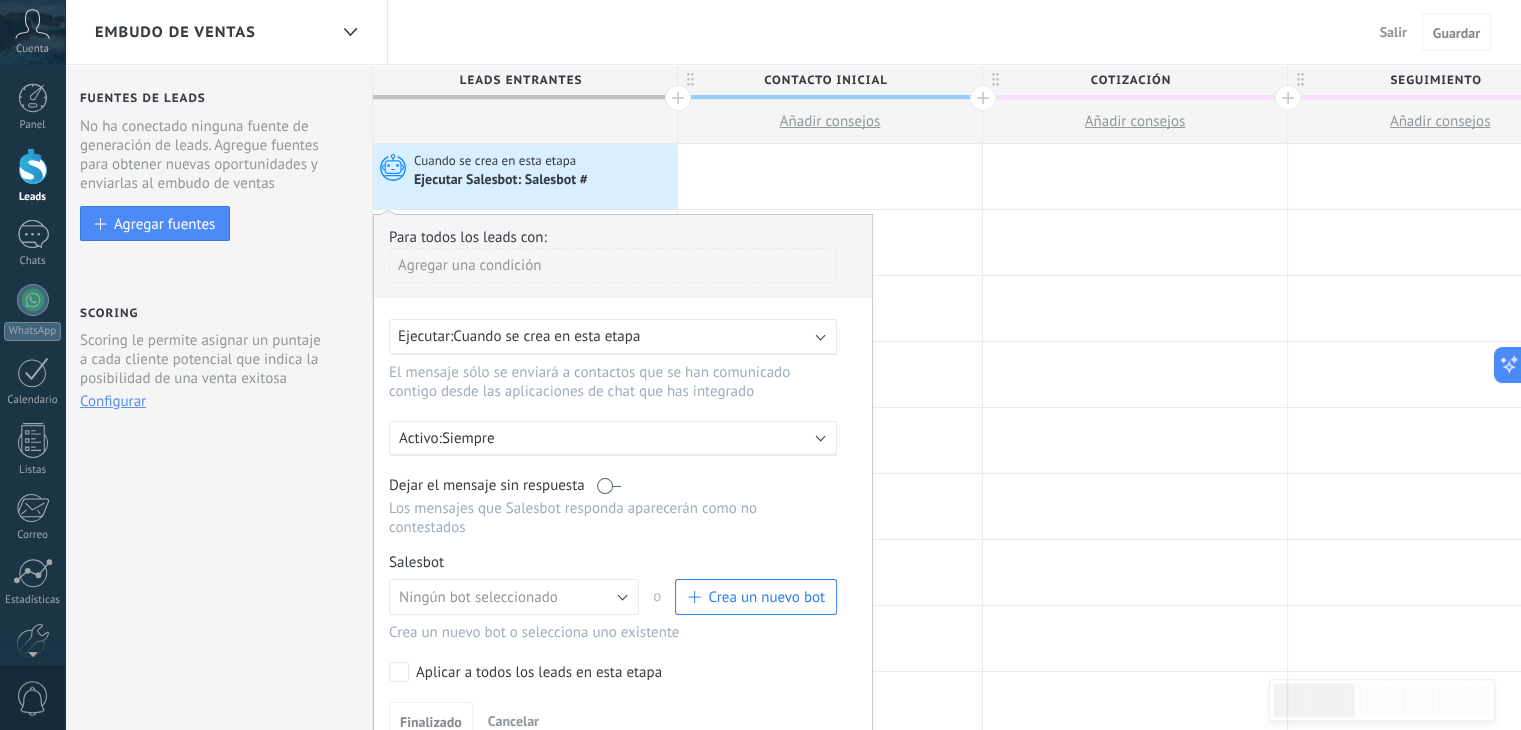 click on "Ejecutar Salesbot: Salesbot #" at bounding box center [502, 181] 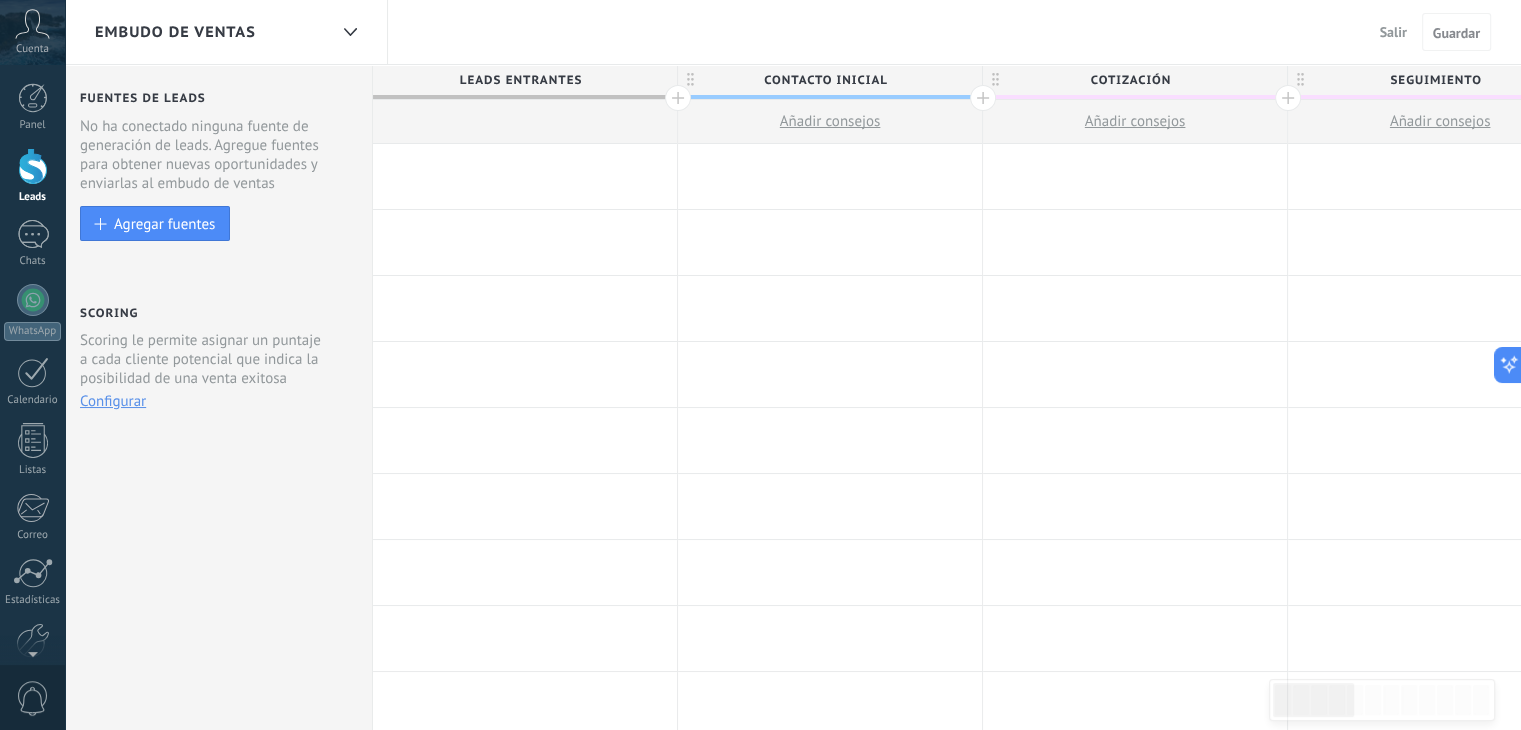 click at bounding box center [525, 176] 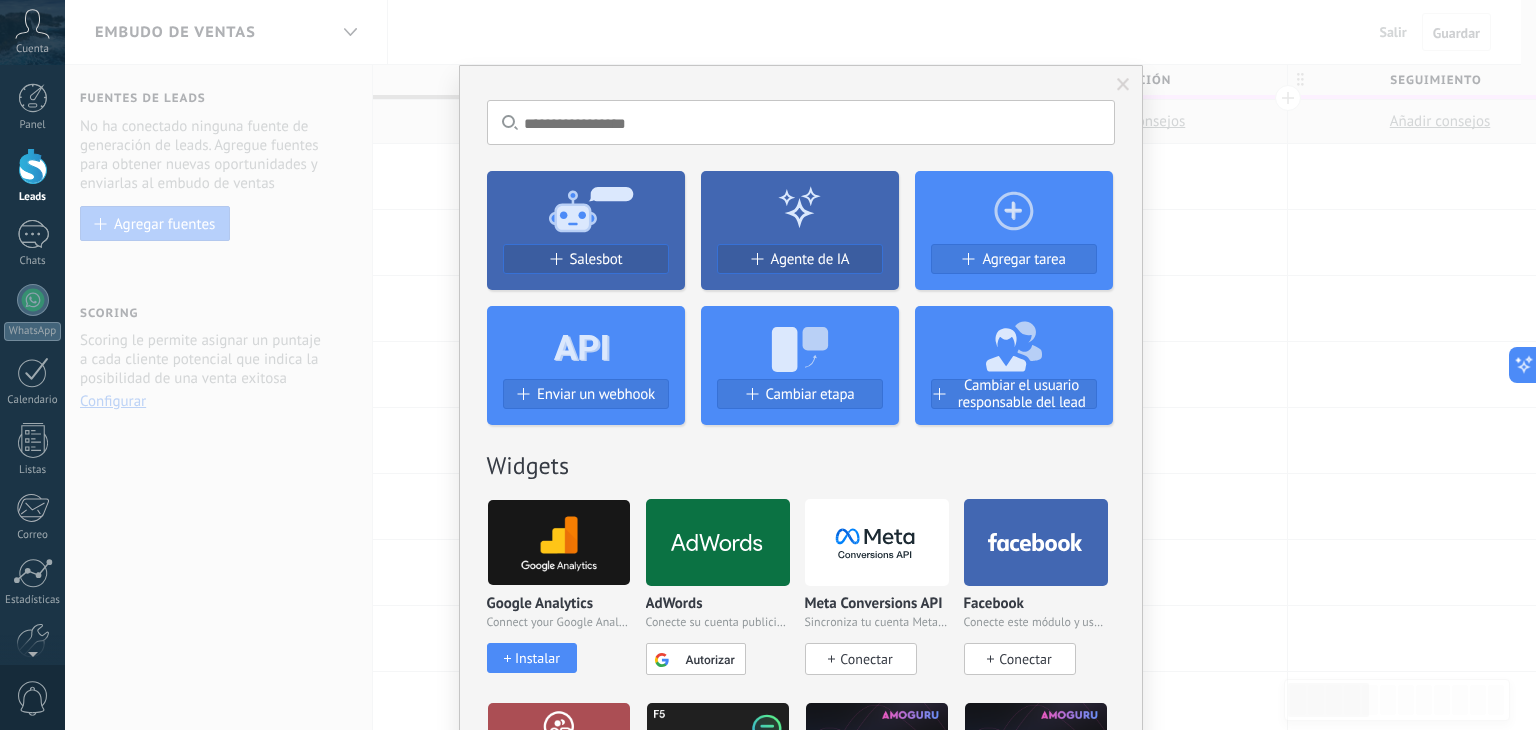 click 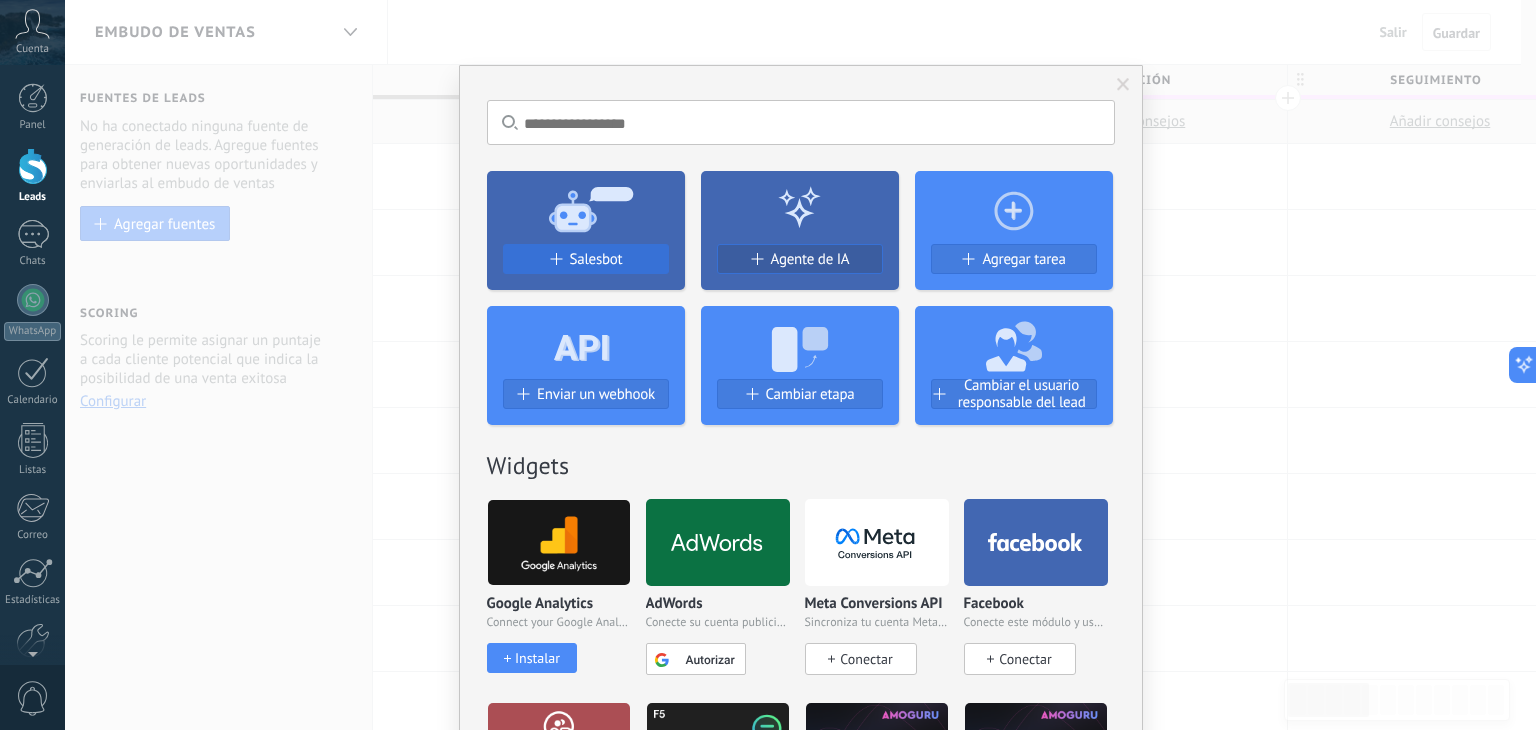 click on "Salesbot" at bounding box center (596, 259) 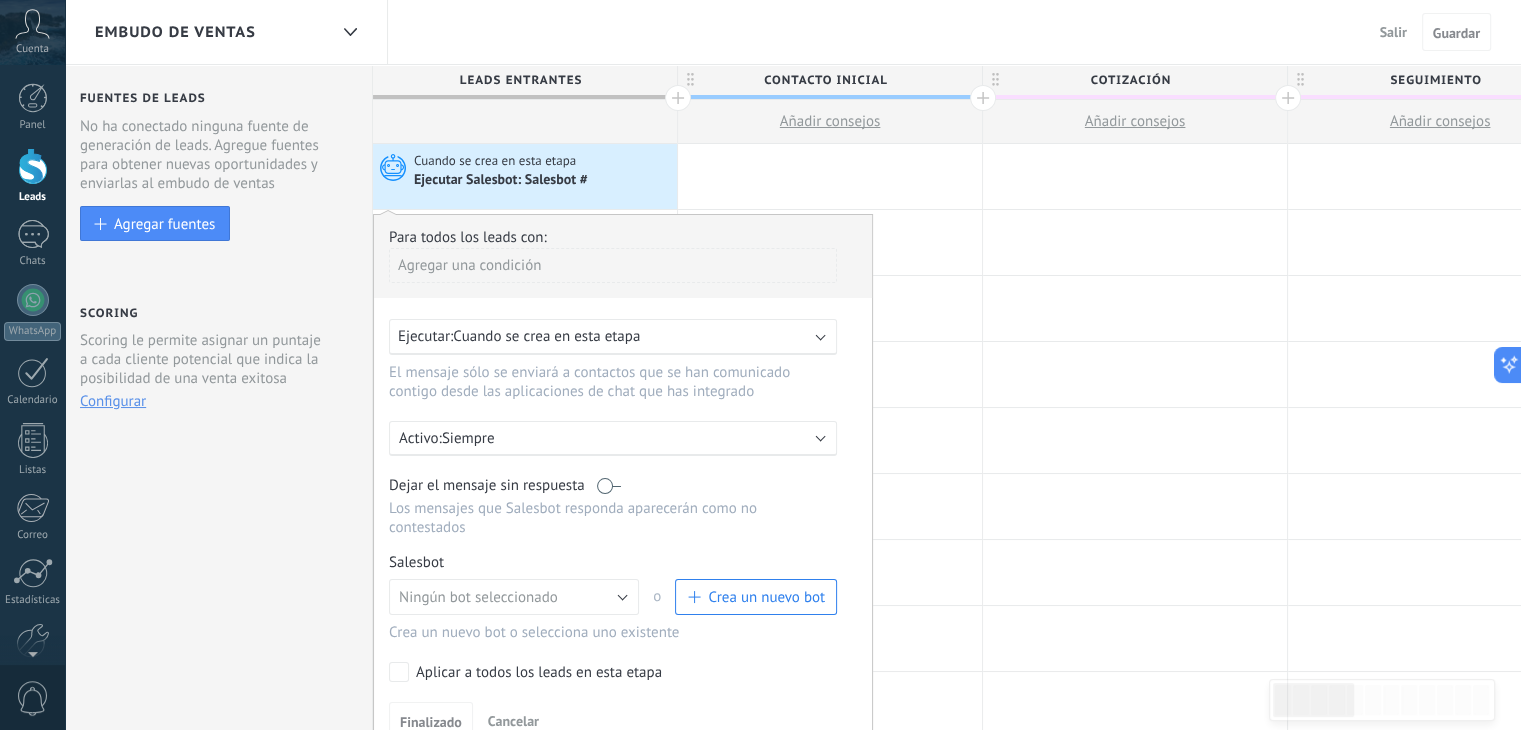 click on "Siempre" at bounding box center (617, 438) 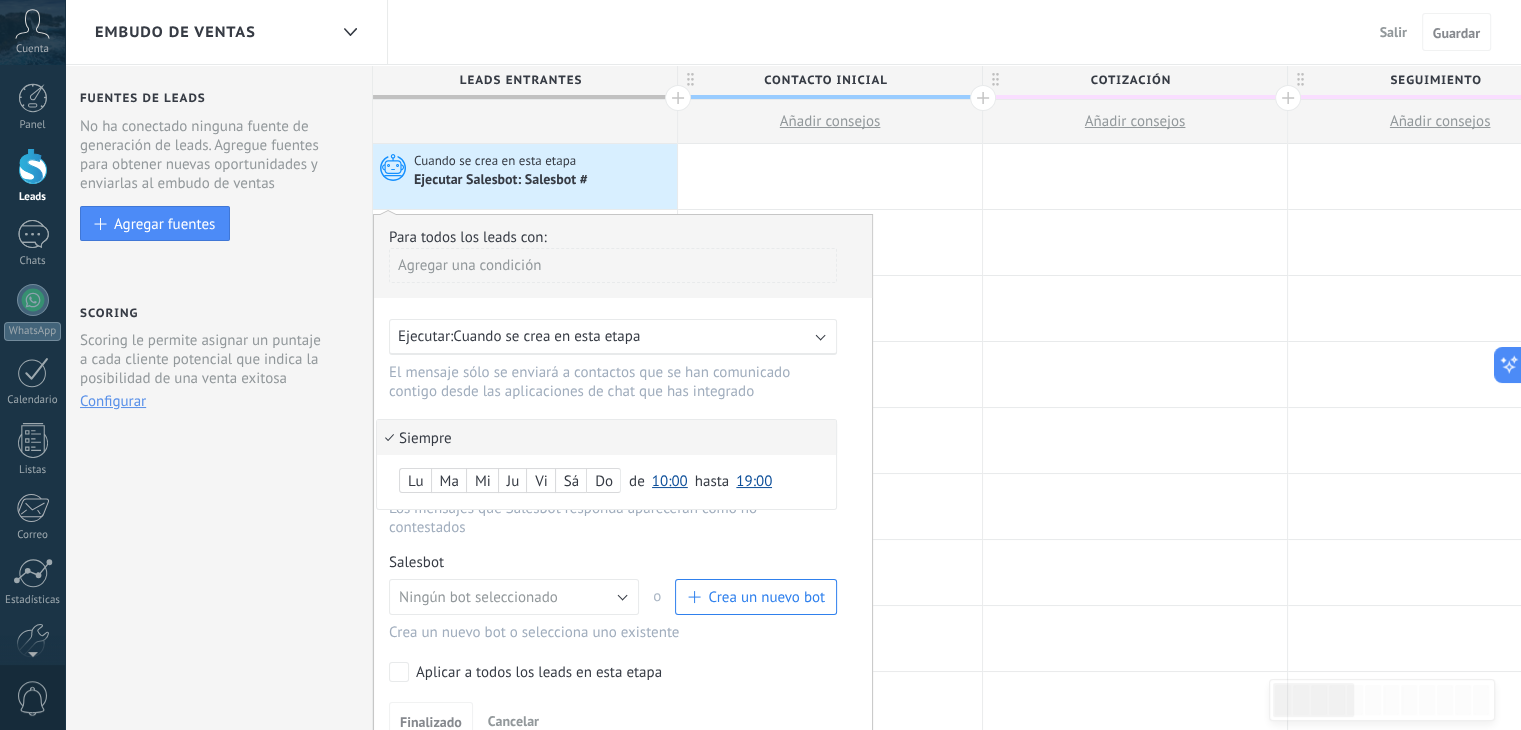 click on "10:00" at bounding box center (670, 481) 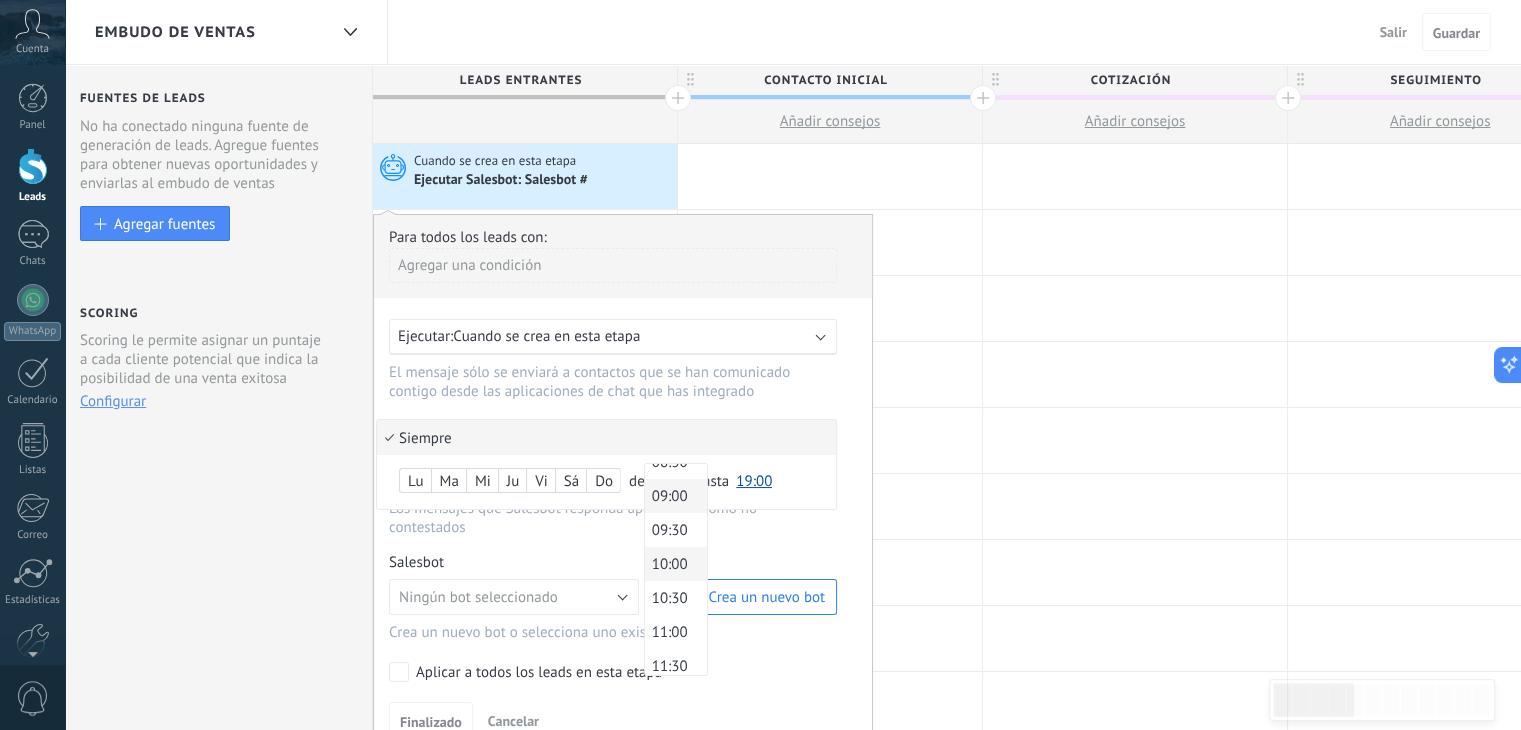 click on "09:00" at bounding box center (673, 496) 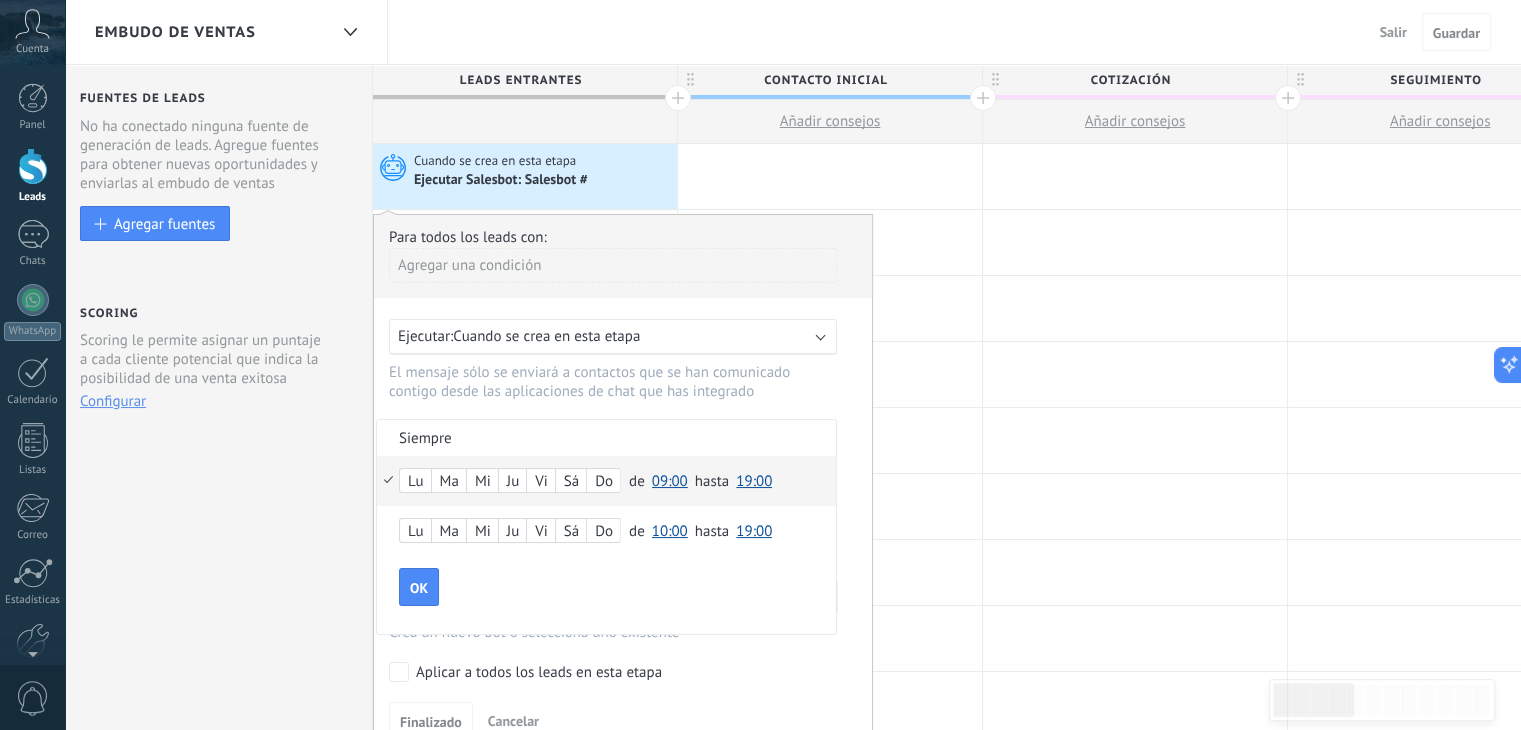 click on "Lu Ma Mi Ju Vi Sá Do de 00:00 00:30 01:00 01:30 02:00 02:30 03:00 03:30 04:00 04:30 05:00 05:30 06:00 06:30 07:00 07:30 08:00 08:30 09:00 09:30 10:00 10:30 11:00 11:30 12:00 12:30 13:00 13:30 14:00 14:30 15:00 15:30 16:00 16:30 17:00 17:30 18:00 18:30 19:00 19:30 20:00 20:30 21:00 21:30 22:00 22:30 23:00 23:30 09:00 hasta 00:00 00:30 01:00 01:30 02:00 02:30 03:00 03:30 04:00 04:30 05:00 05:30 06:00 06:30 07:00 07:30 08:00 08:30 09:00 09:30 10:00 10:30 11:00 11:30 12:00 12:30 13:00 13:30 14:00 14:30 15:00 15:30 16:00 16:30 17:00 17:30 18:00 18:30 19:00 19:30 20:00 20:30 21:00 21:30 22:00 22:30 23:00 23:30 19:00" at bounding box center (606, 481) 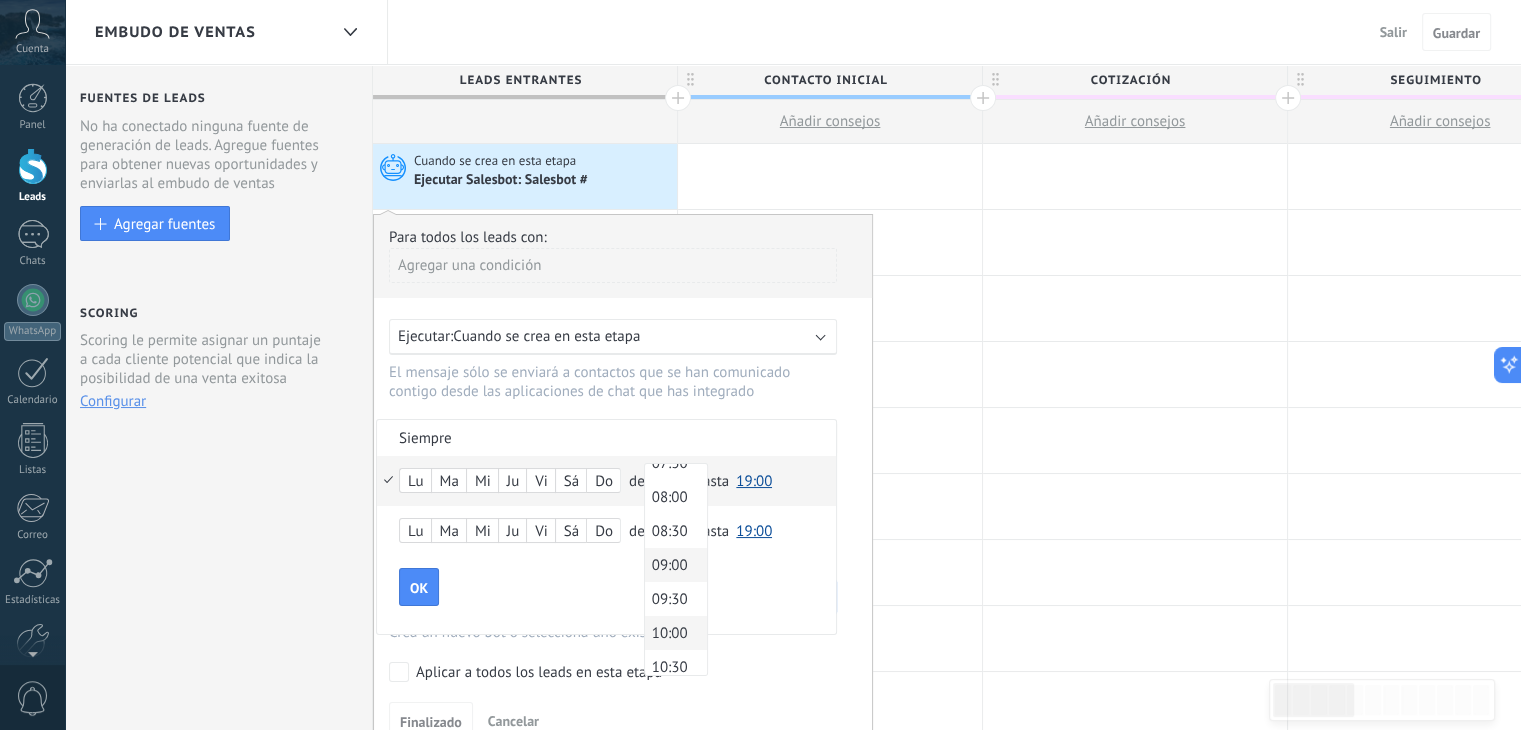 click on "10:00" at bounding box center (673, 633) 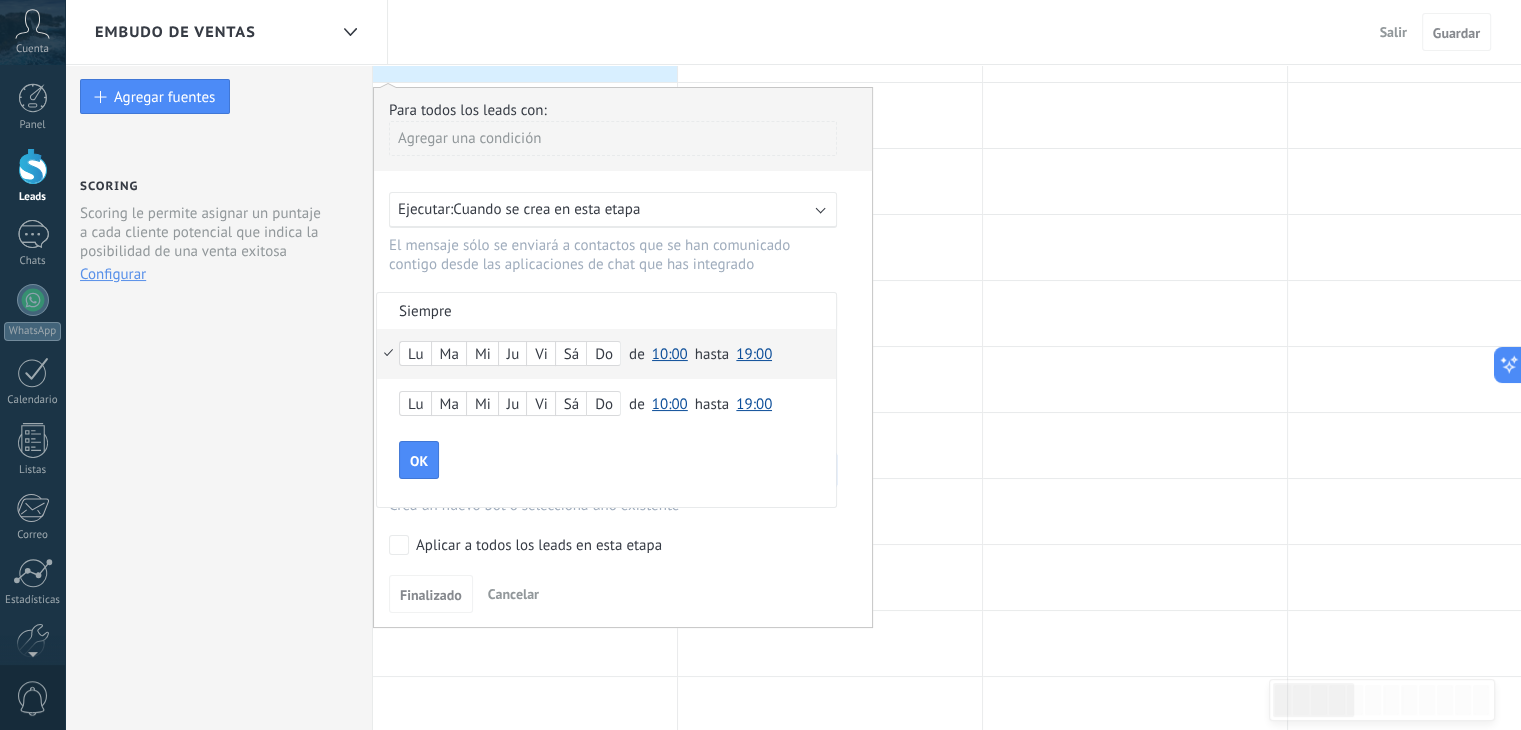 scroll, scrollTop: 100, scrollLeft: 0, axis: vertical 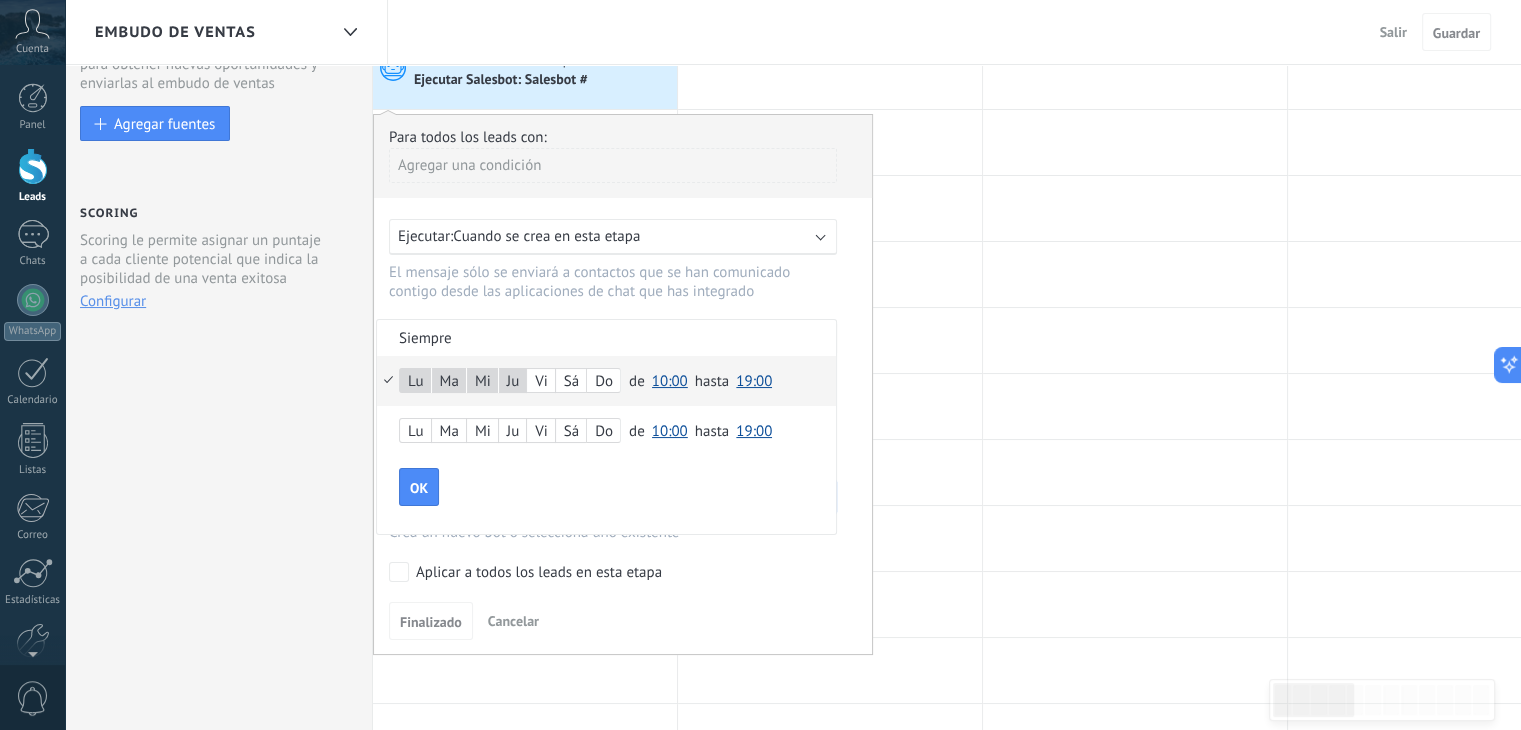 click at bounding box center (623, 384) 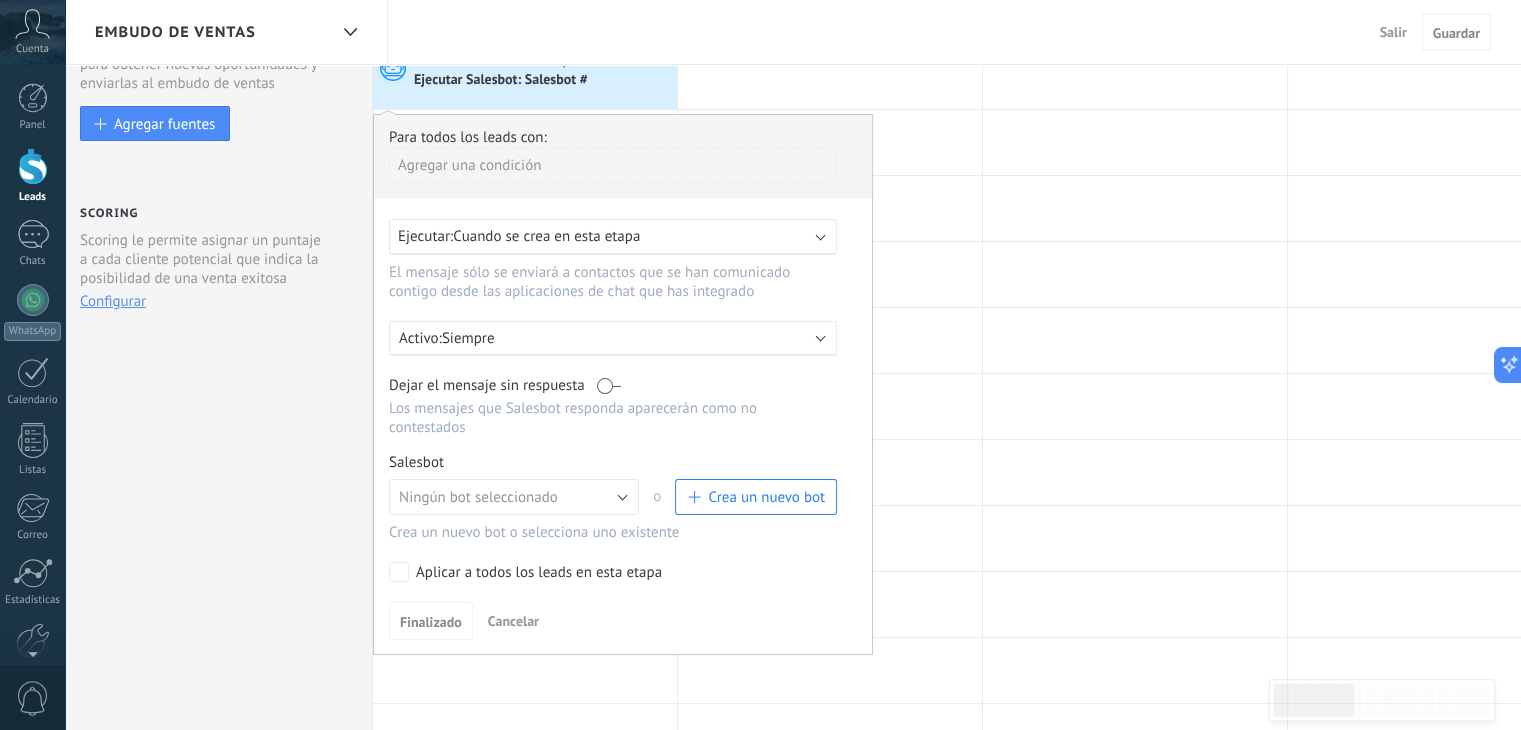 click on "Siempre" at bounding box center (617, 338) 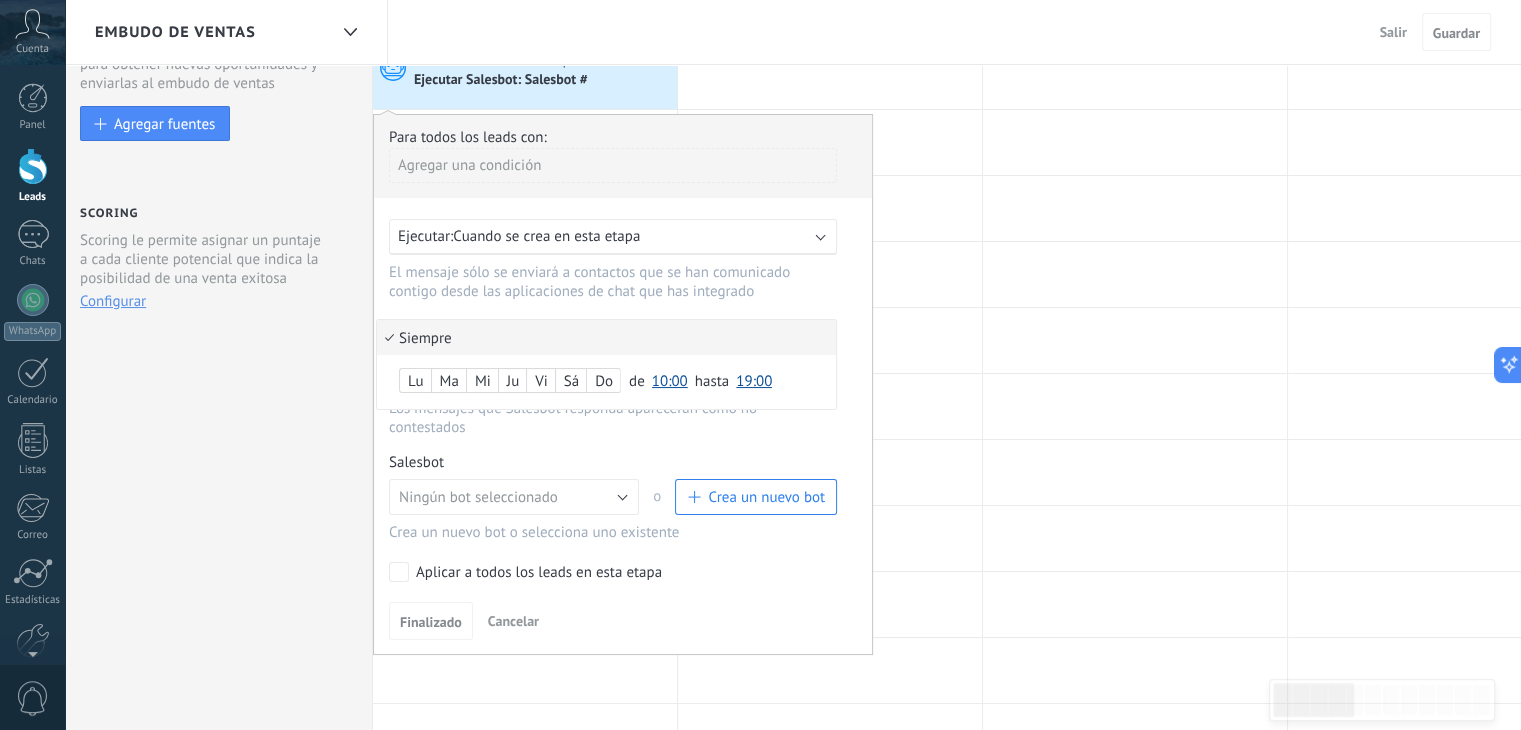 click on "Siempre" at bounding box center (606, 337) 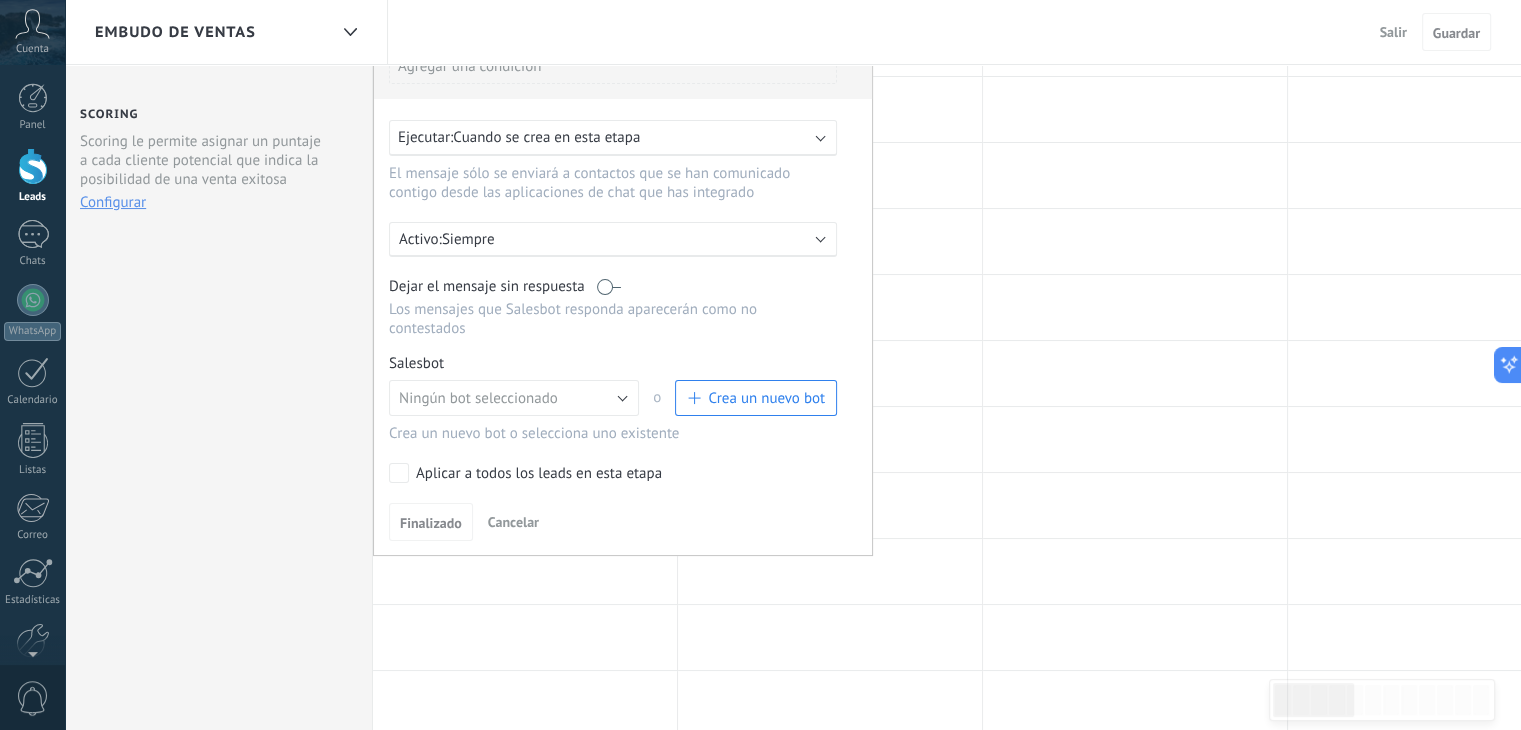 scroll, scrollTop: 200, scrollLeft: 0, axis: vertical 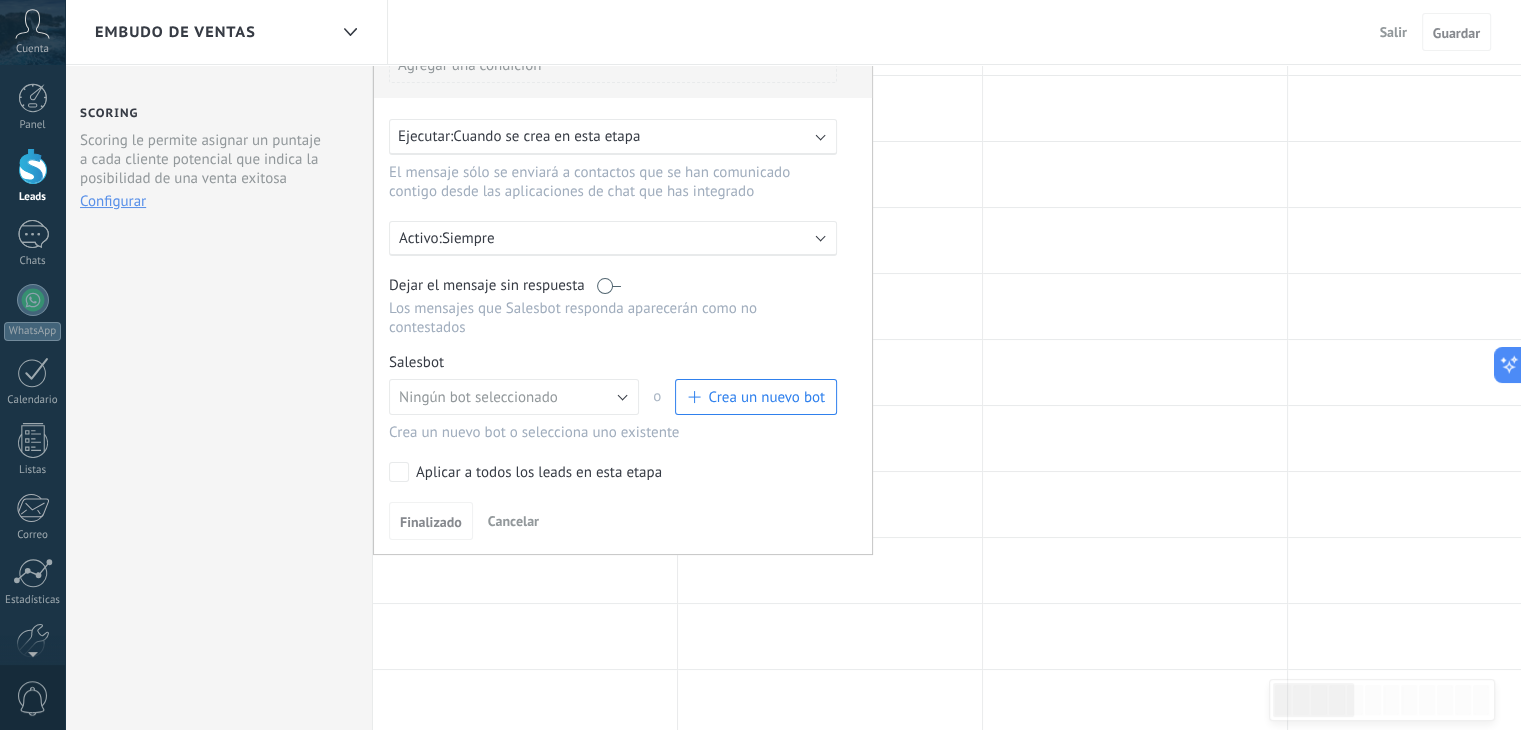 click on "Crea un nuevo bot" at bounding box center [766, 397] 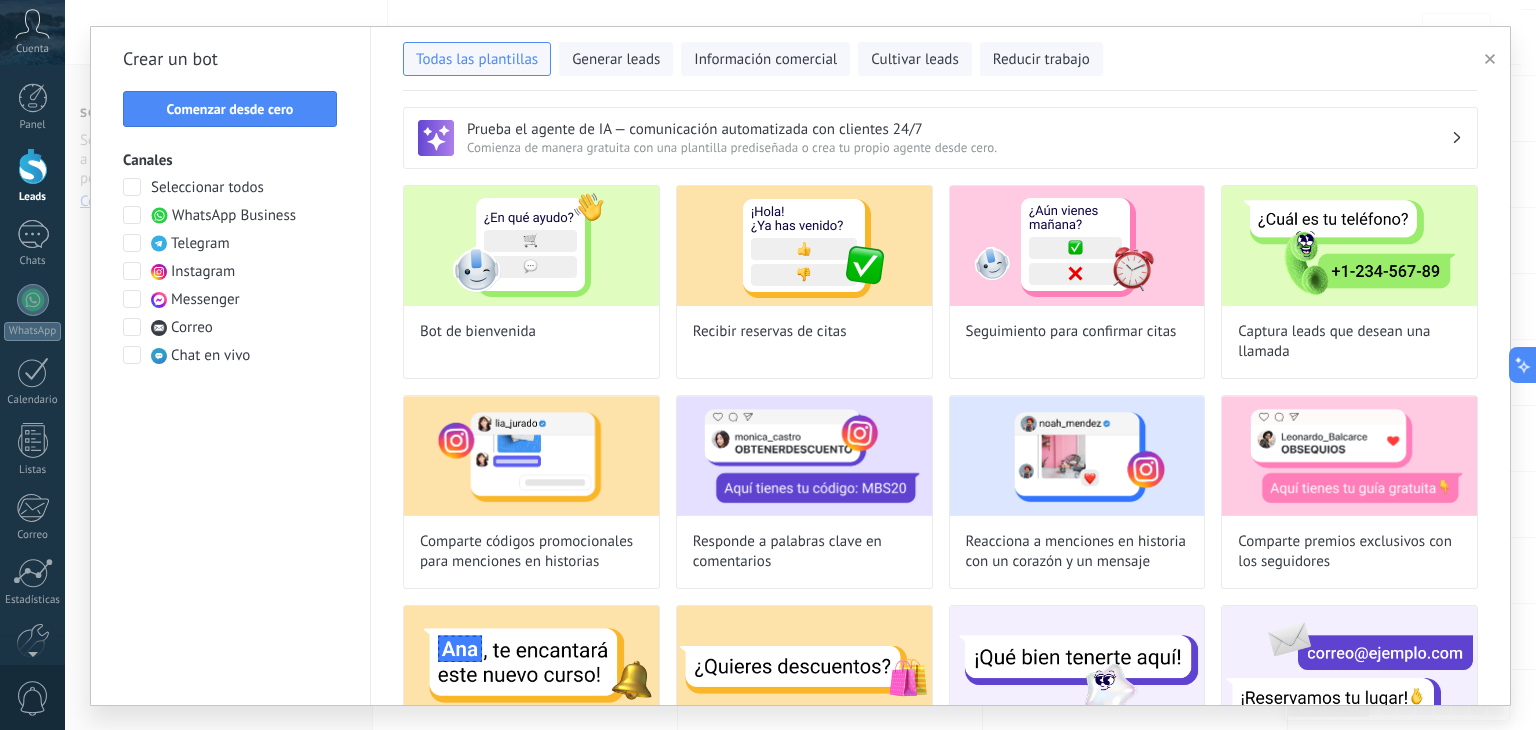click 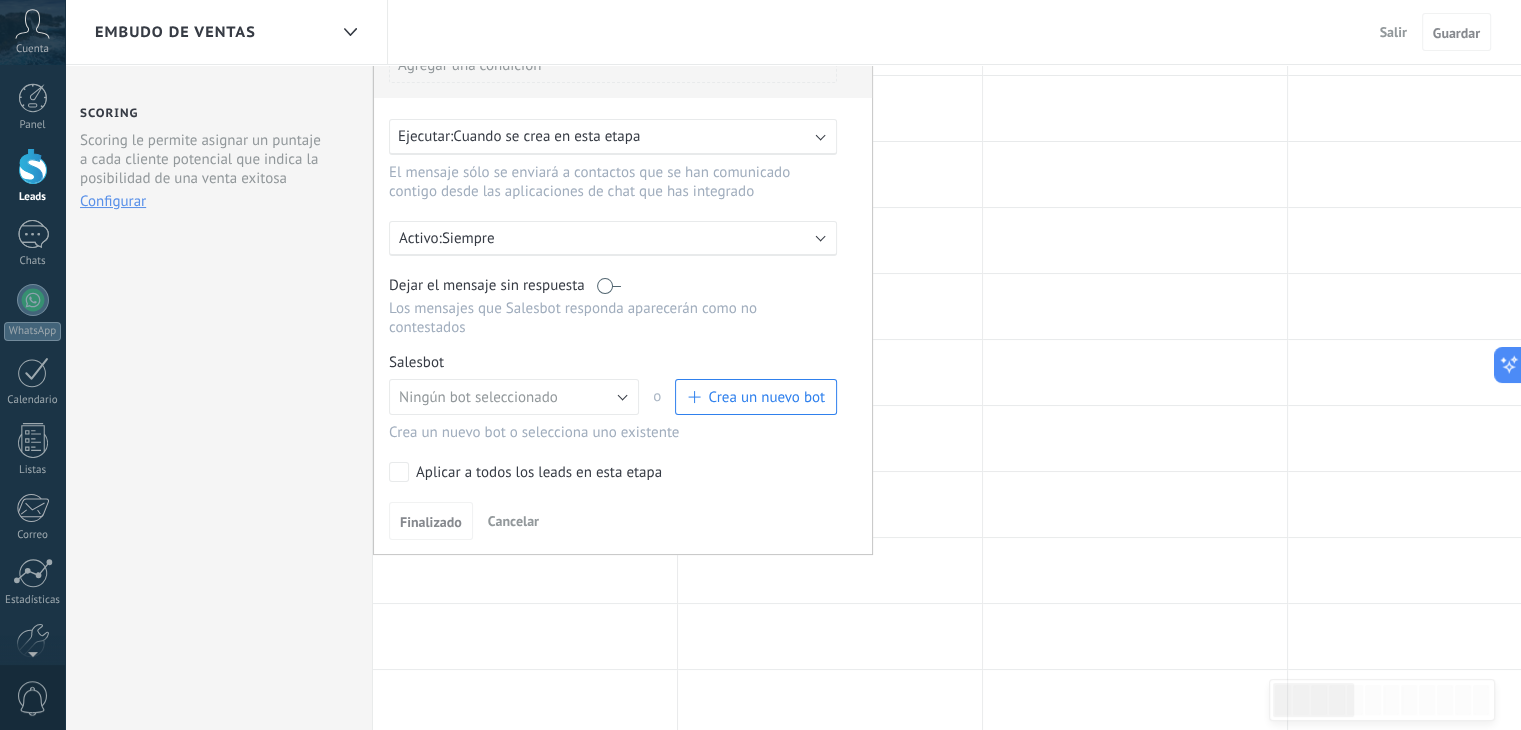 click on "Embudo de ventas" at bounding box center (175, 32) 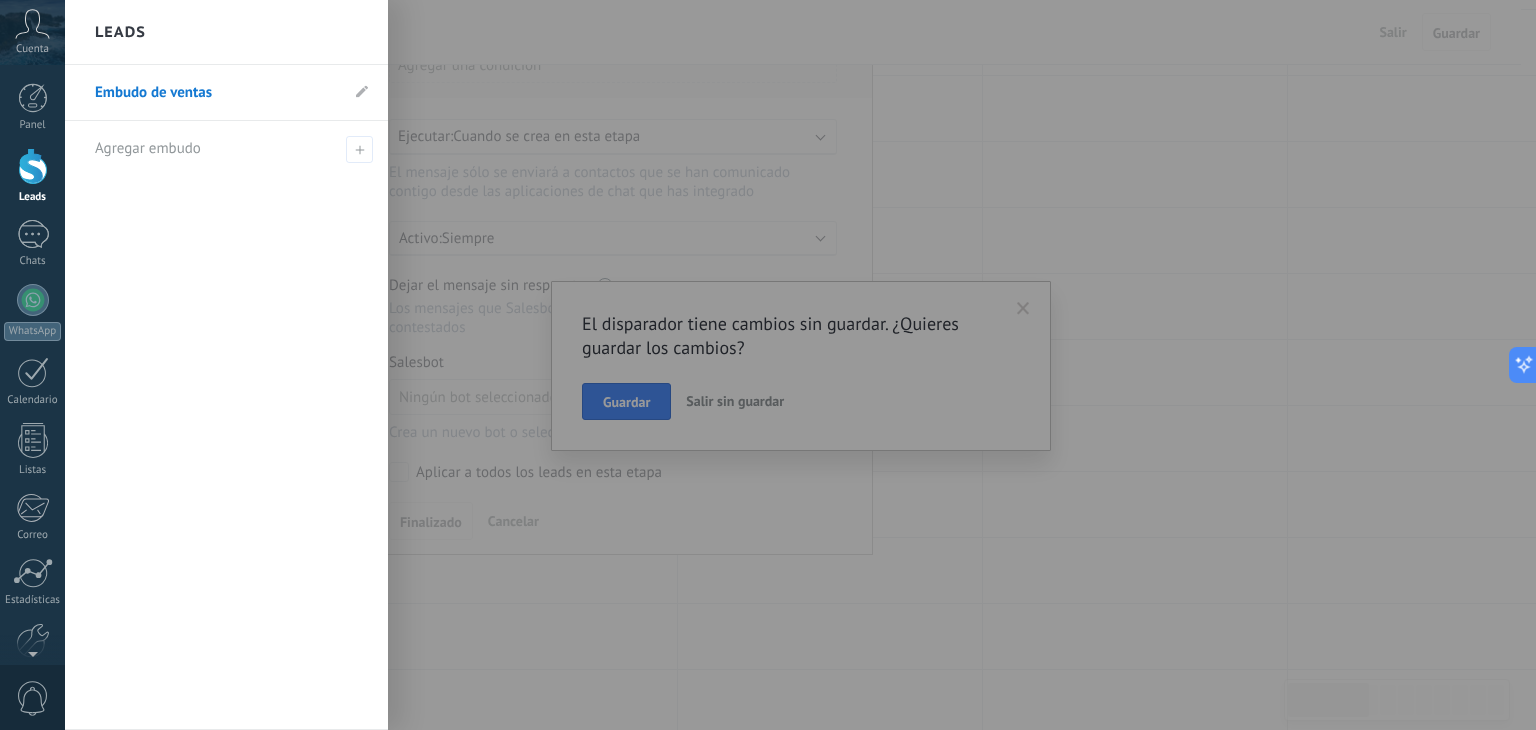click on "Embudo de ventas" at bounding box center [216, 93] 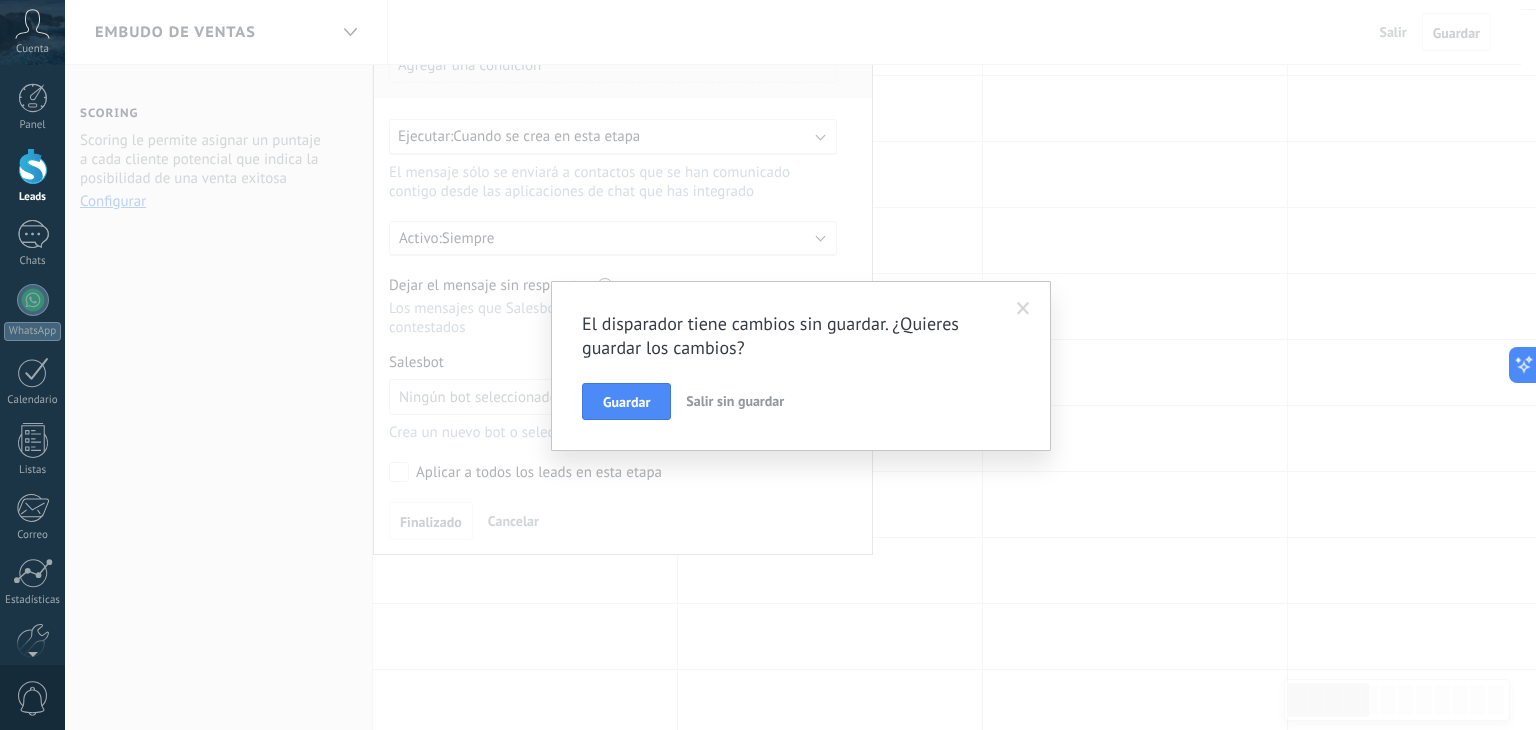 click on "El disparador tiene cambios sin guardar. ¿Quieres guardar los cambios? Guardar Salir sin guardar" at bounding box center [800, 365] 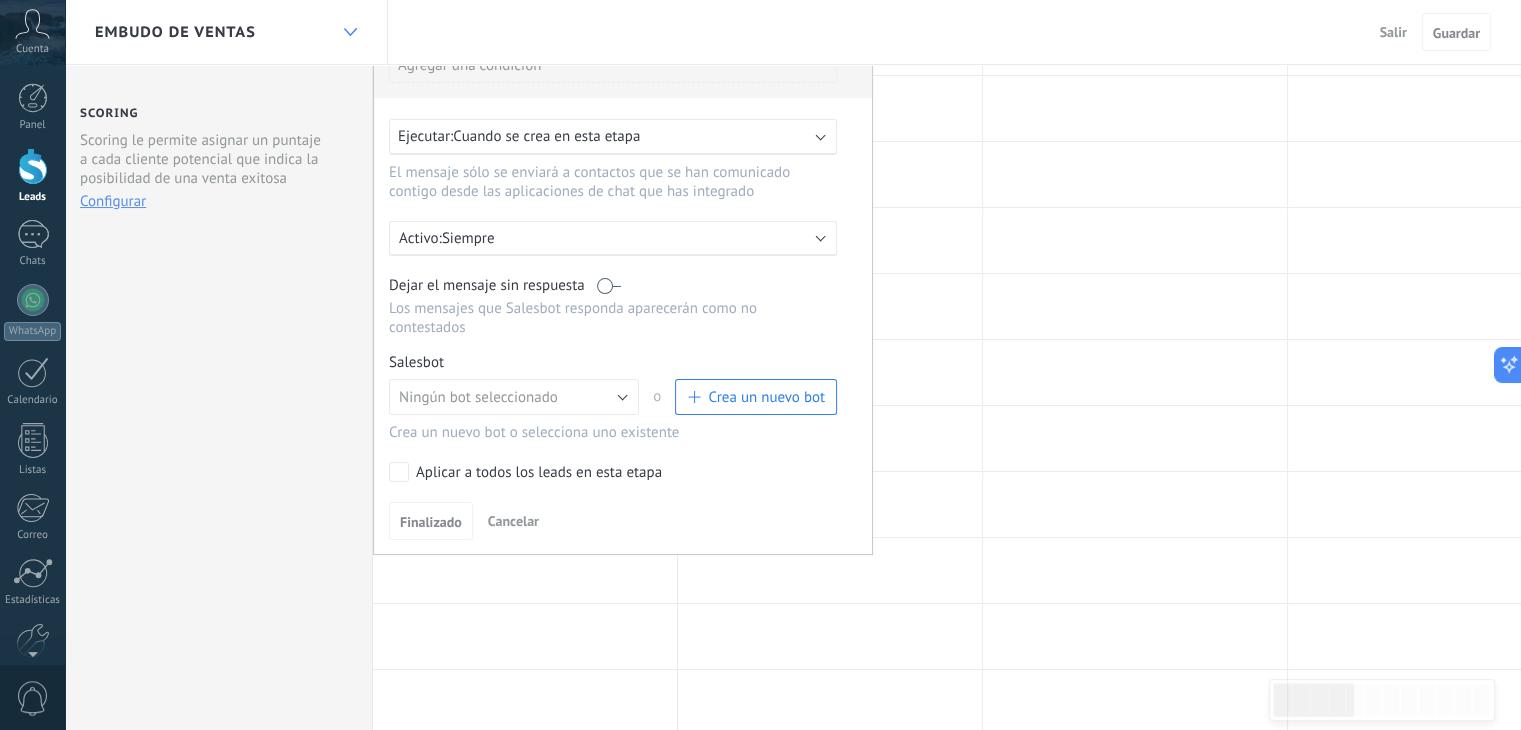 click at bounding box center (350, 32) 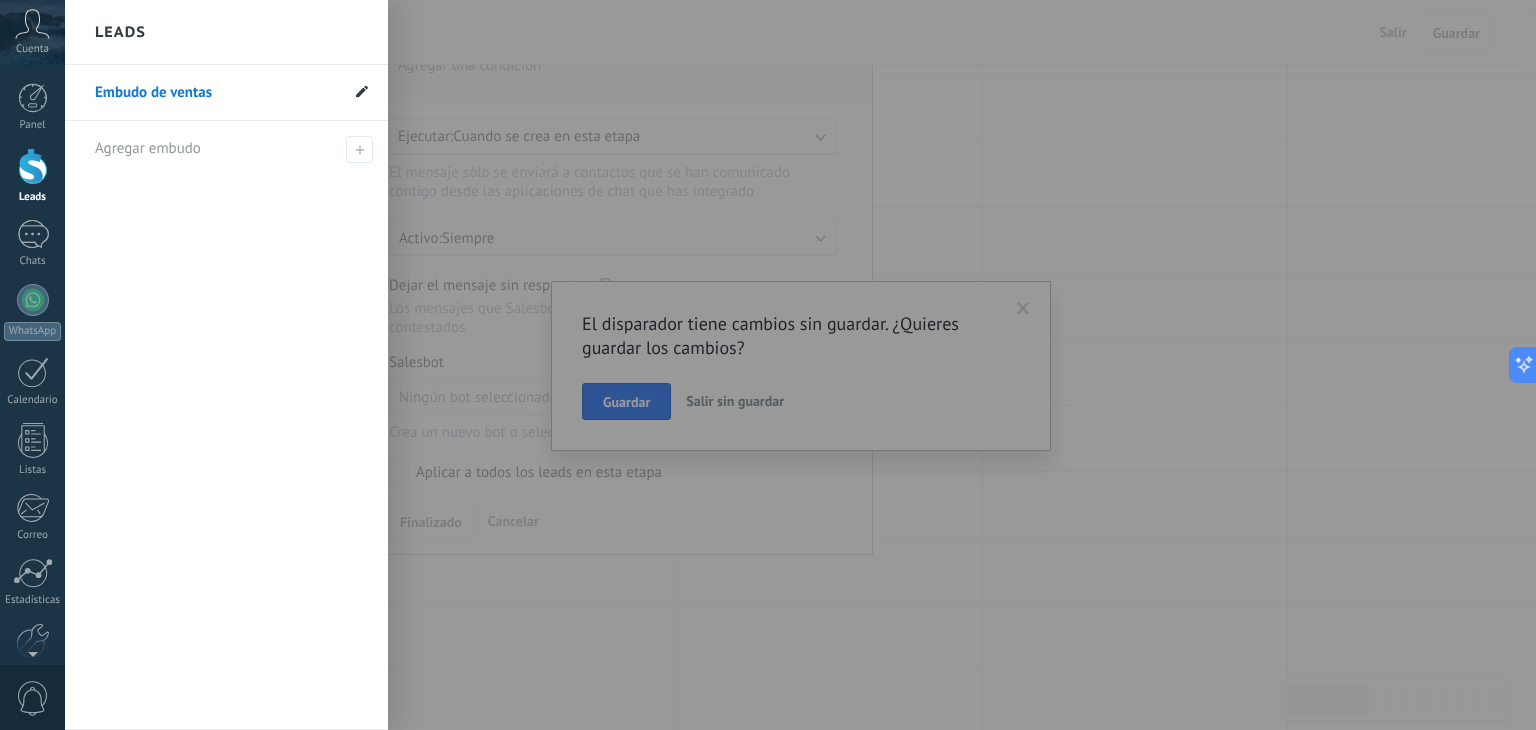 click 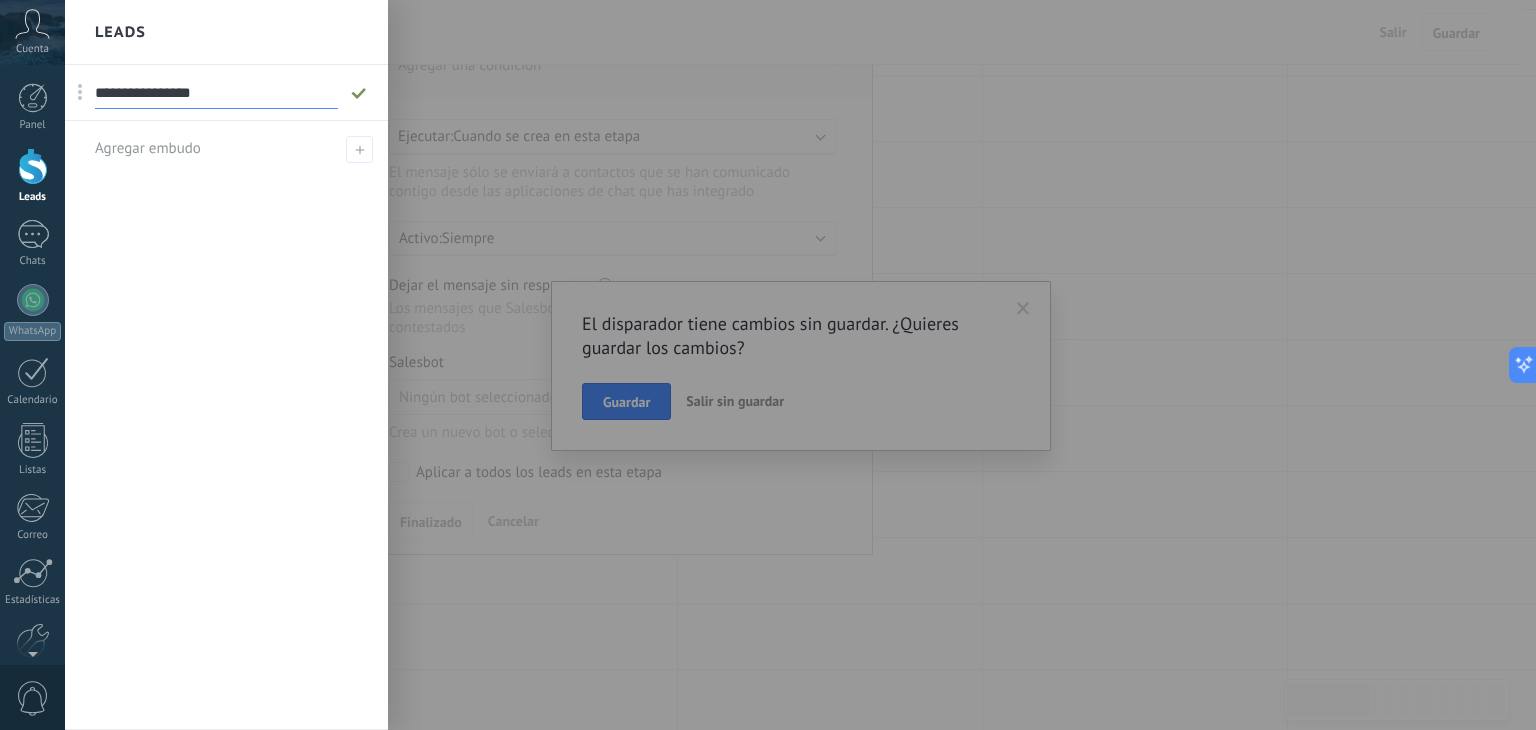 click on "**********" at bounding box center [216, 93] 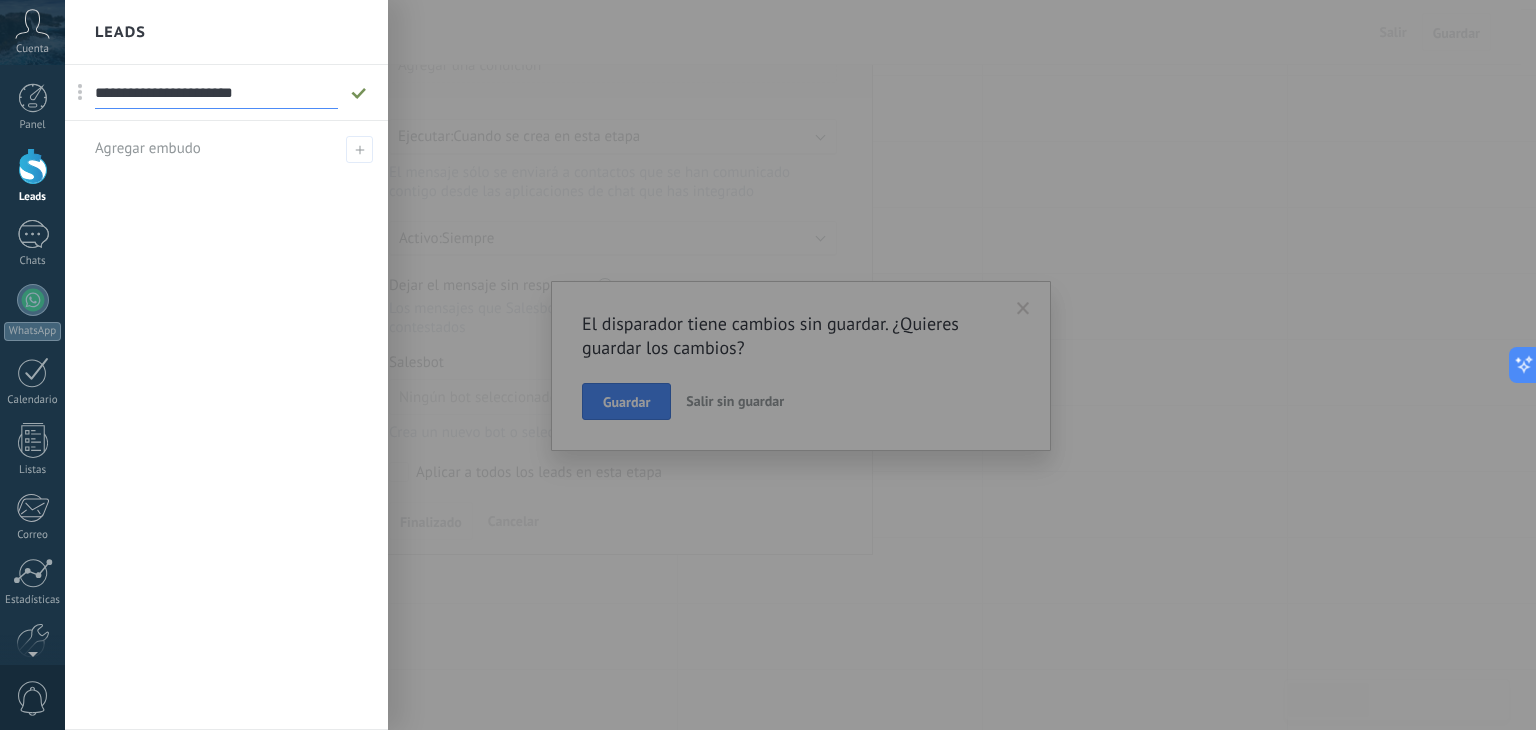 type on "**********" 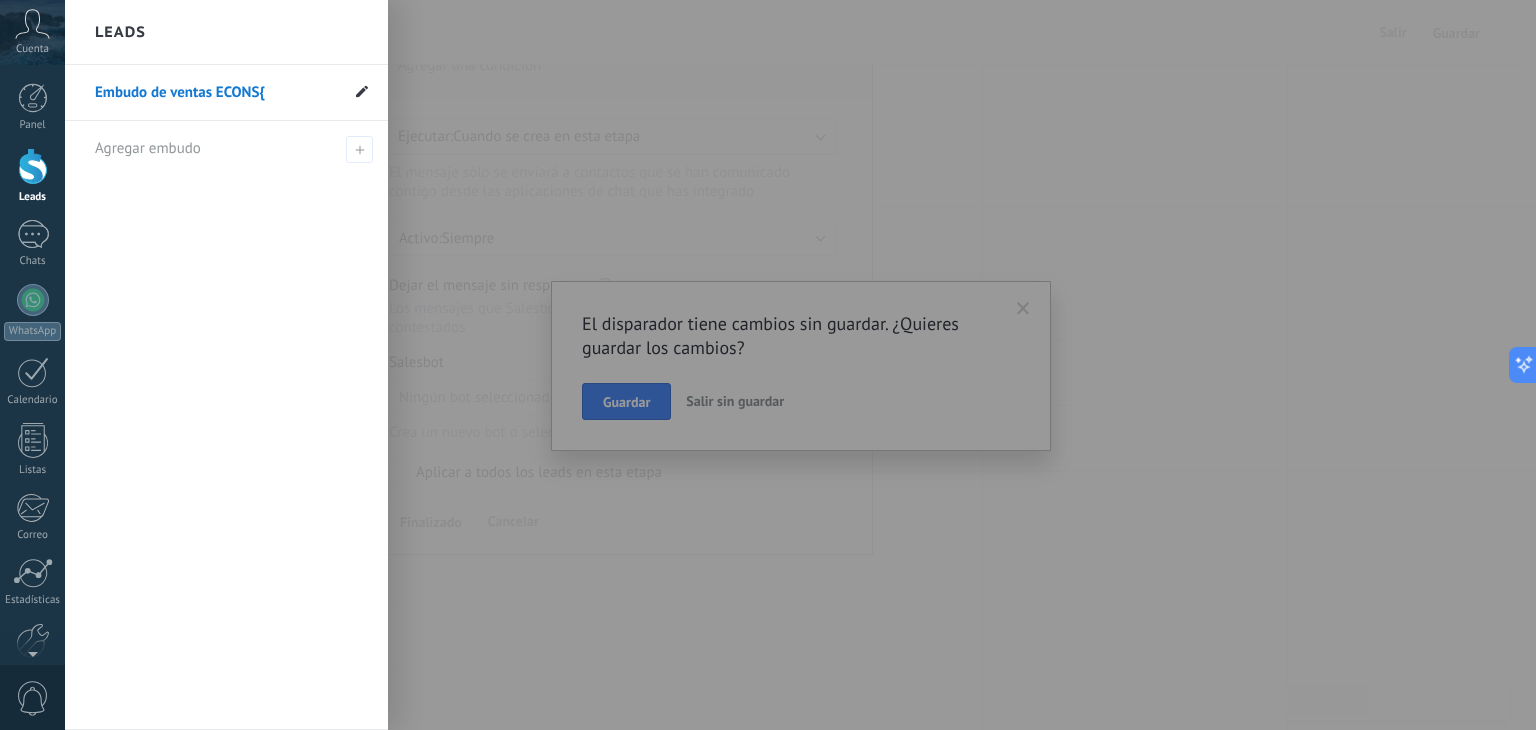 click 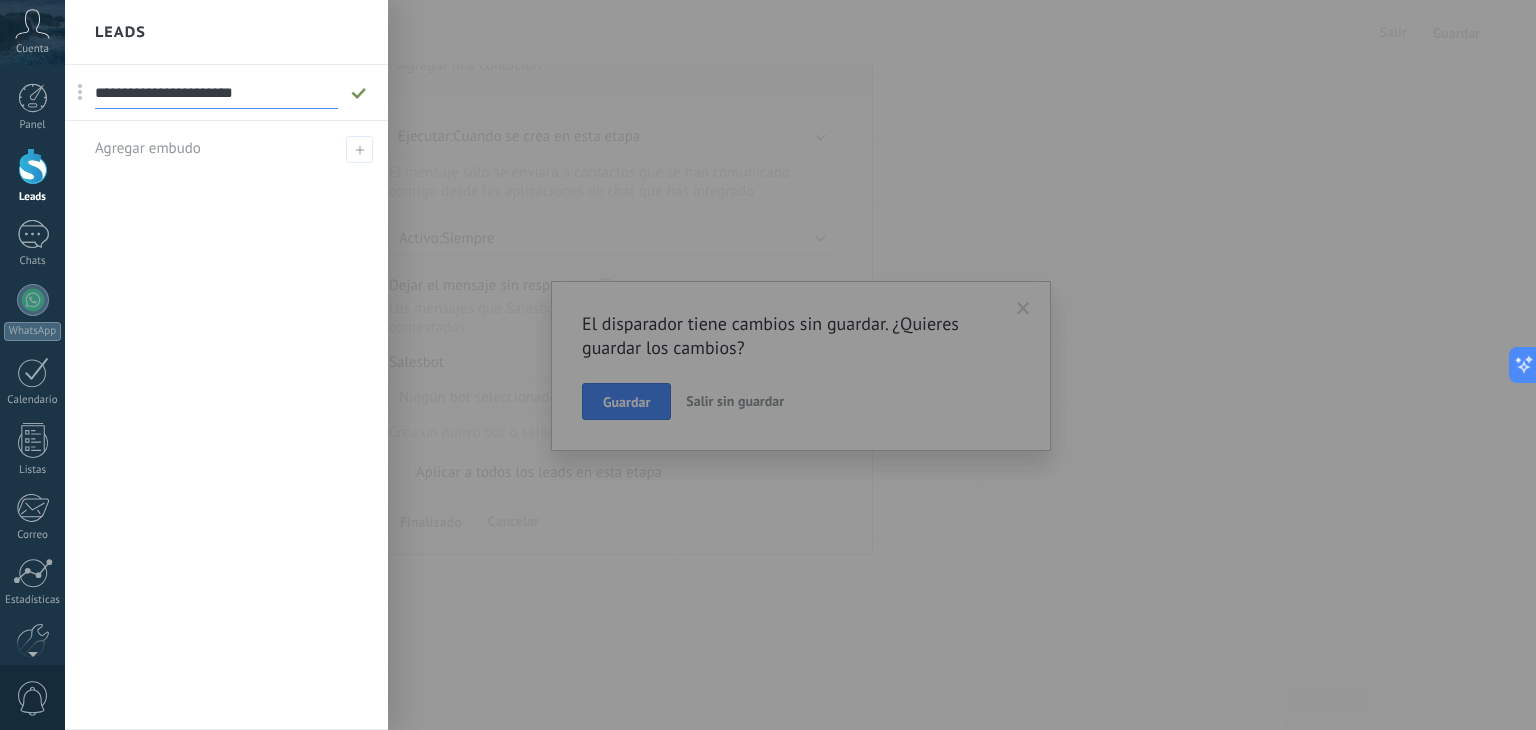 click on "**********" at bounding box center (216, 93) 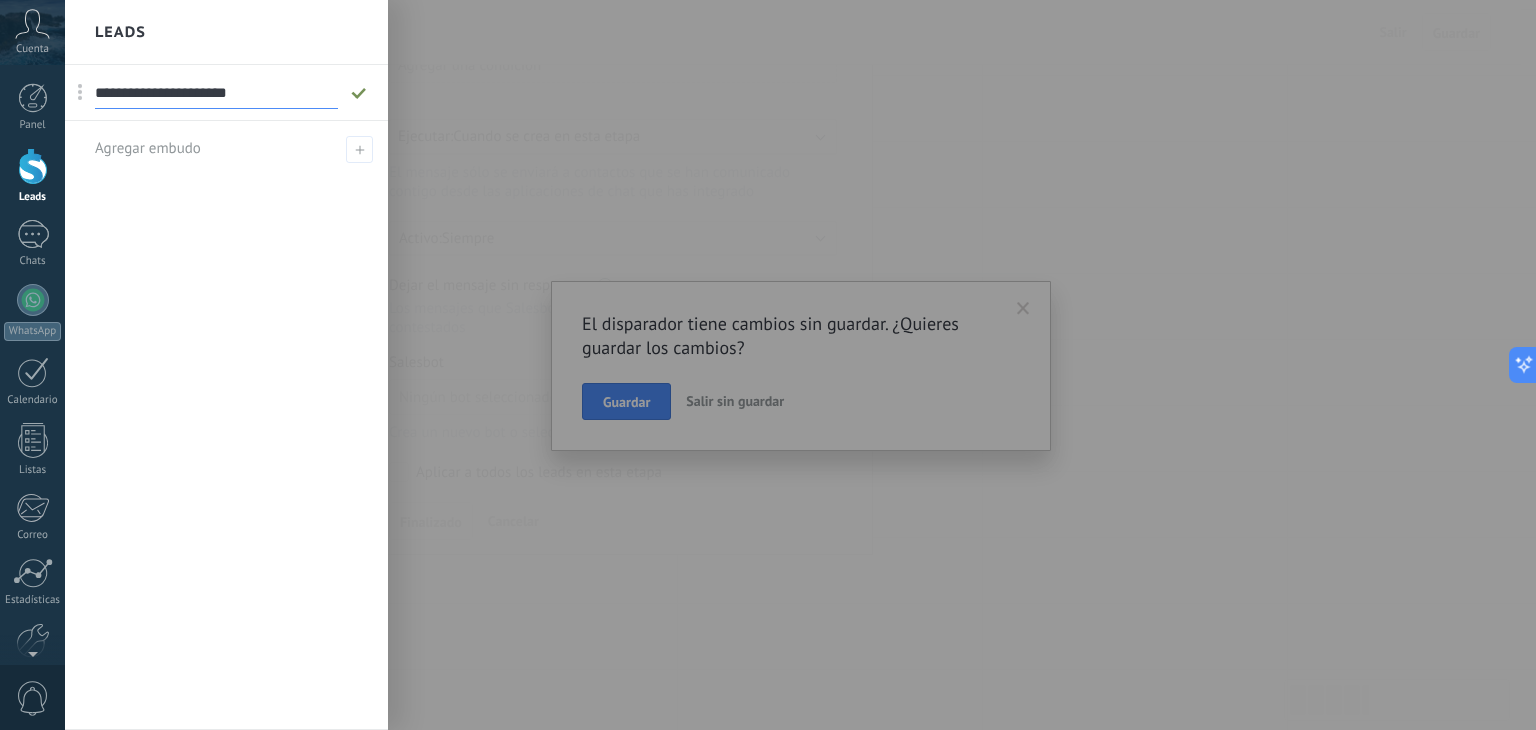 type on "**********" 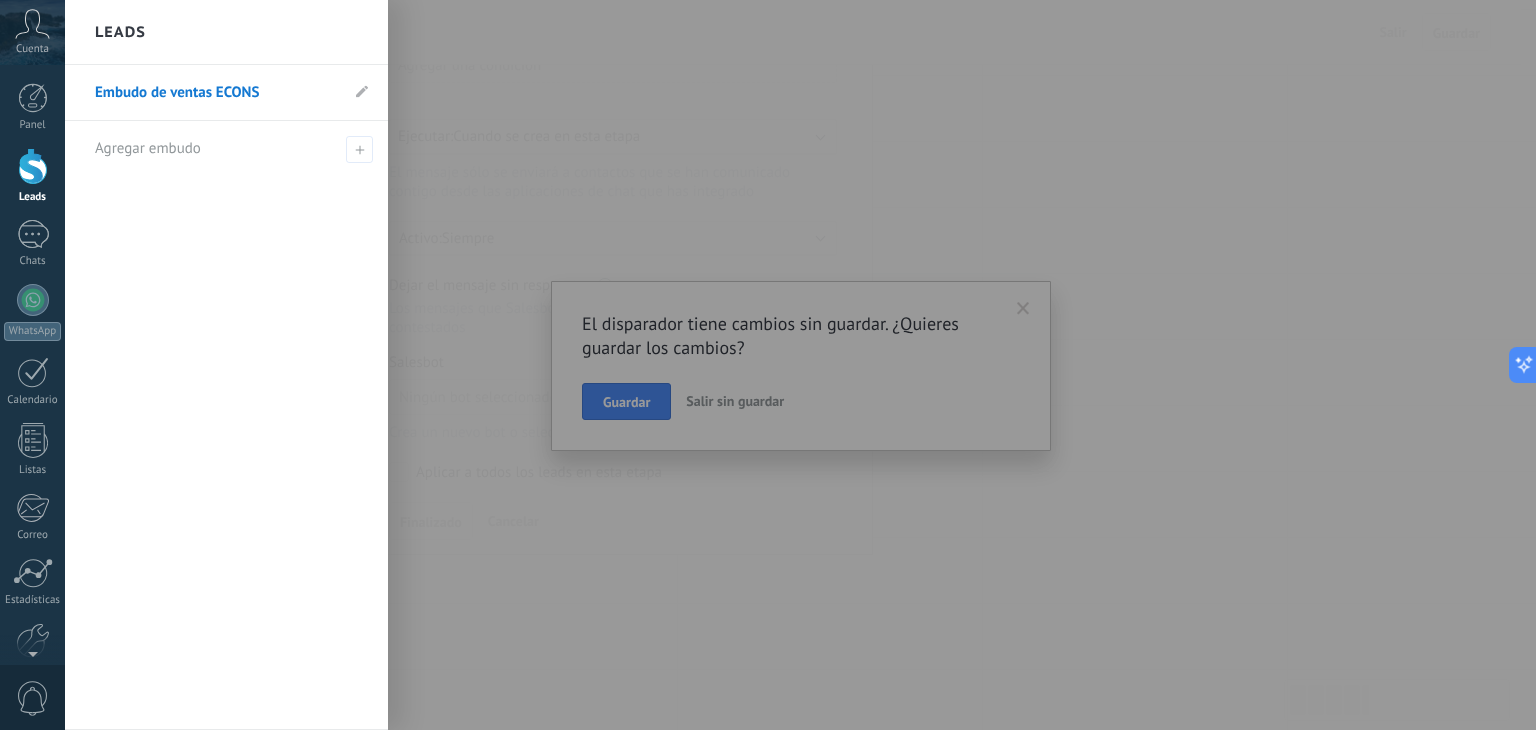 click at bounding box center (833, 365) 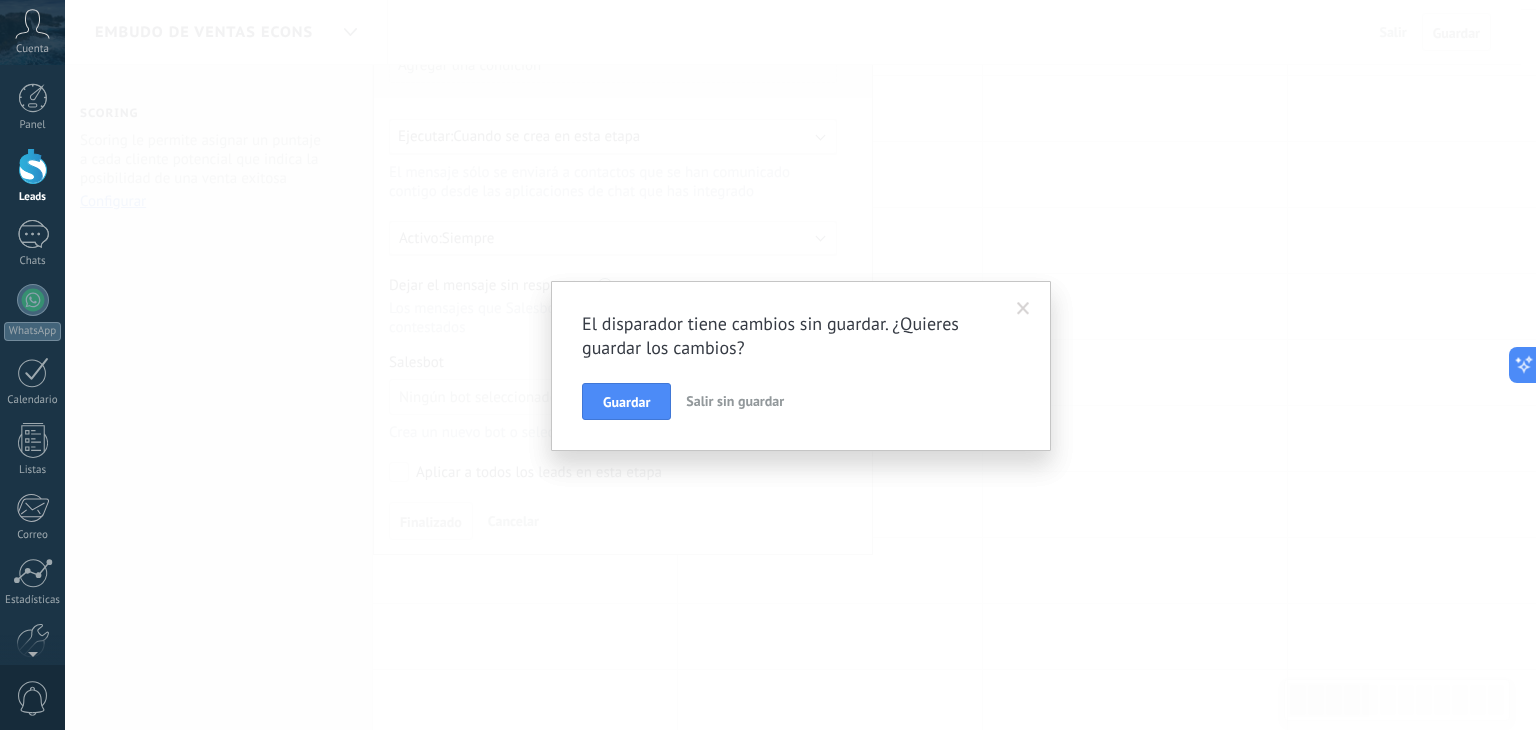 click on "Salir sin guardar" at bounding box center [735, 401] 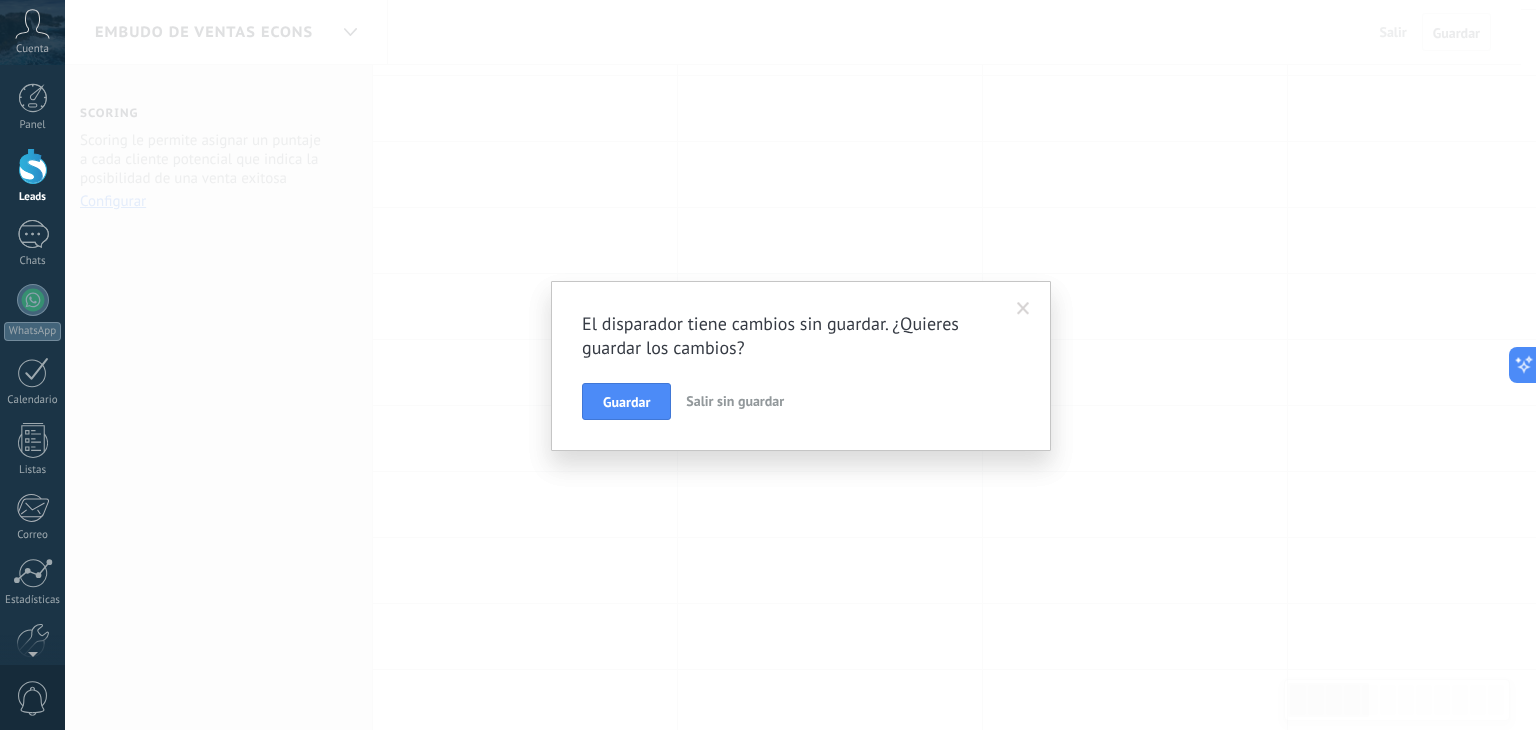 click at bounding box center [1023, 309] 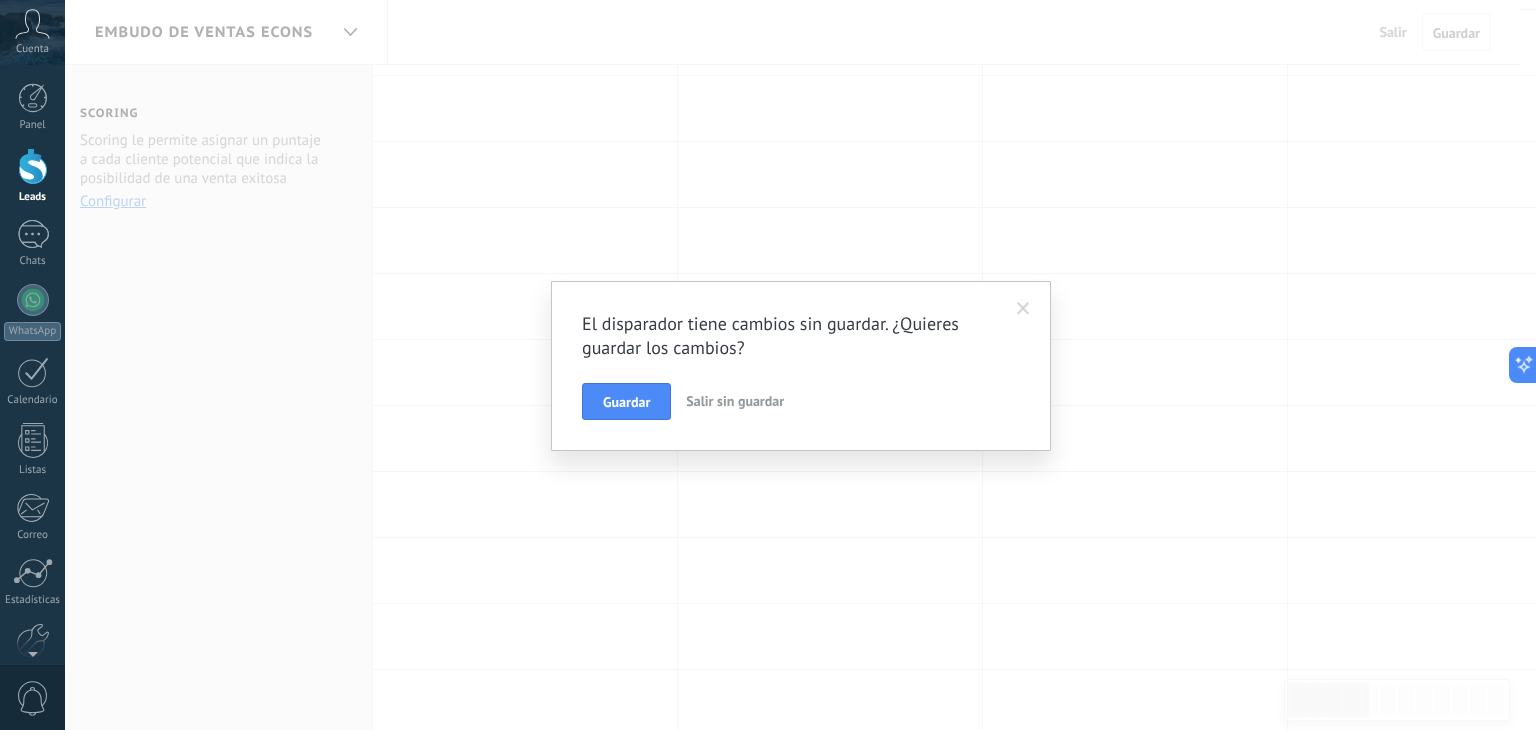 click on "Salir sin guardar" at bounding box center [735, 401] 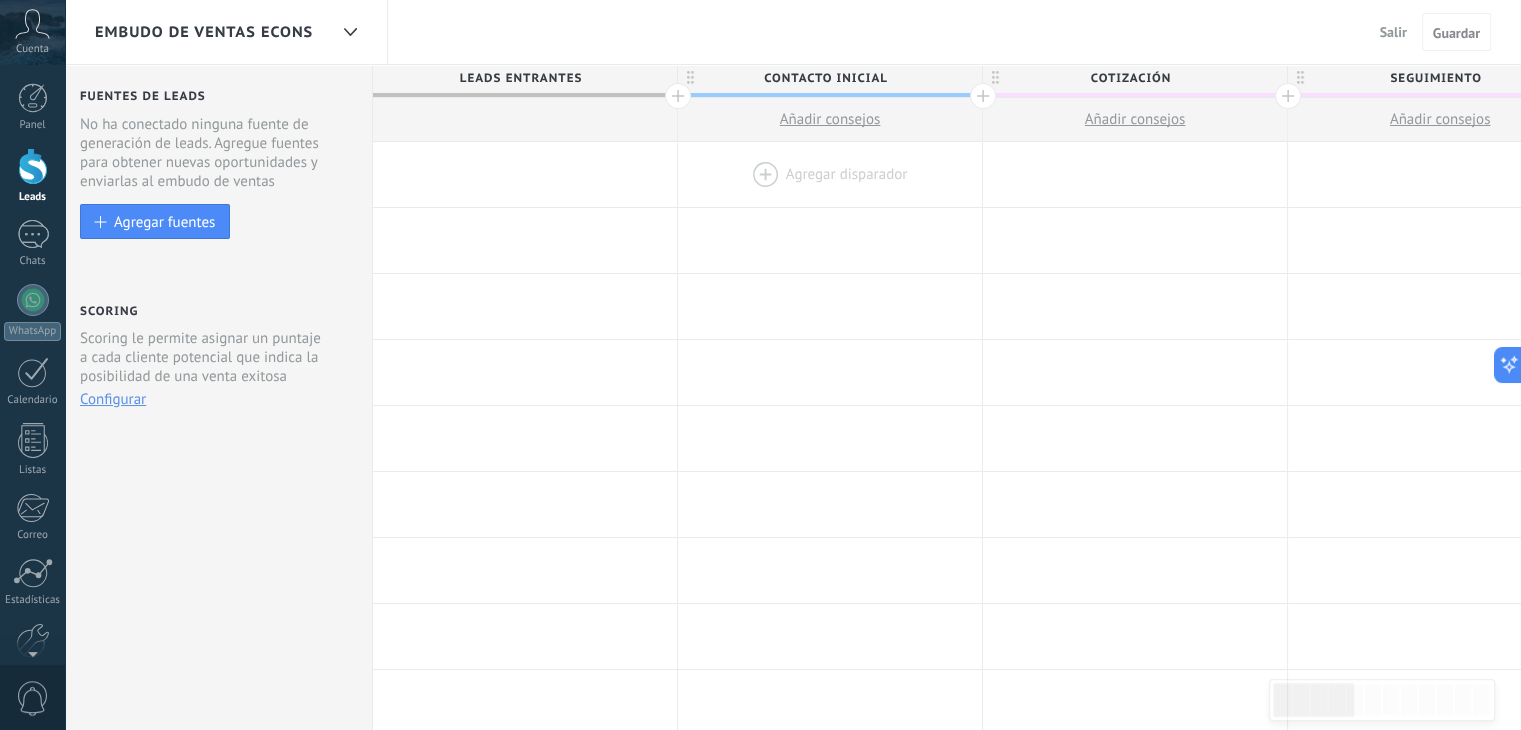 scroll, scrollTop: 0, scrollLeft: 0, axis: both 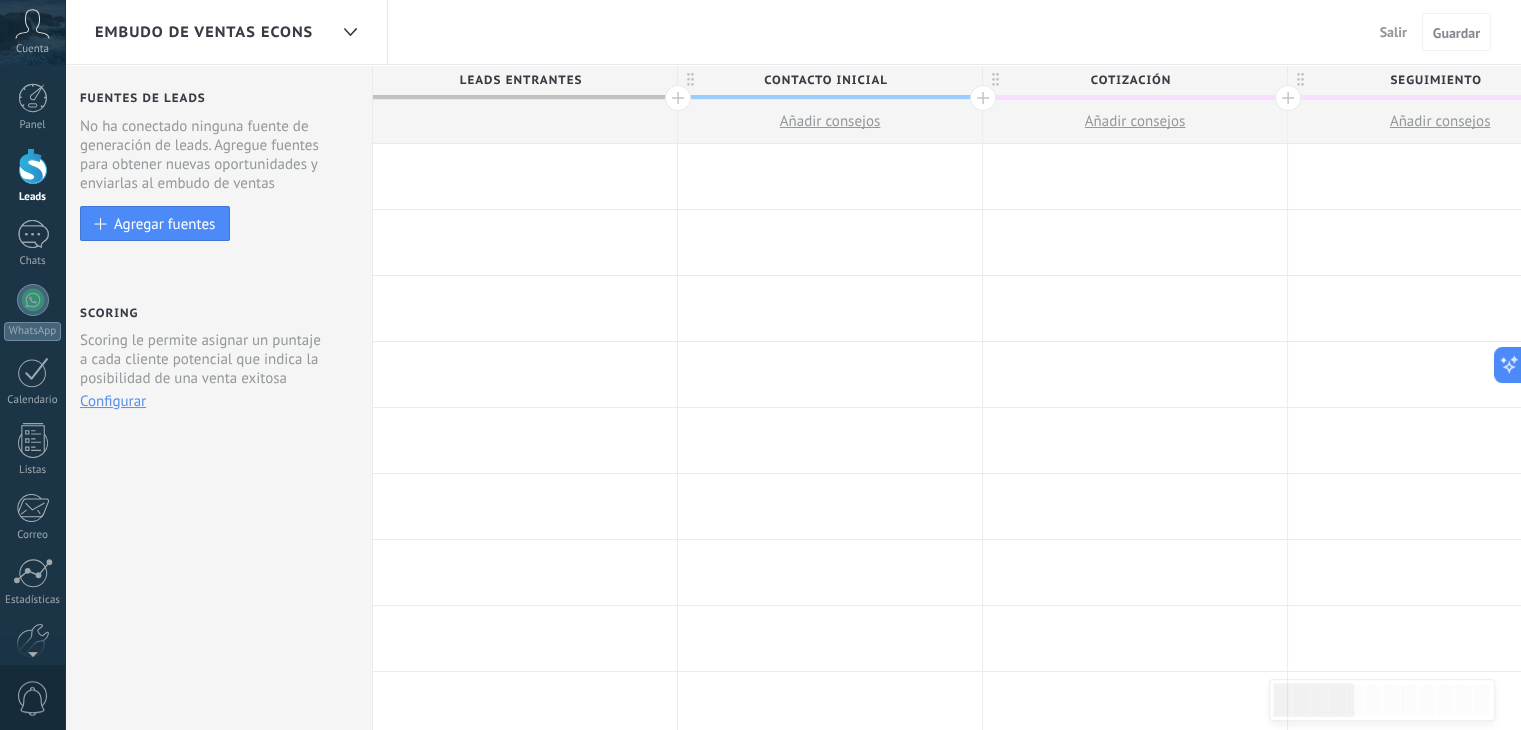 click at bounding box center [525, 176] 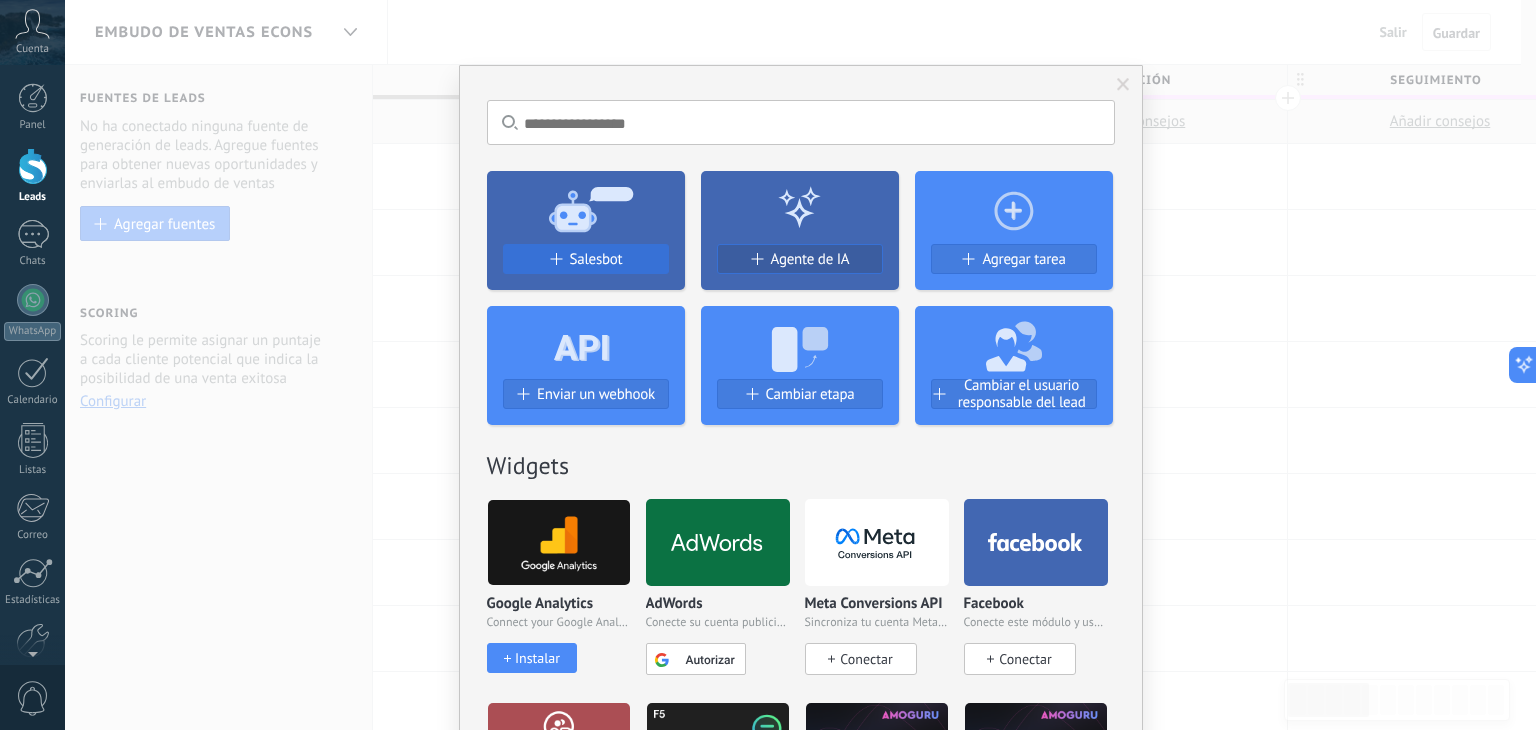 click on "Salesbot" at bounding box center [596, 259] 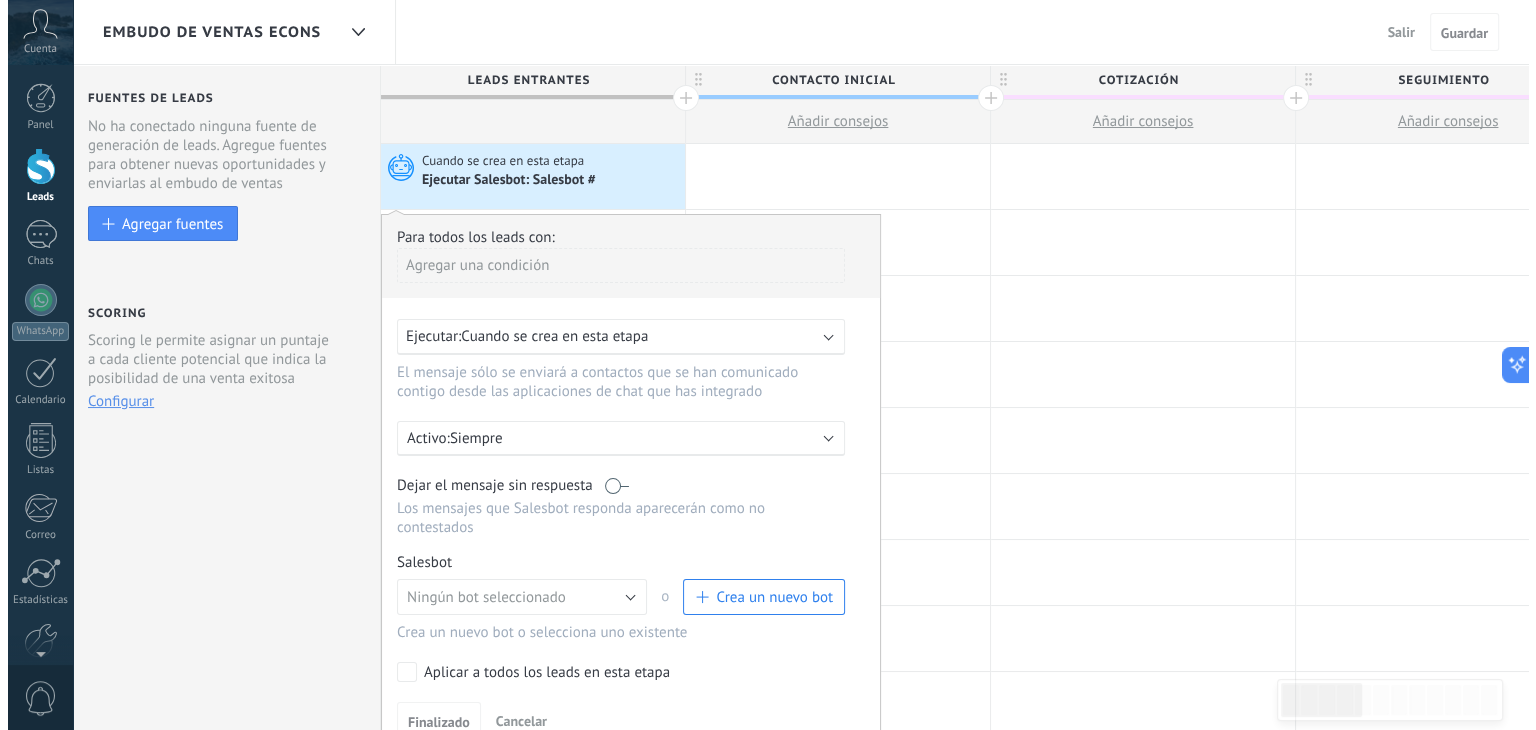 scroll, scrollTop: 300, scrollLeft: 0, axis: vertical 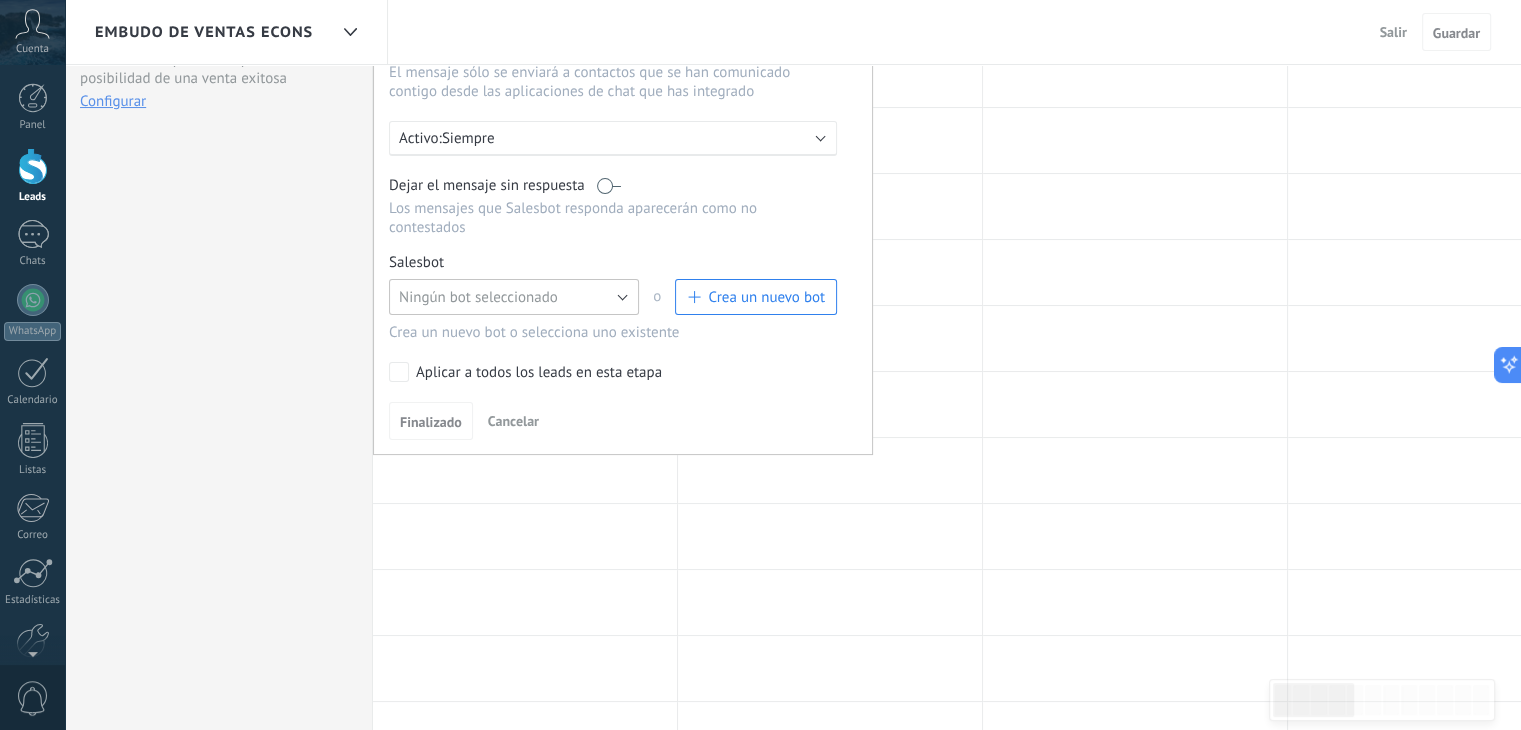 click on "Ningún bot seleccionado" at bounding box center (514, 297) 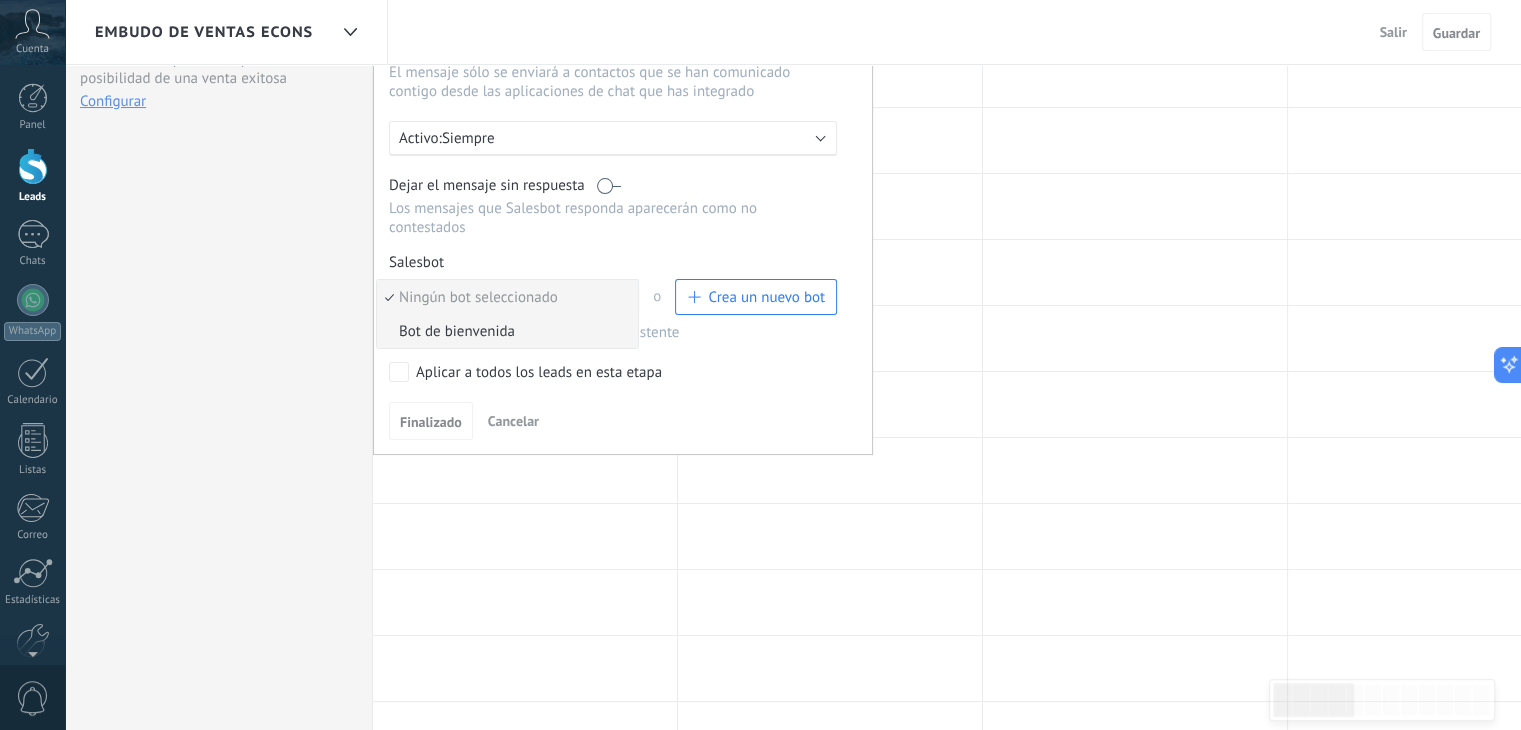 click on "Bot de bienvenida" at bounding box center (504, 331) 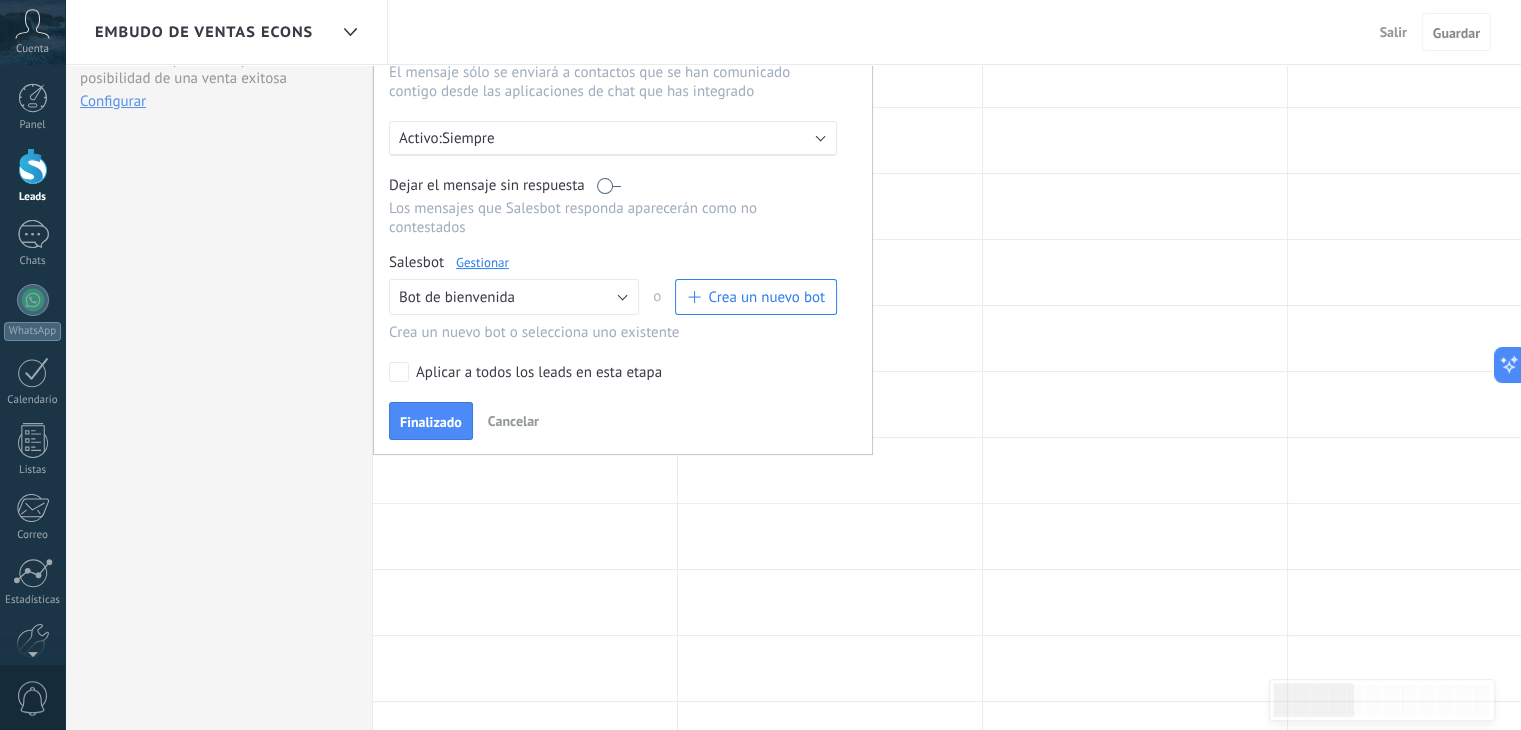 click on "Crea un nuevo bot" at bounding box center [766, 297] 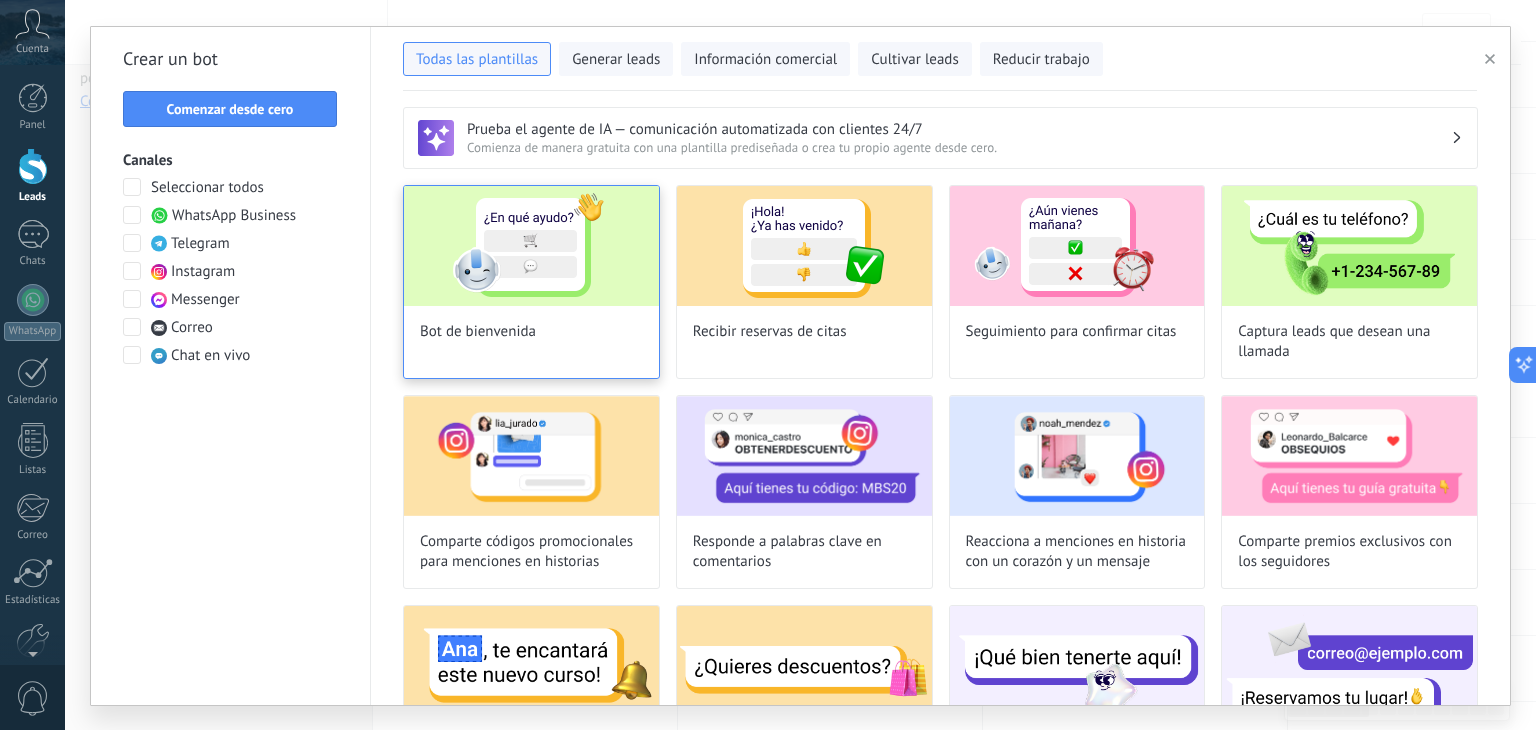 click at bounding box center [531, 246] 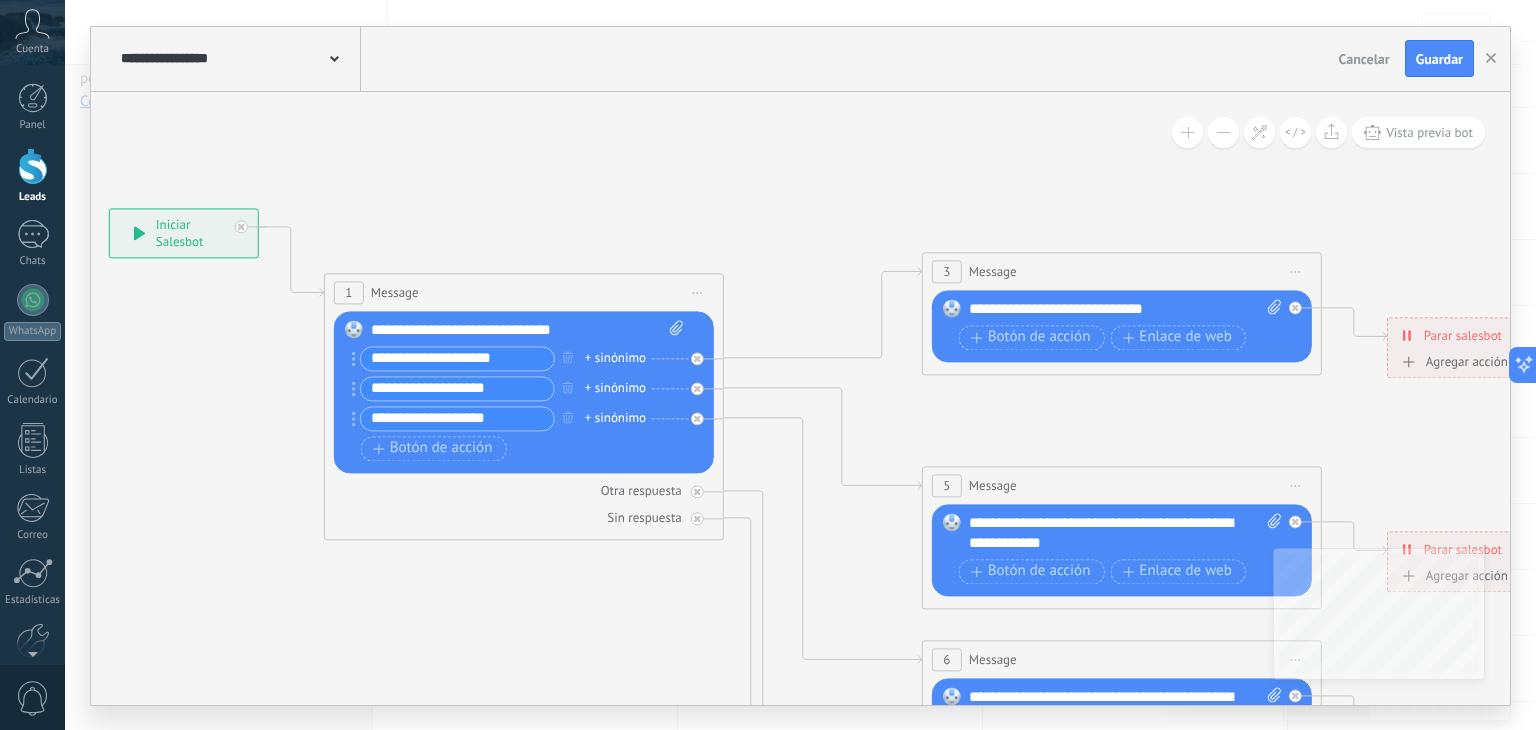 drag, startPoint x: 920, startPoint y: 224, endPoint x: 513, endPoint y: 190, distance: 408.41766 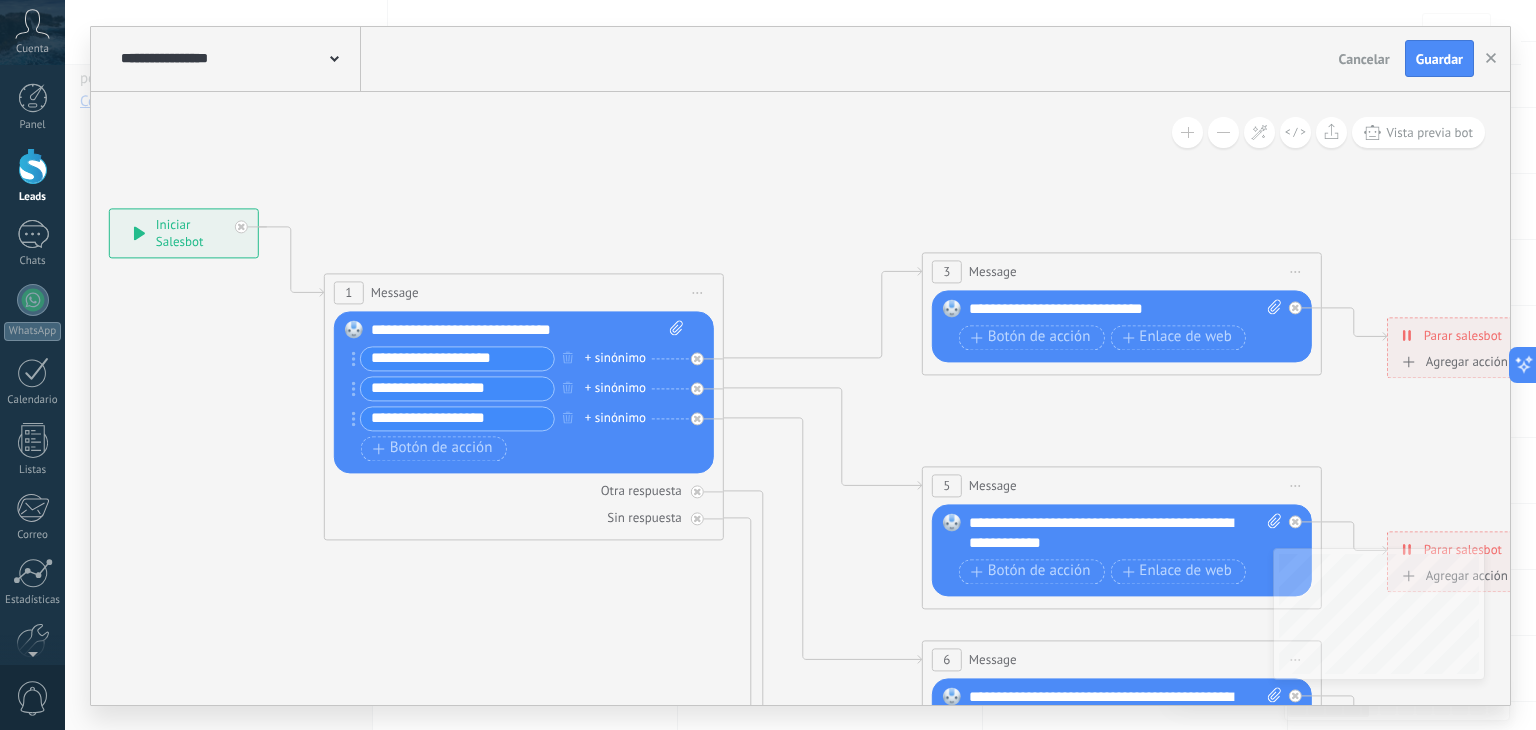 click 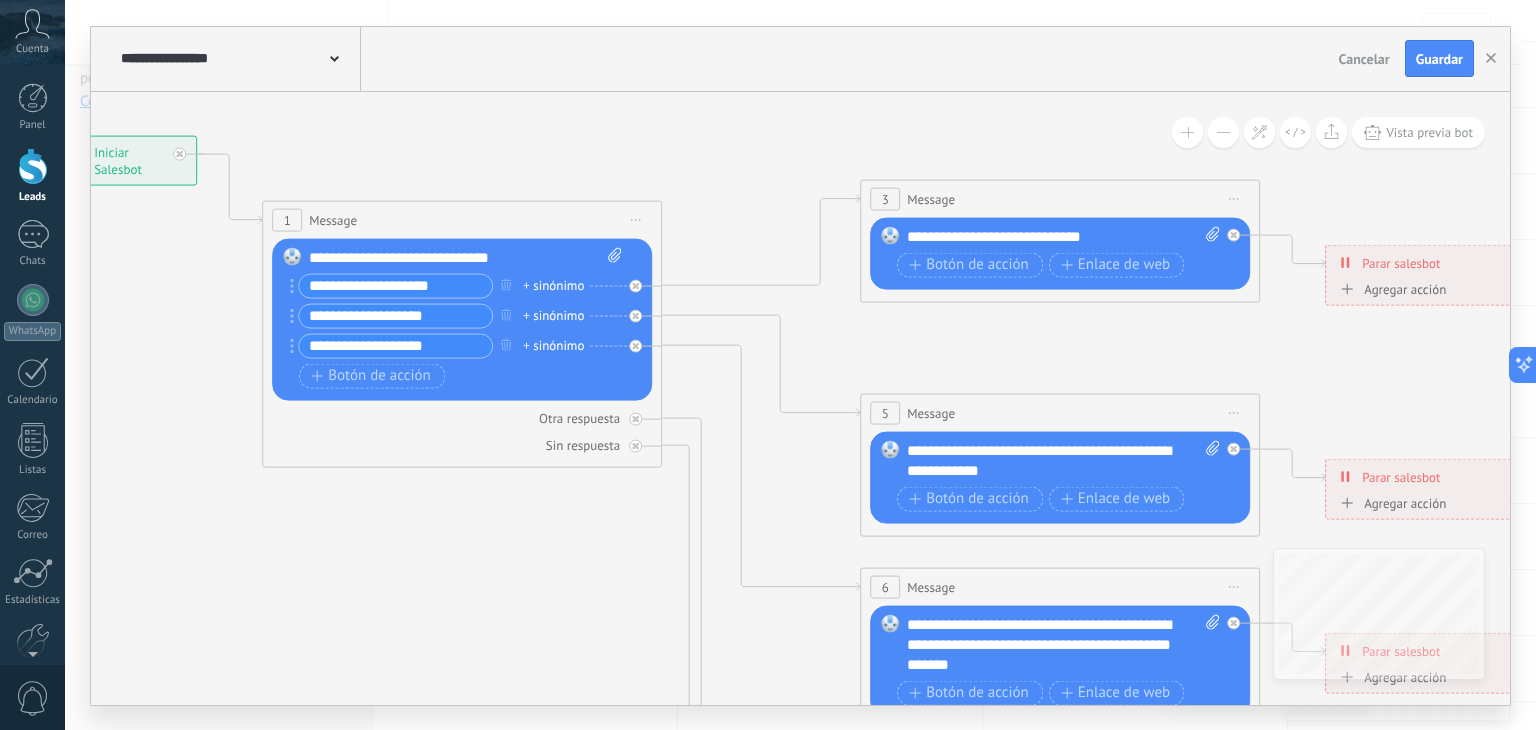 drag, startPoint x: 688, startPoint y: 199, endPoint x: 627, endPoint y: 126, distance: 95.131485 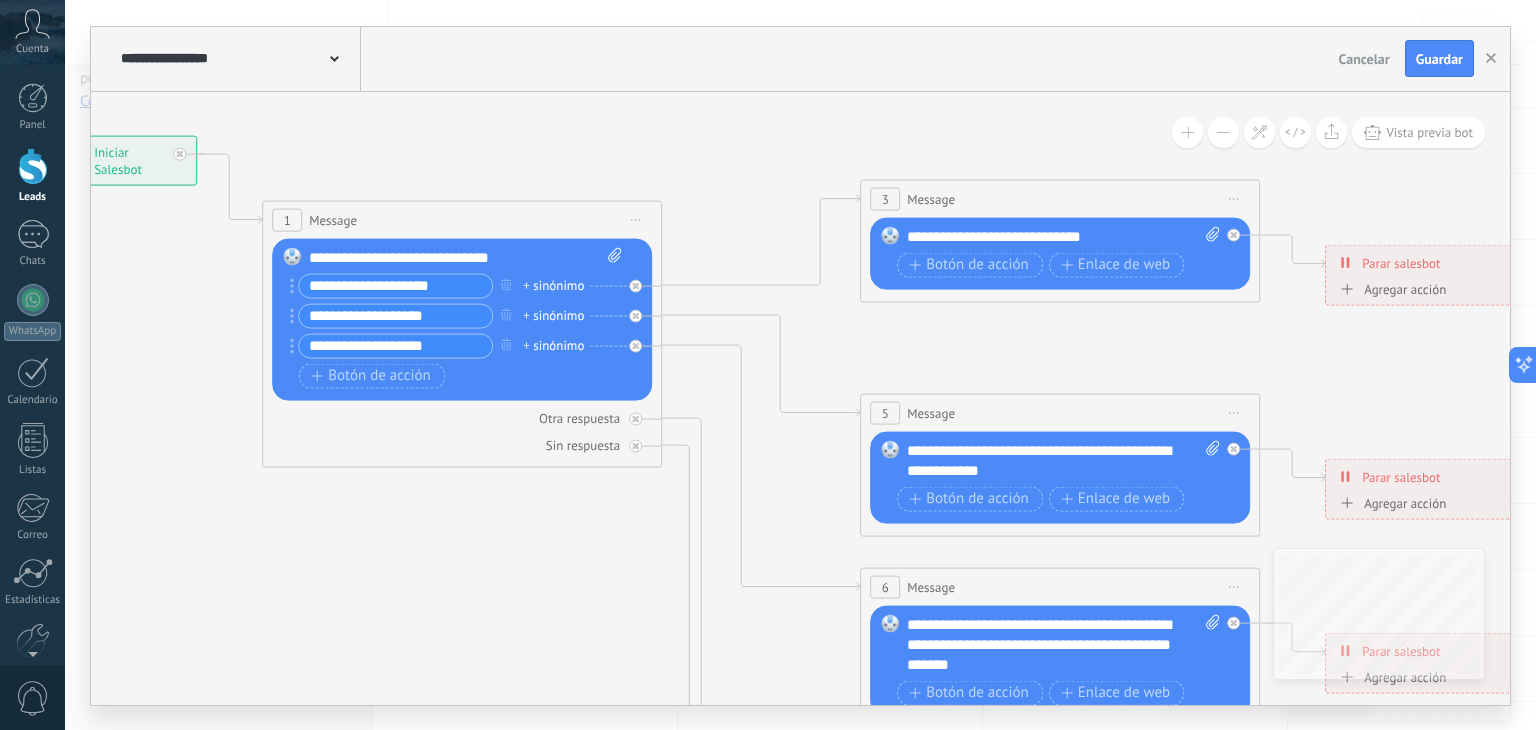 click 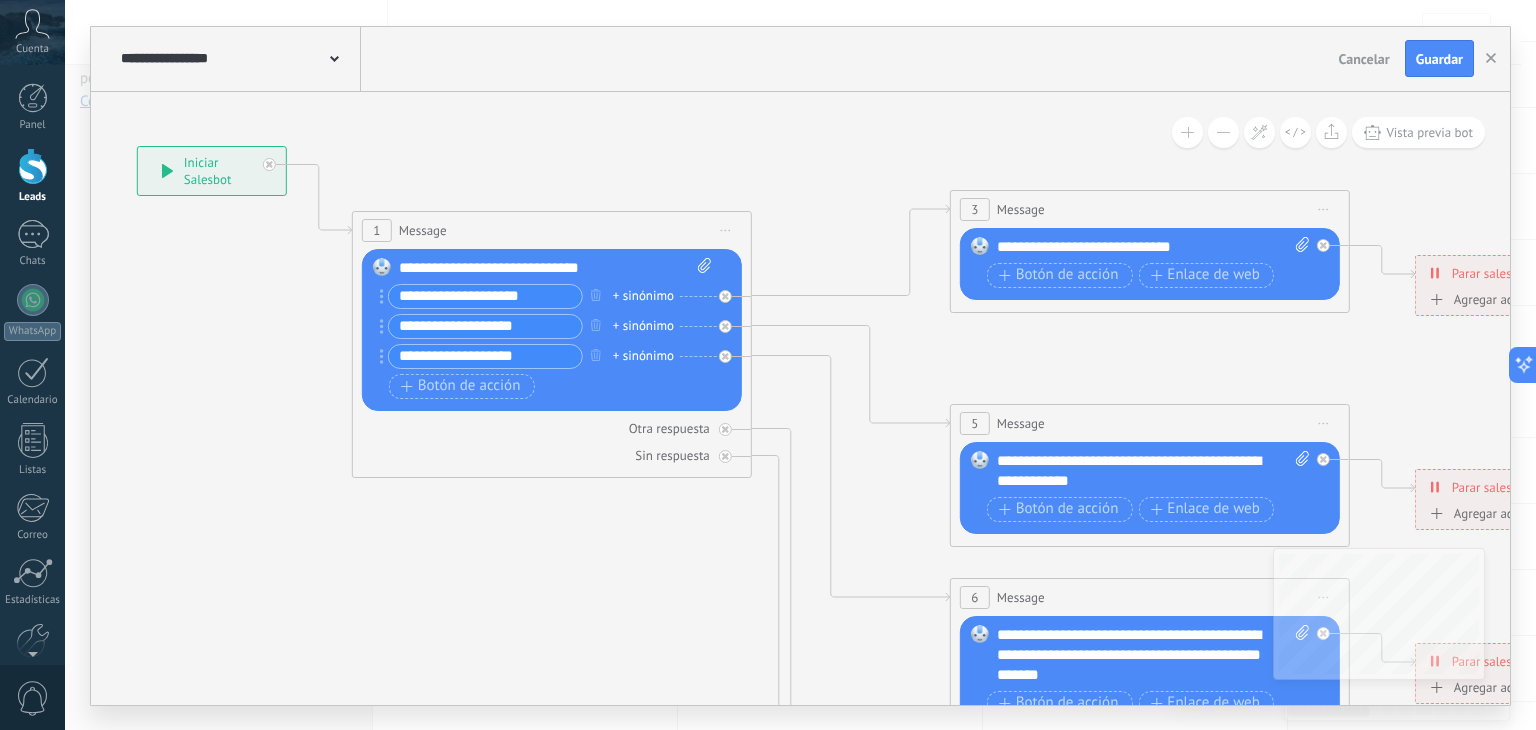 drag, startPoint x: 569, startPoint y: 149, endPoint x: 685, endPoint y: 168, distance: 117.54574 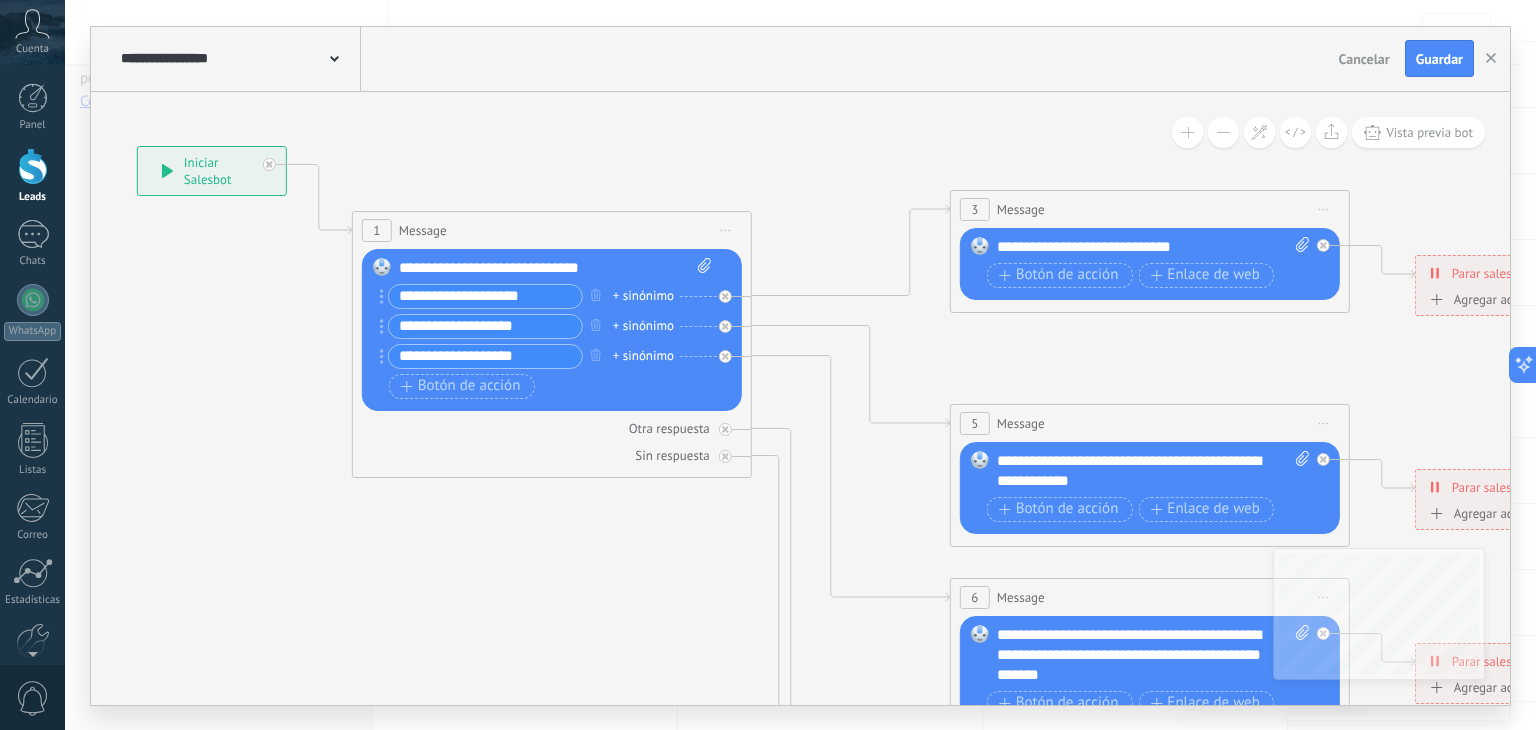 click 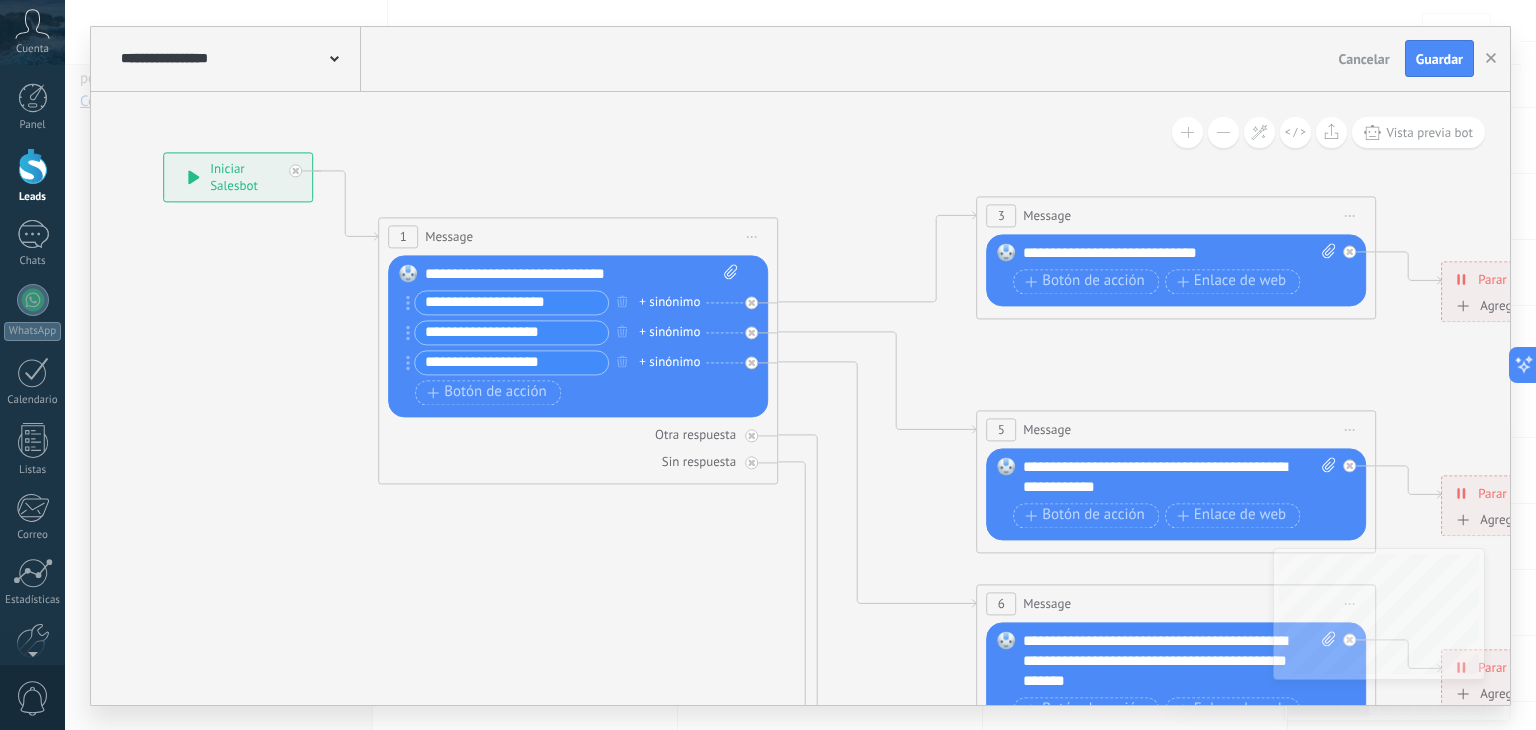 click on "**********" at bounding box center (582, 274) 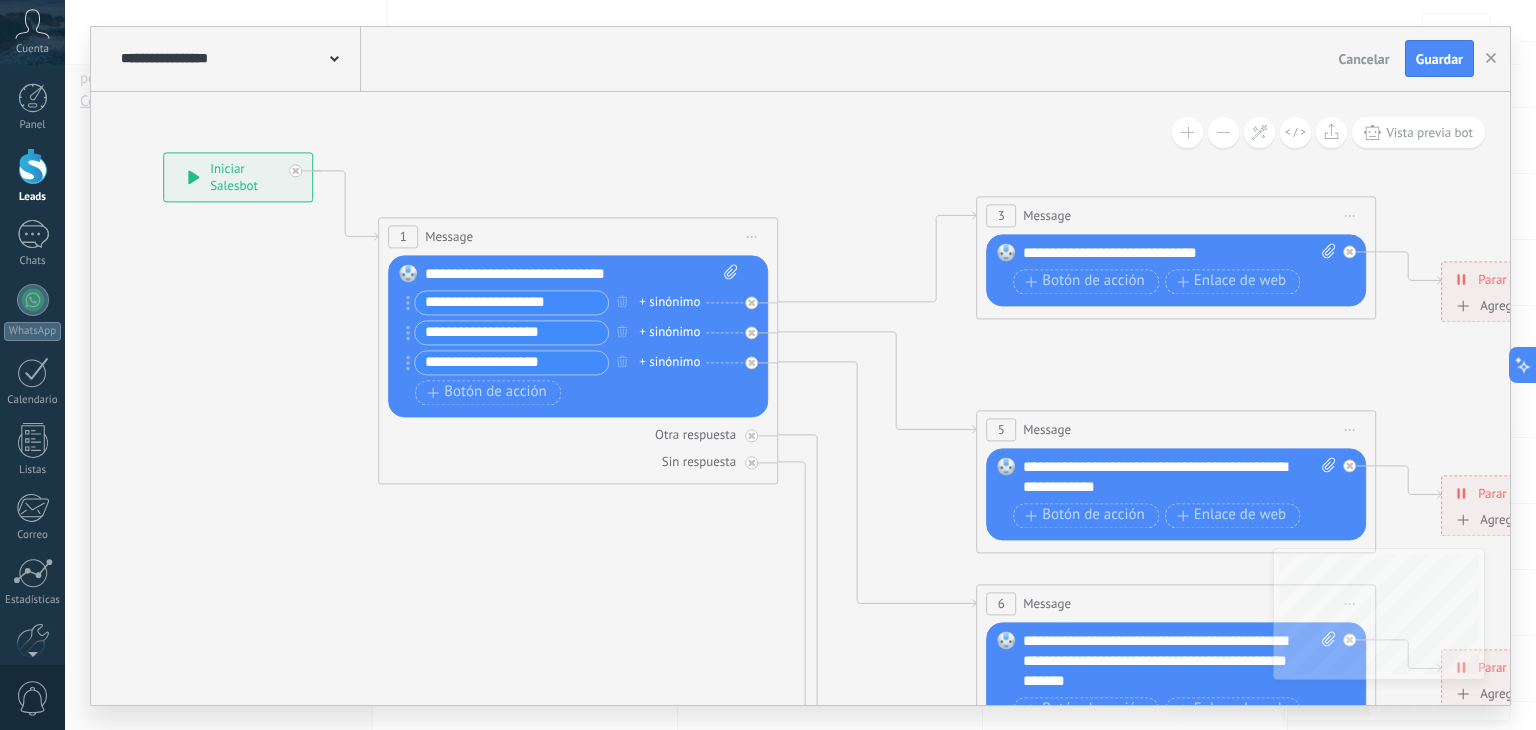 type 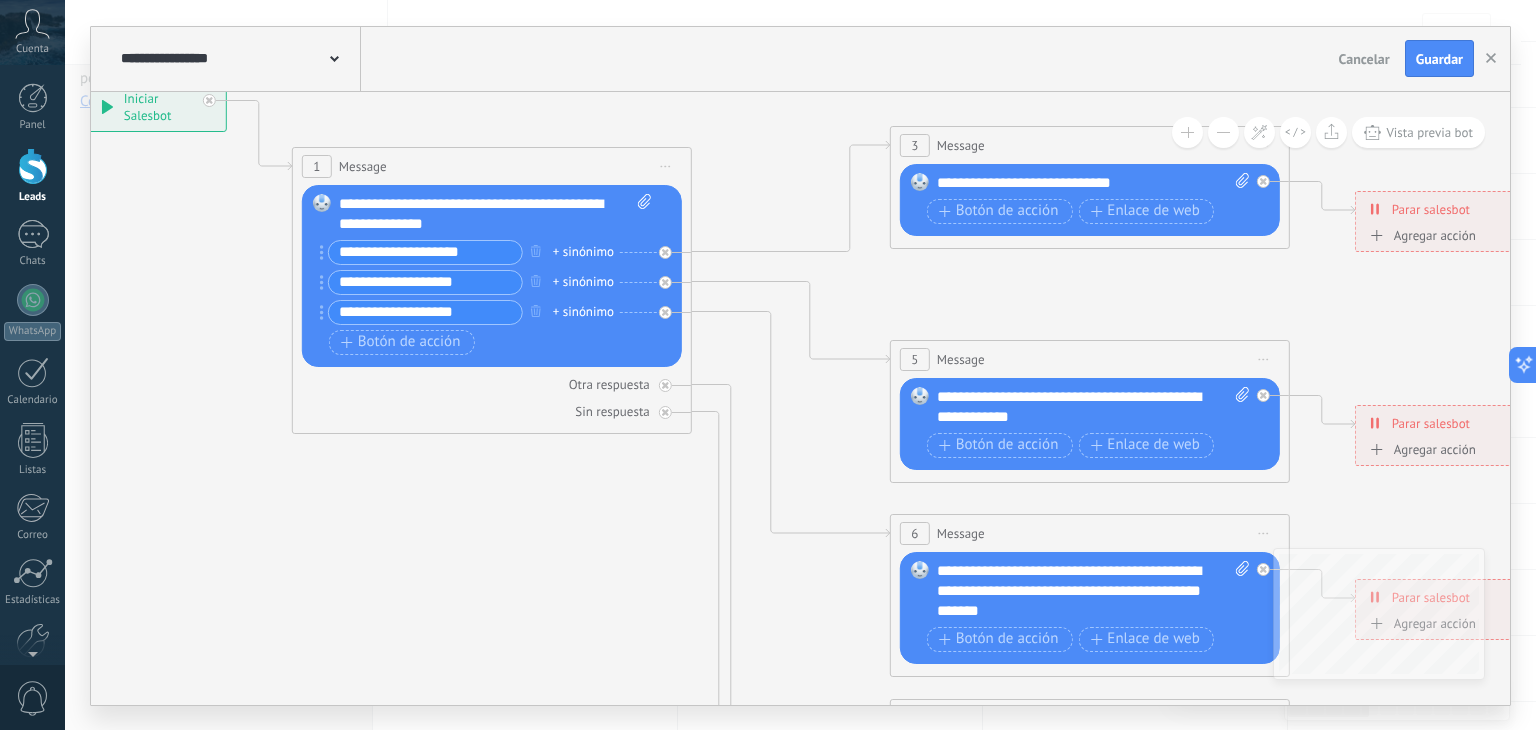 drag, startPoint x: 605, startPoint y: 174, endPoint x: 516, endPoint y: 102, distance: 114.47707 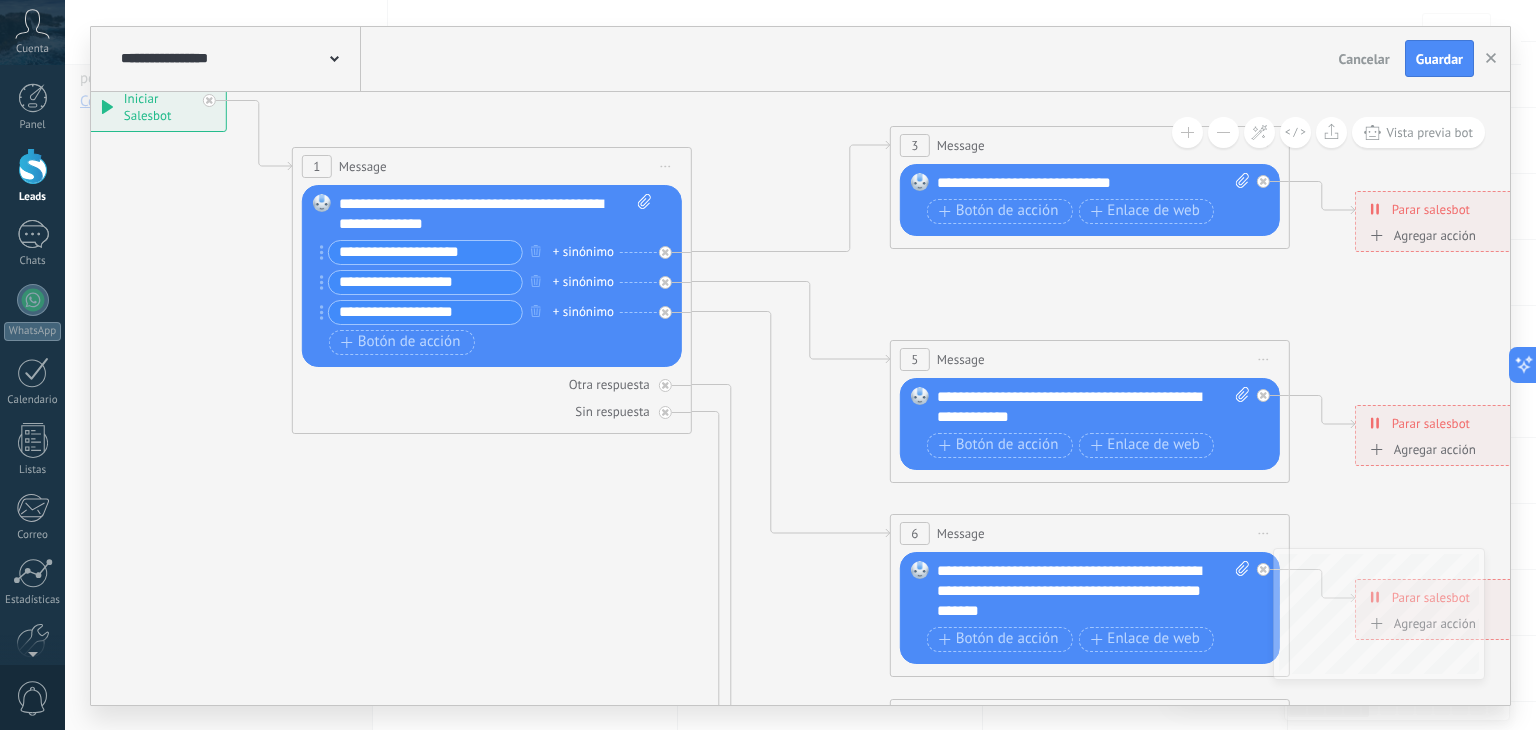click 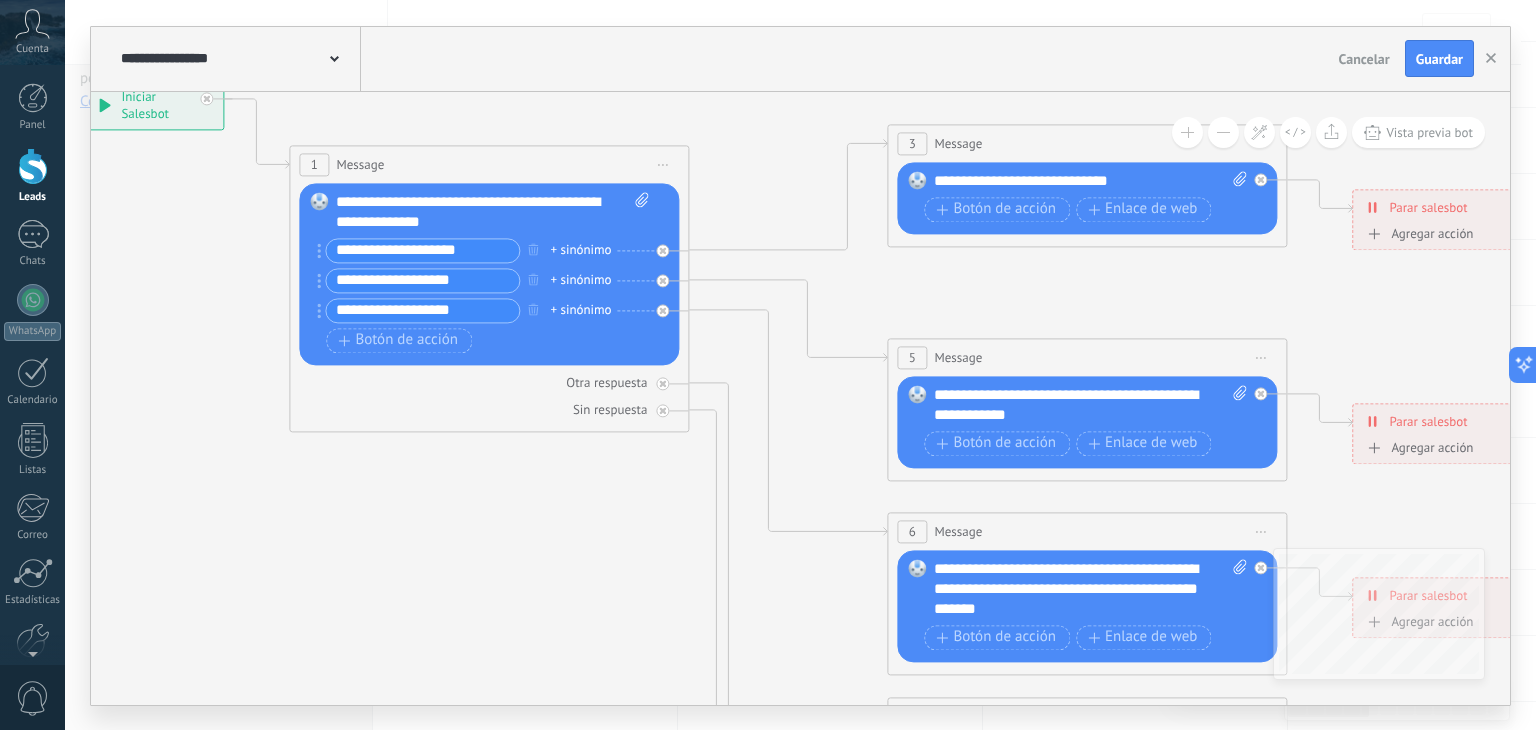 click at bounding box center [1223, 132] 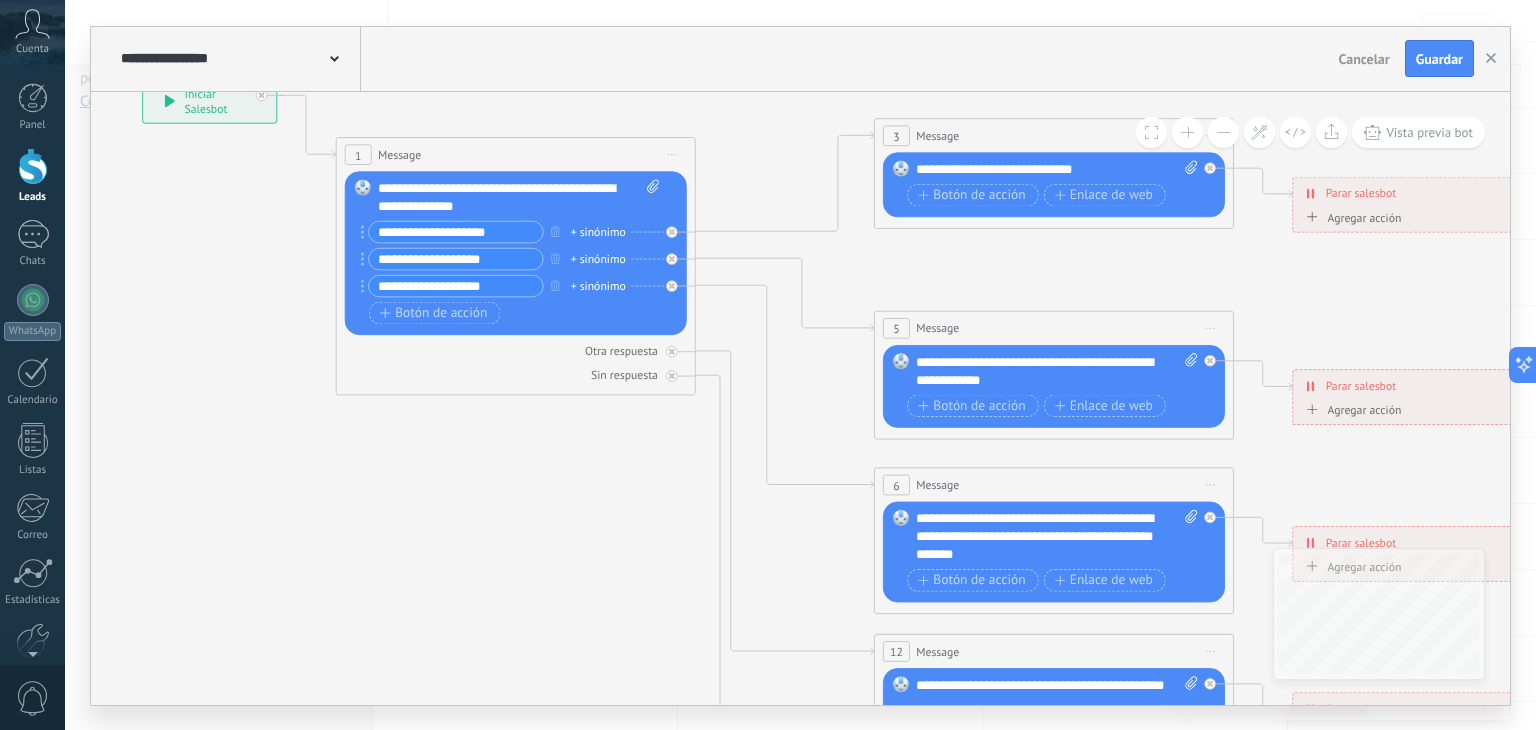drag, startPoint x: 1011, startPoint y: 261, endPoint x: 1149, endPoint y: 270, distance: 138.29317 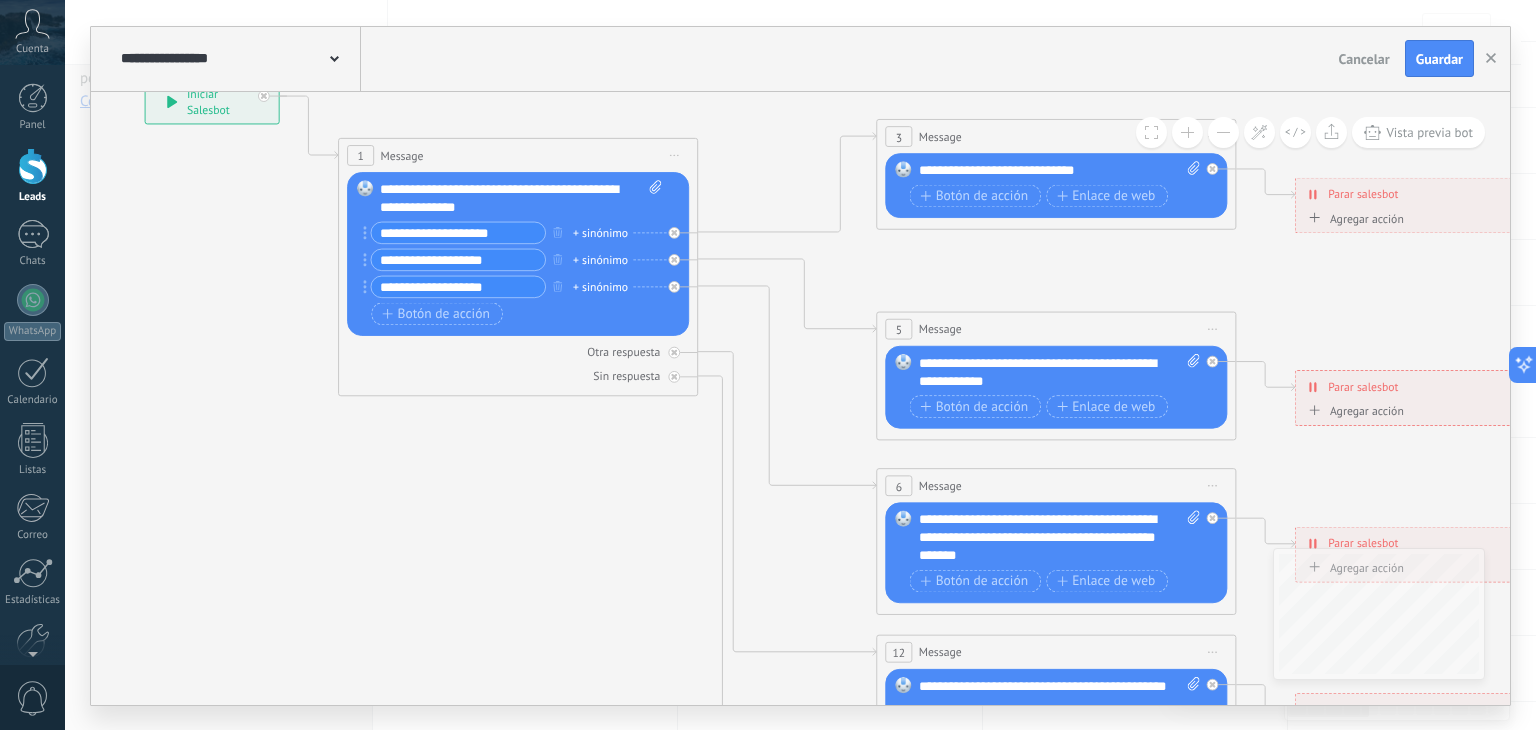 click on "**********" at bounding box center (458, 232) 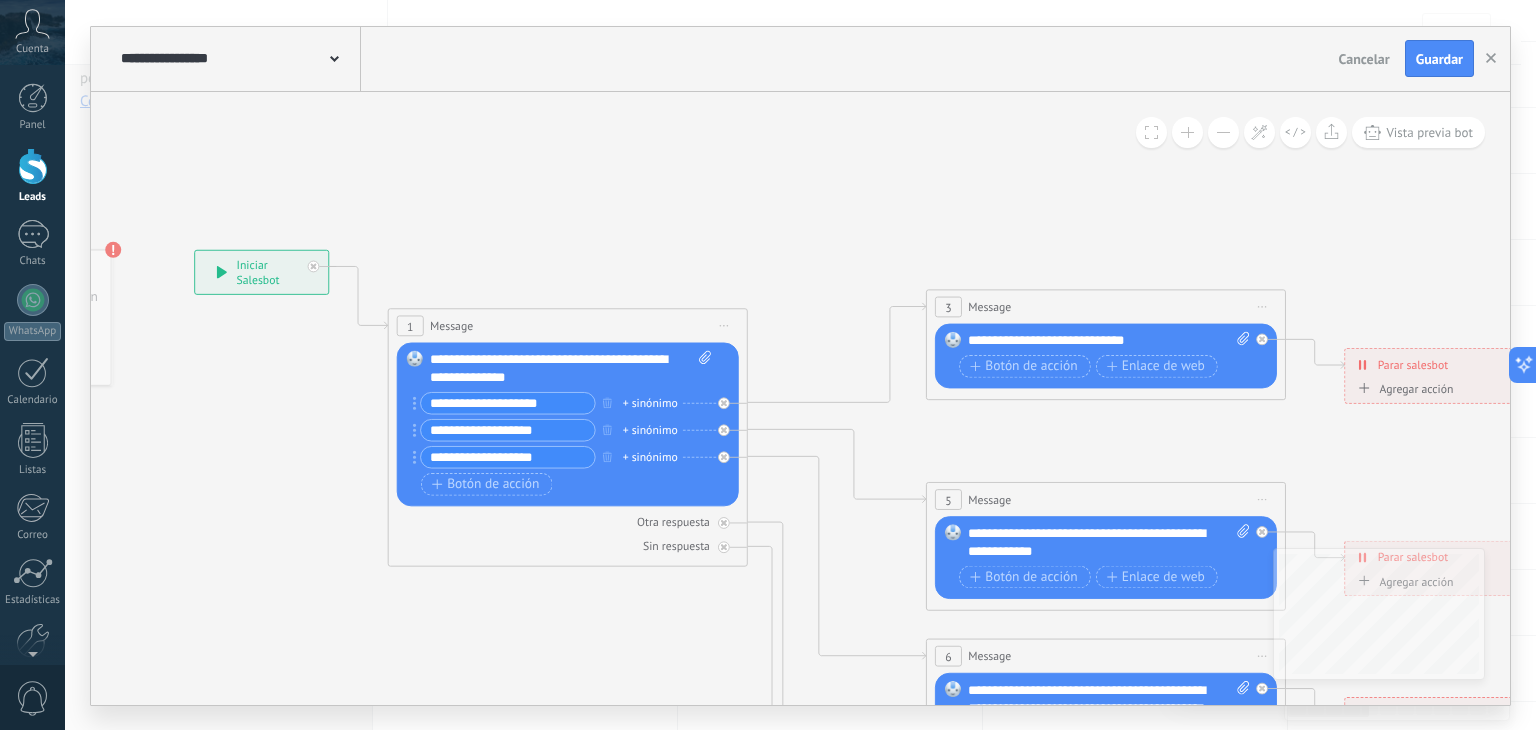 drag, startPoint x: 213, startPoint y: 289, endPoint x: 269, endPoint y: 441, distance: 161.98766 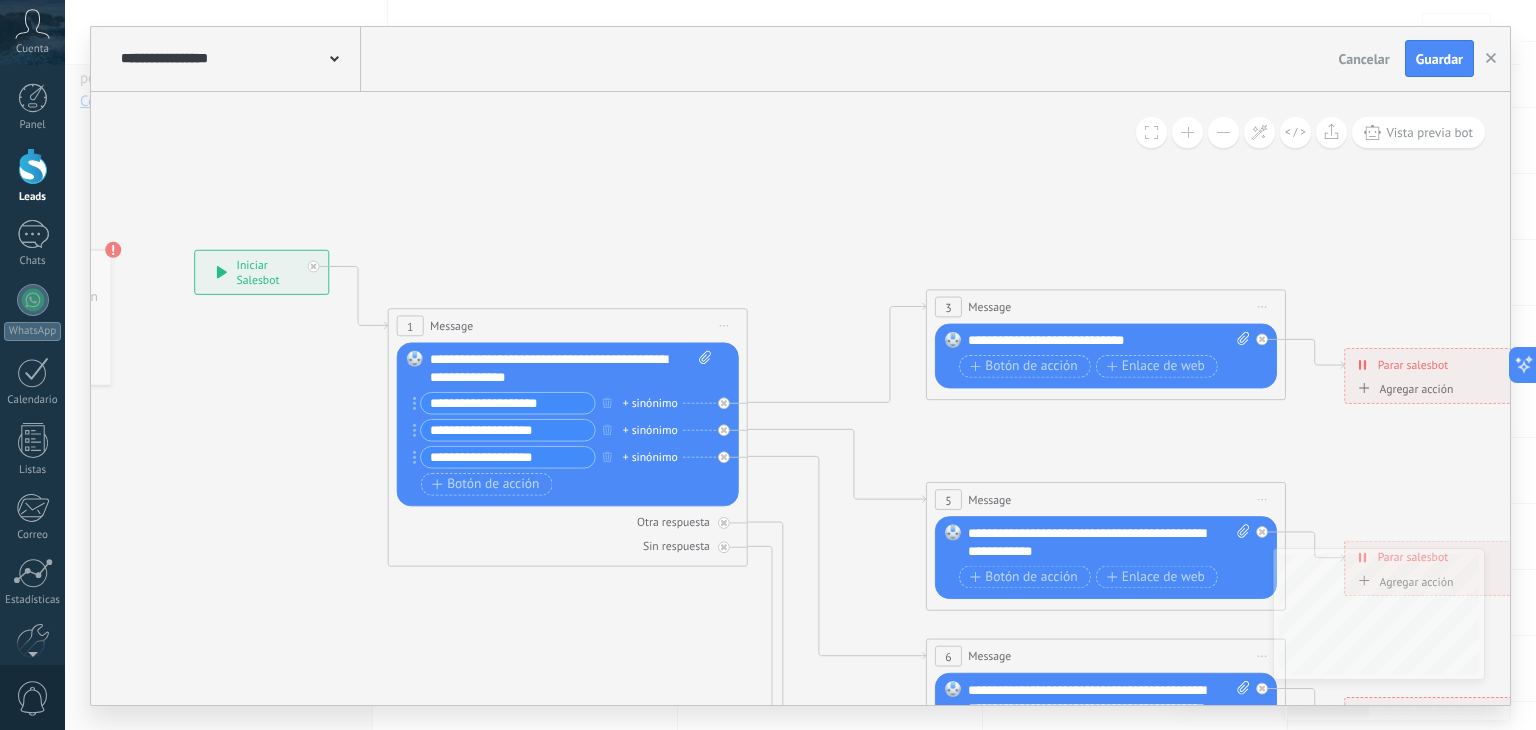 click 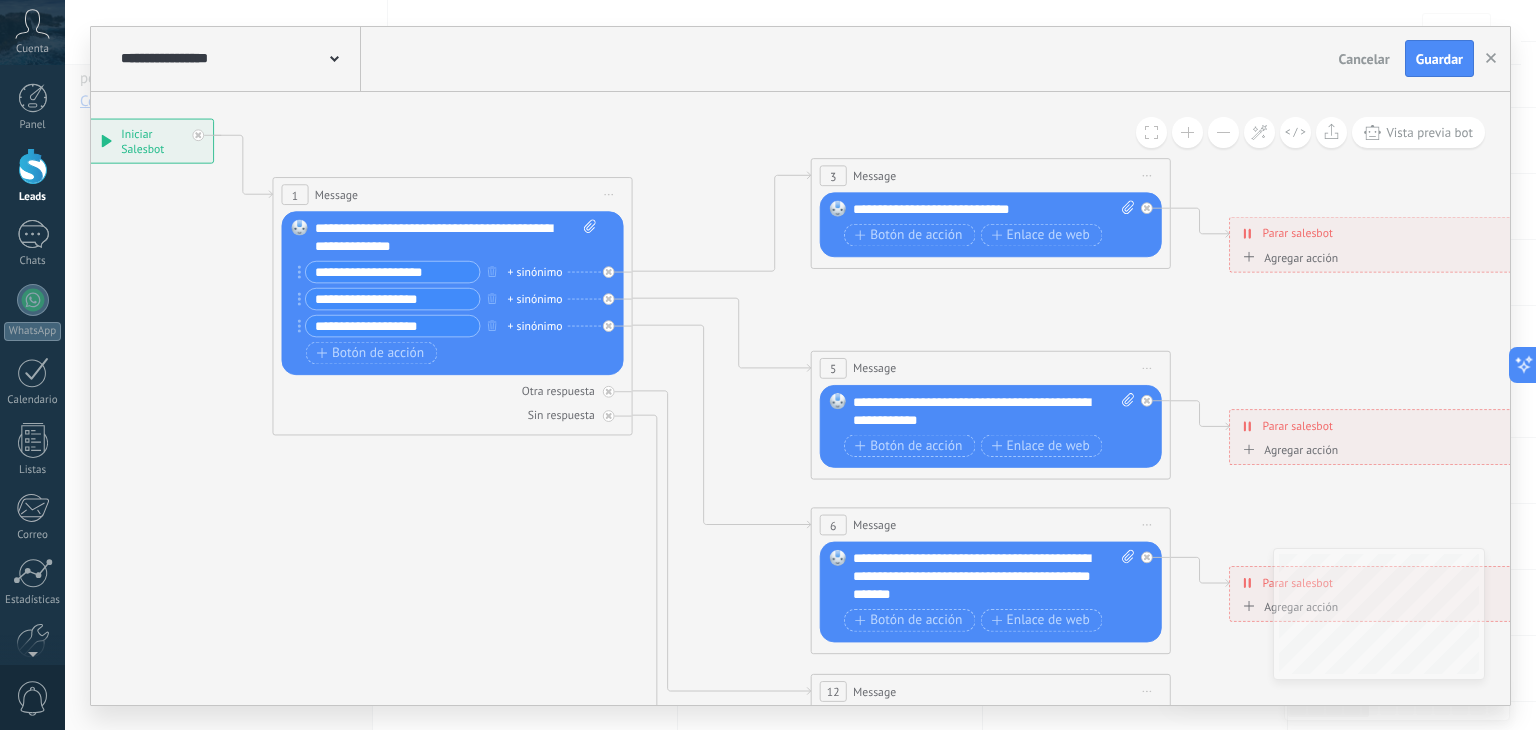 drag, startPoint x: 258, startPoint y: 419, endPoint x: 142, endPoint y: 287, distance: 175.72707 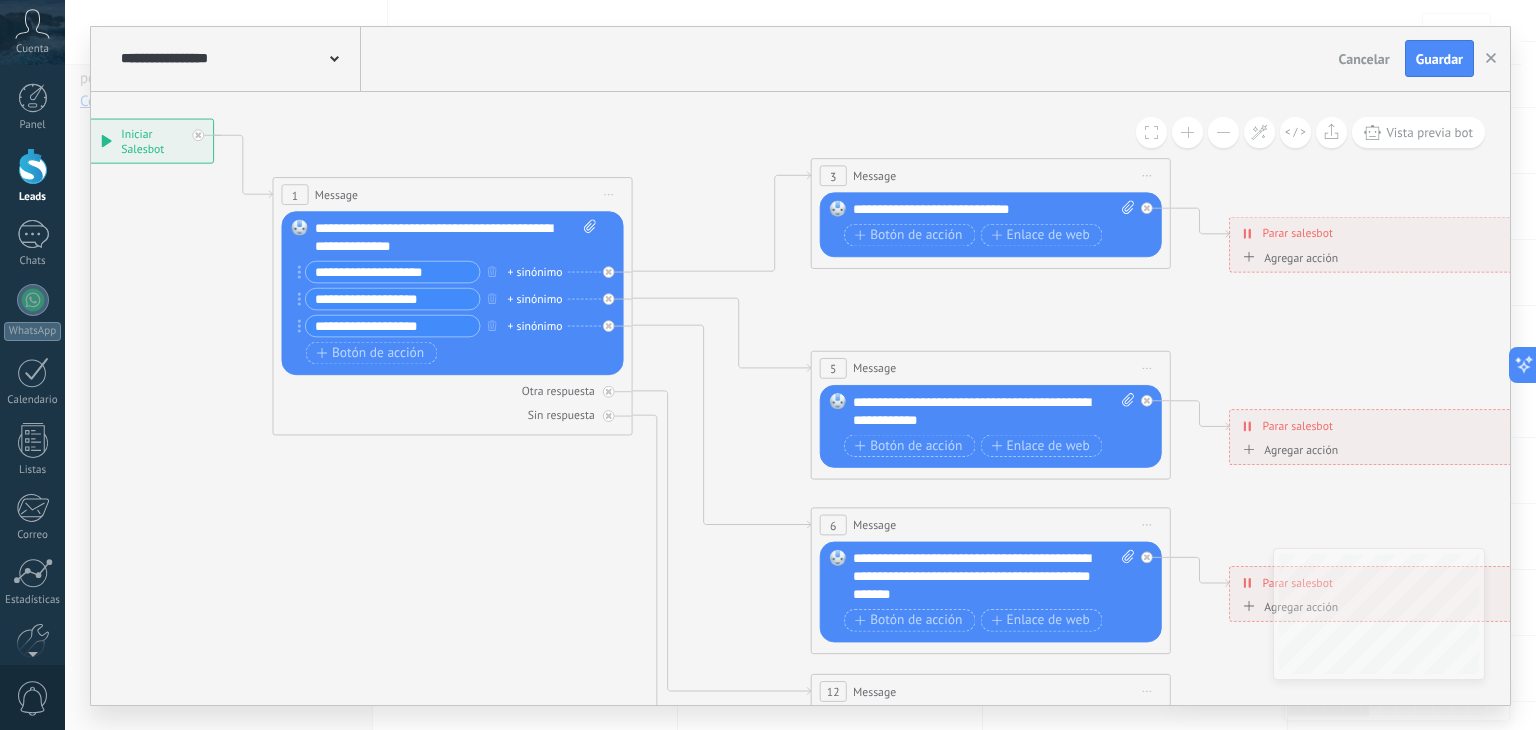 click 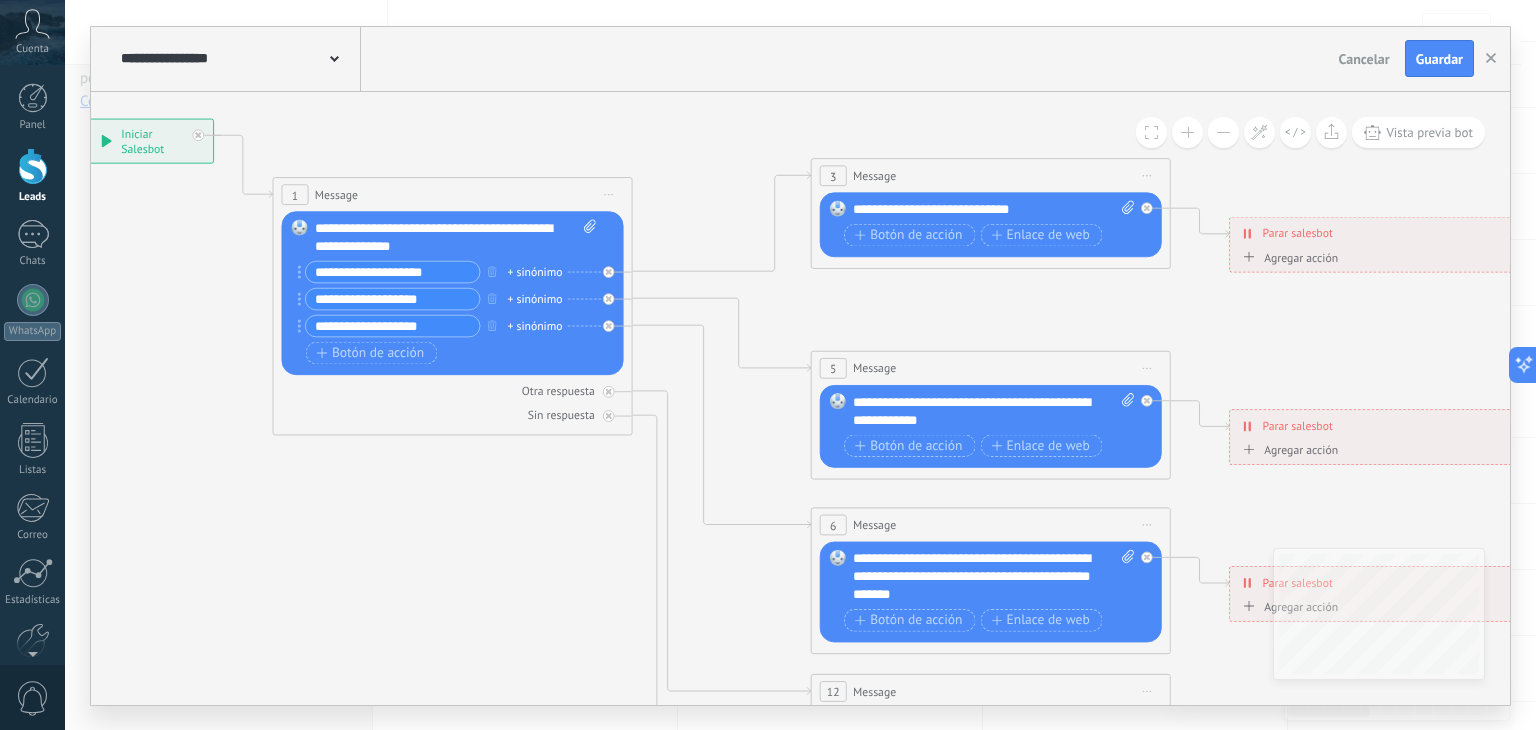 click on "**********" at bounding box center (393, 271) 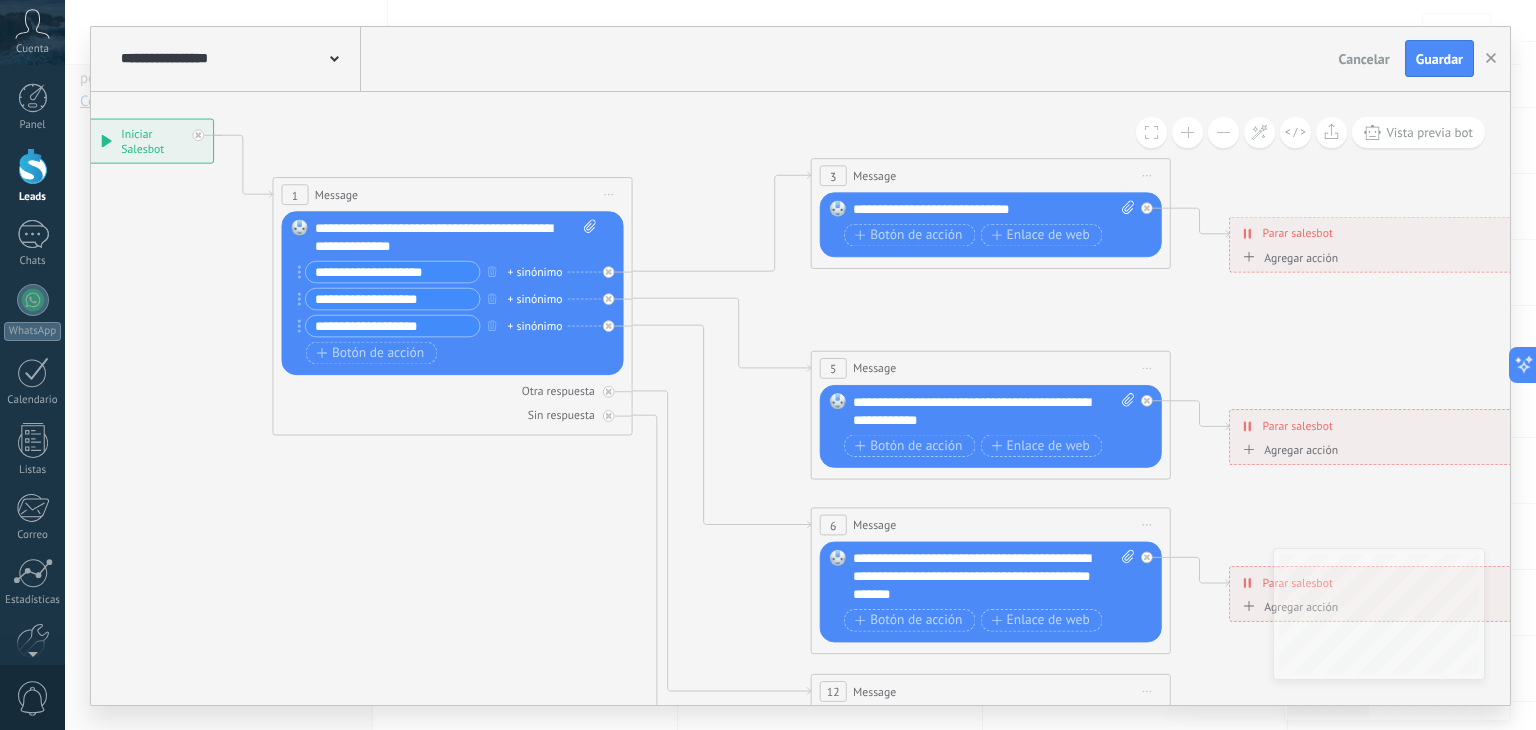drag, startPoint x: 454, startPoint y: 271, endPoint x: 270, endPoint y: 247, distance: 185.55861 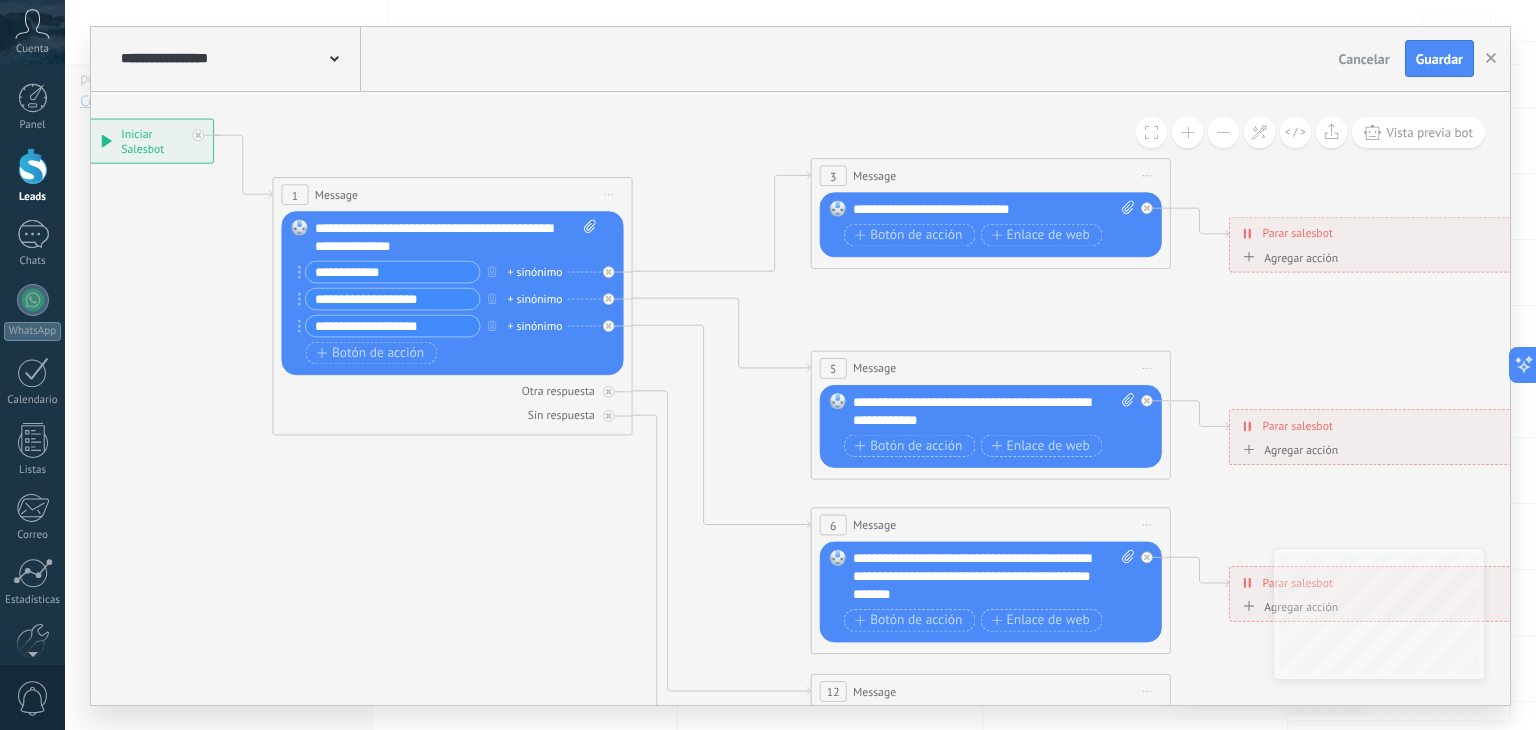 type on "**********" 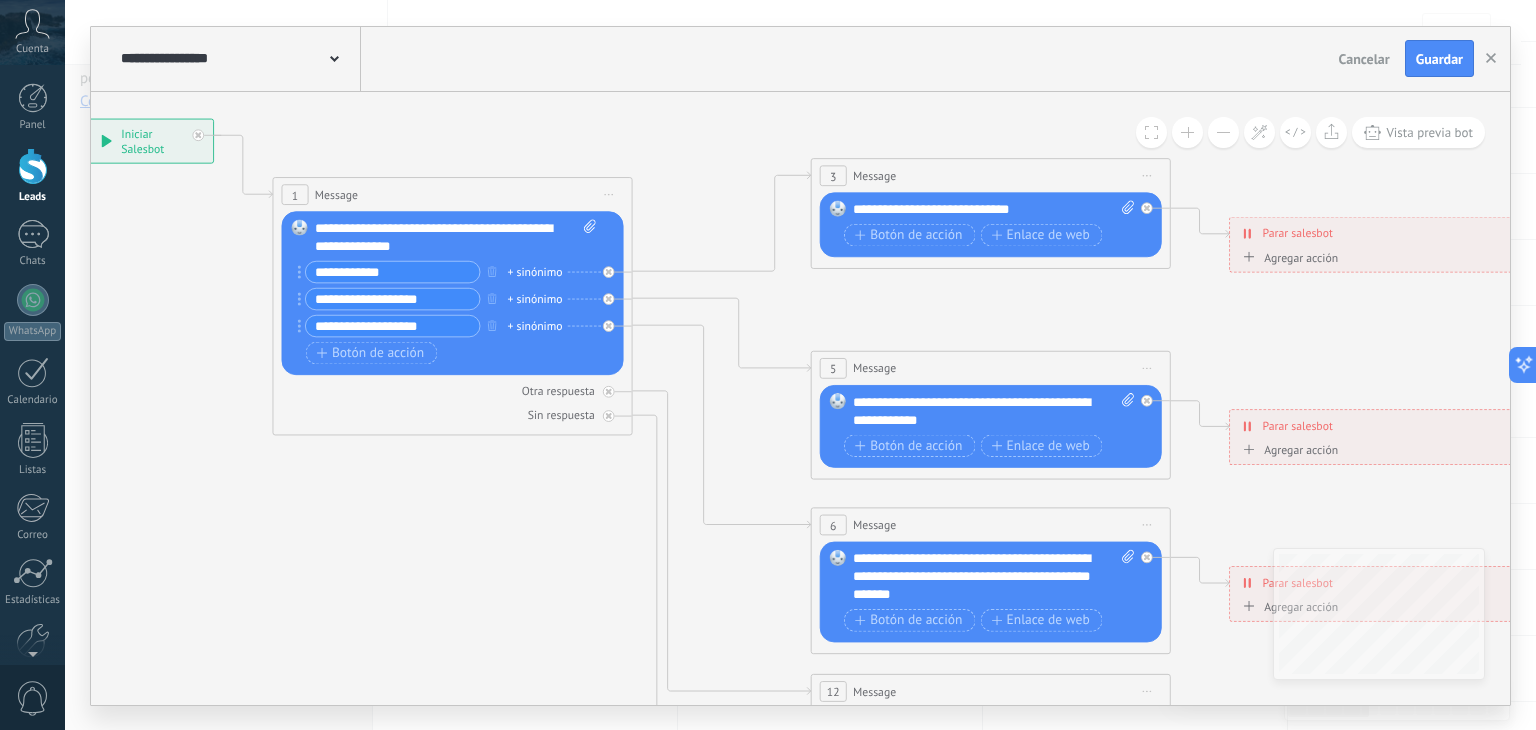 click on "Reemplazar
Quitar
Convertir a mensaje de voz
Arrastre la imagen aquí para adjuntarla.
Añadir imagen
Subir
Arrastrar y soltar
Archivo no encontrado
Escribe tu mensaje..." at bounding box center [453, 293] 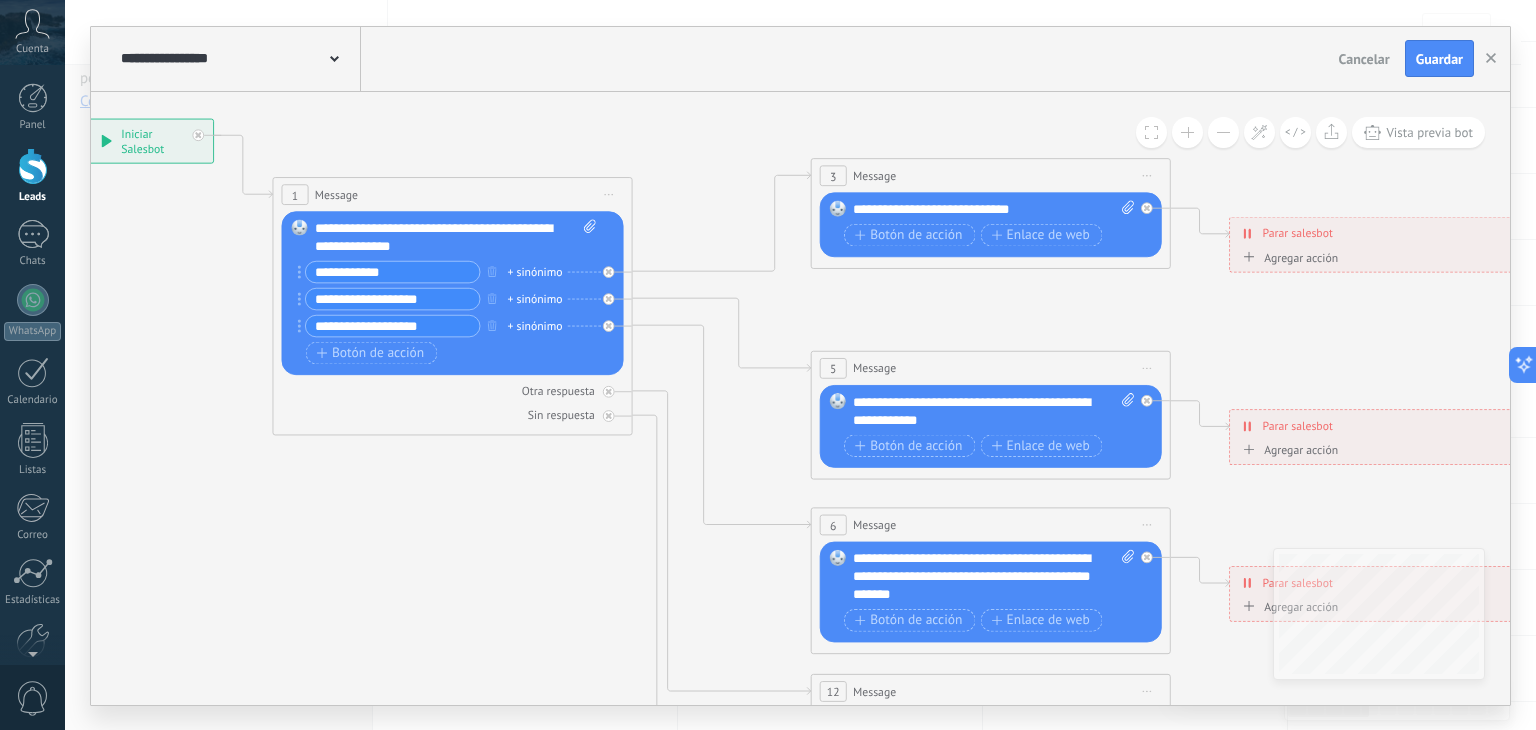 type on "*" 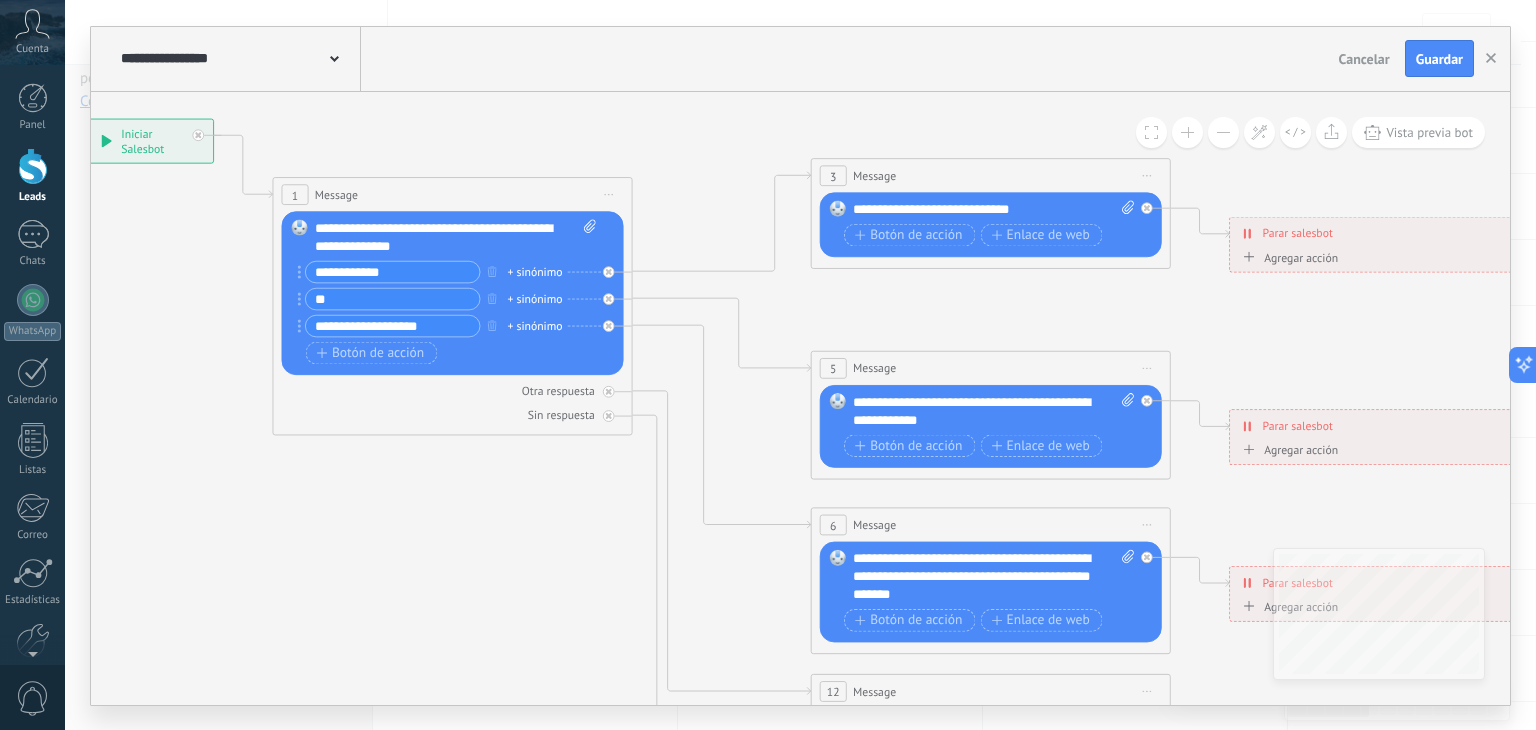 type on "*" 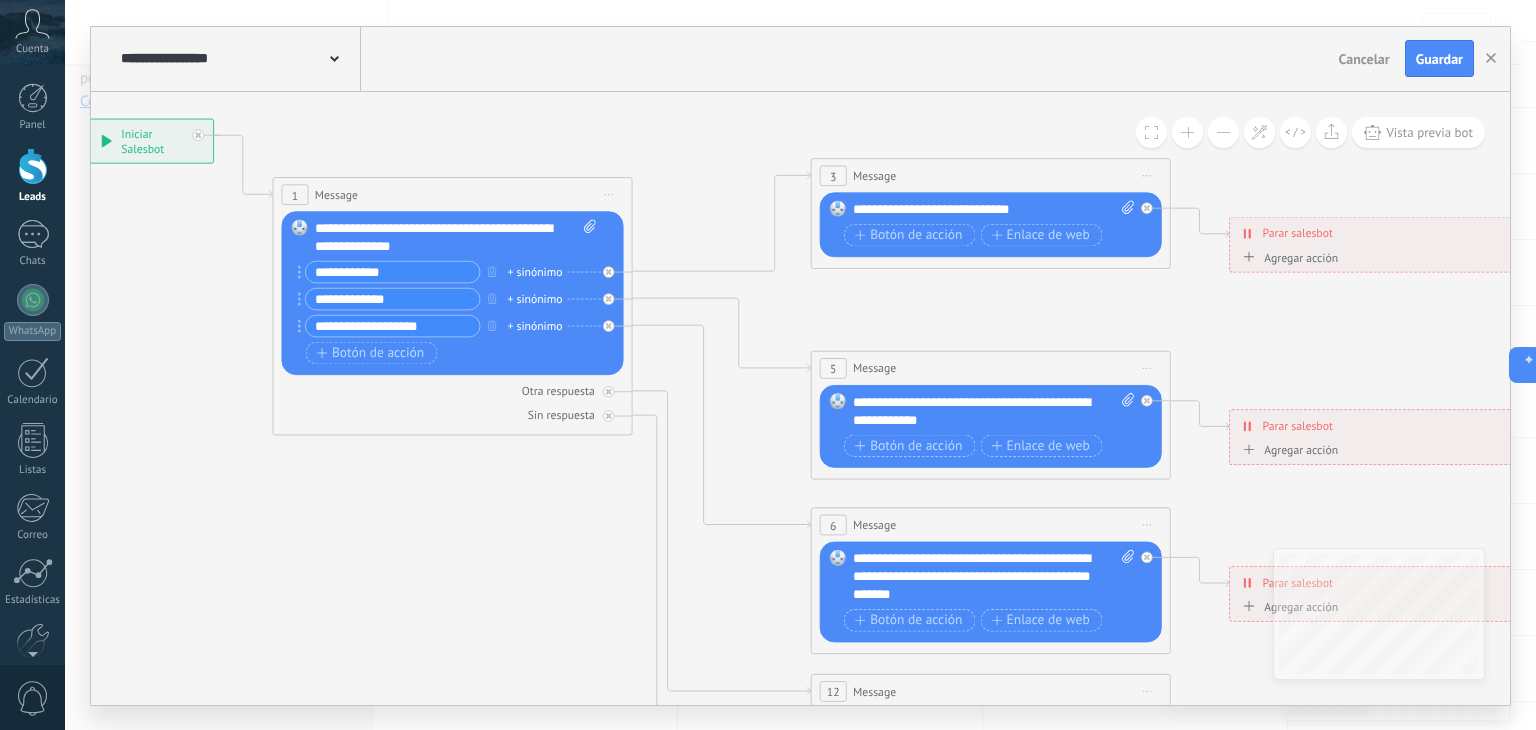 type on "**********" 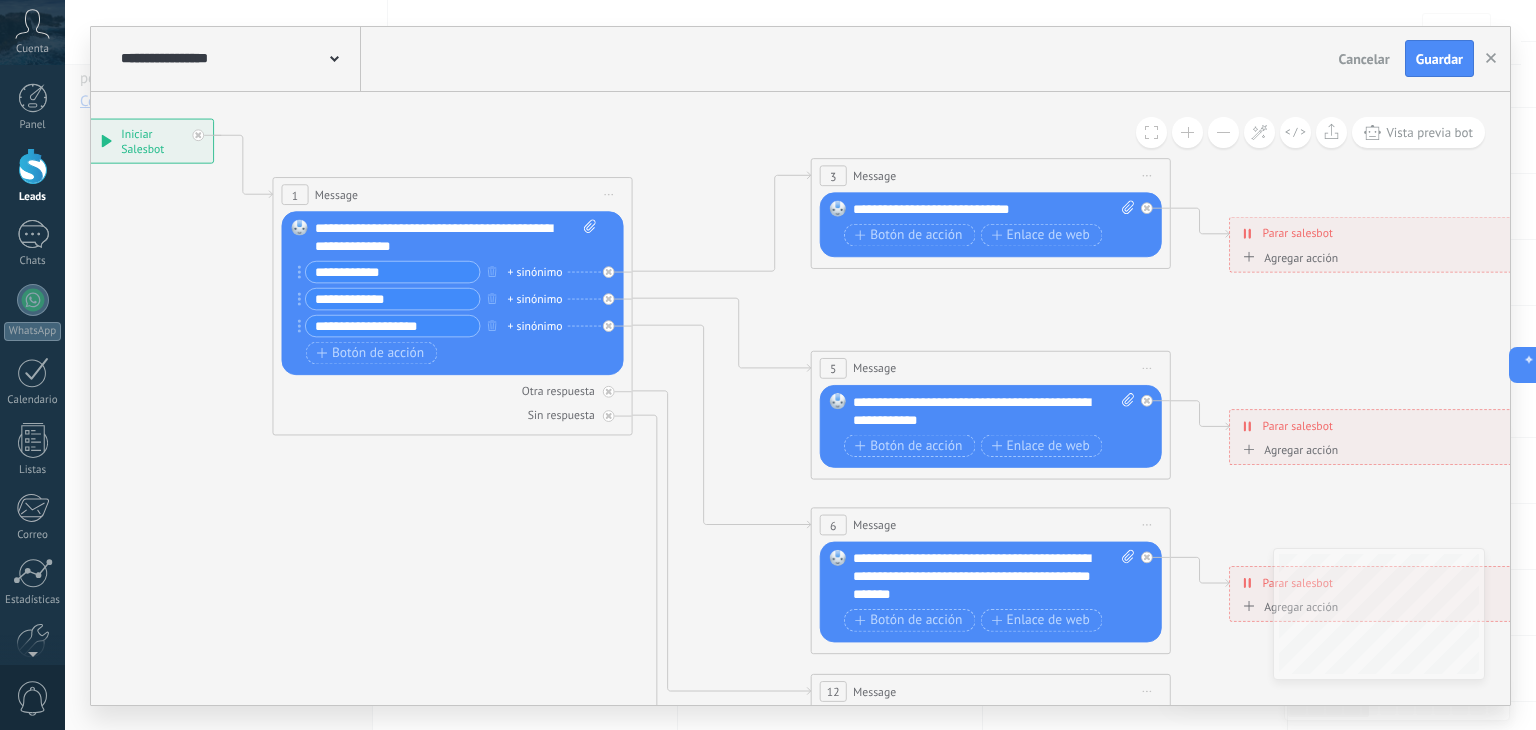 click on "**********" at bounding box center (393, 325) 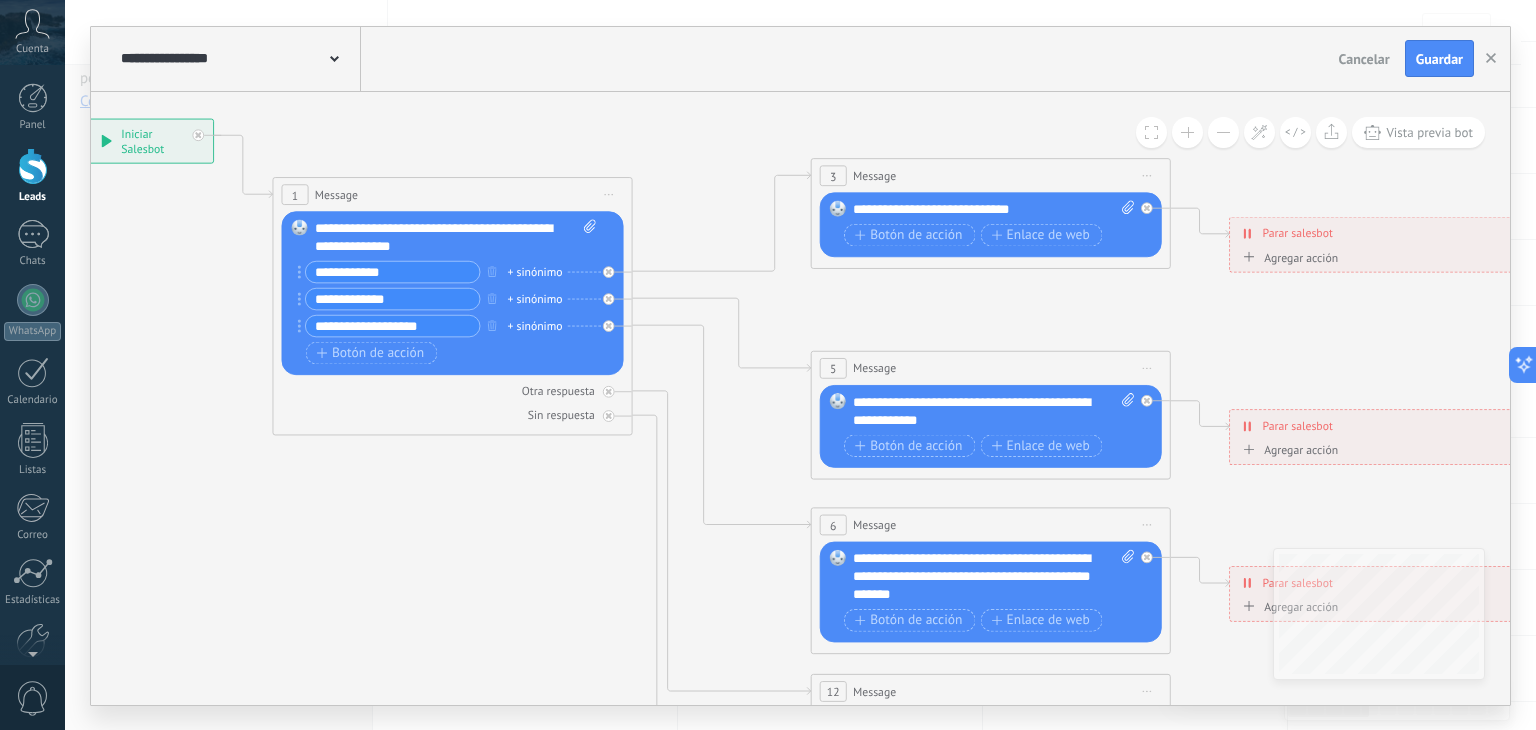 click on "**********" at bounding box center (393, 325) 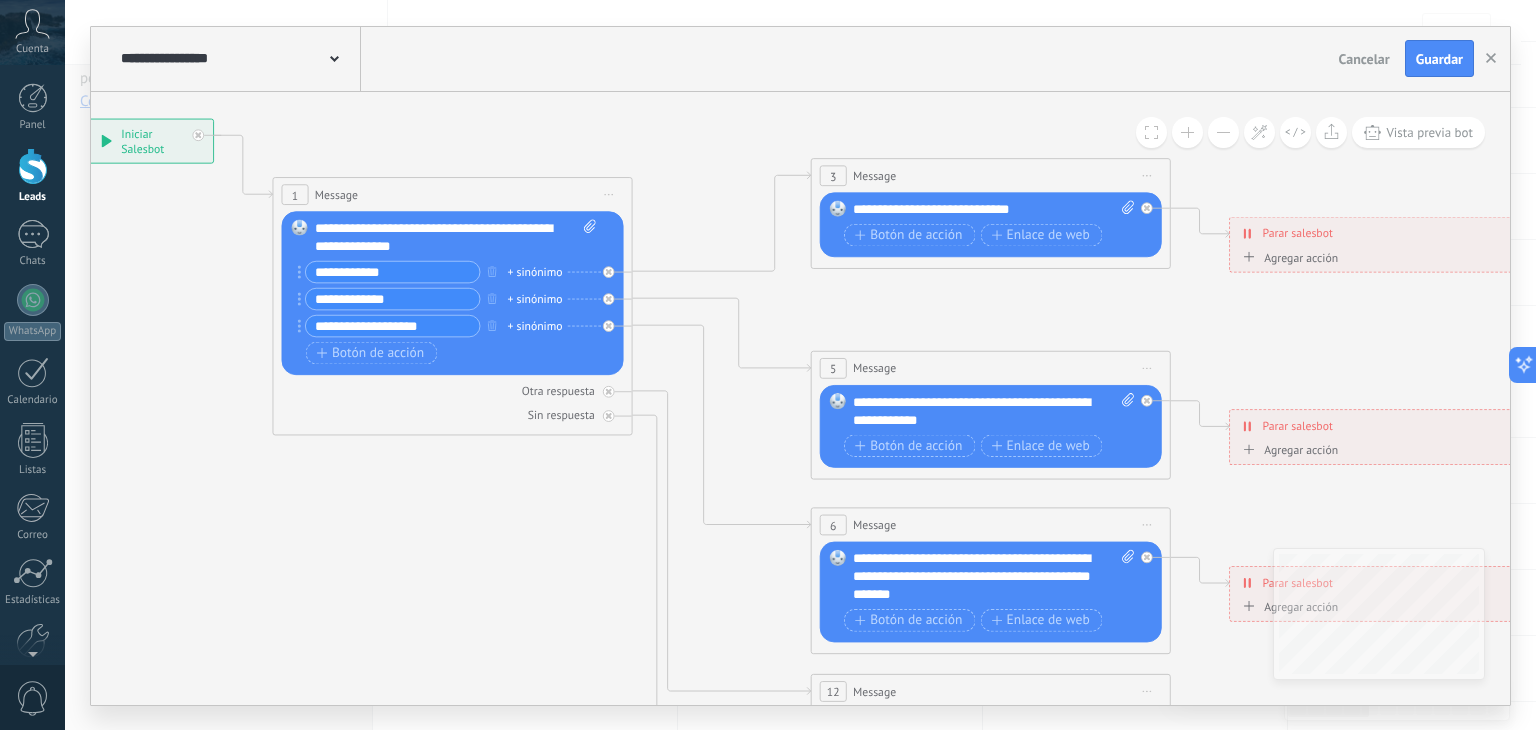 drag, startPoint x: 432, startPoint y: 329, endPoint x: 248, endPoint y: 329, distance: 184 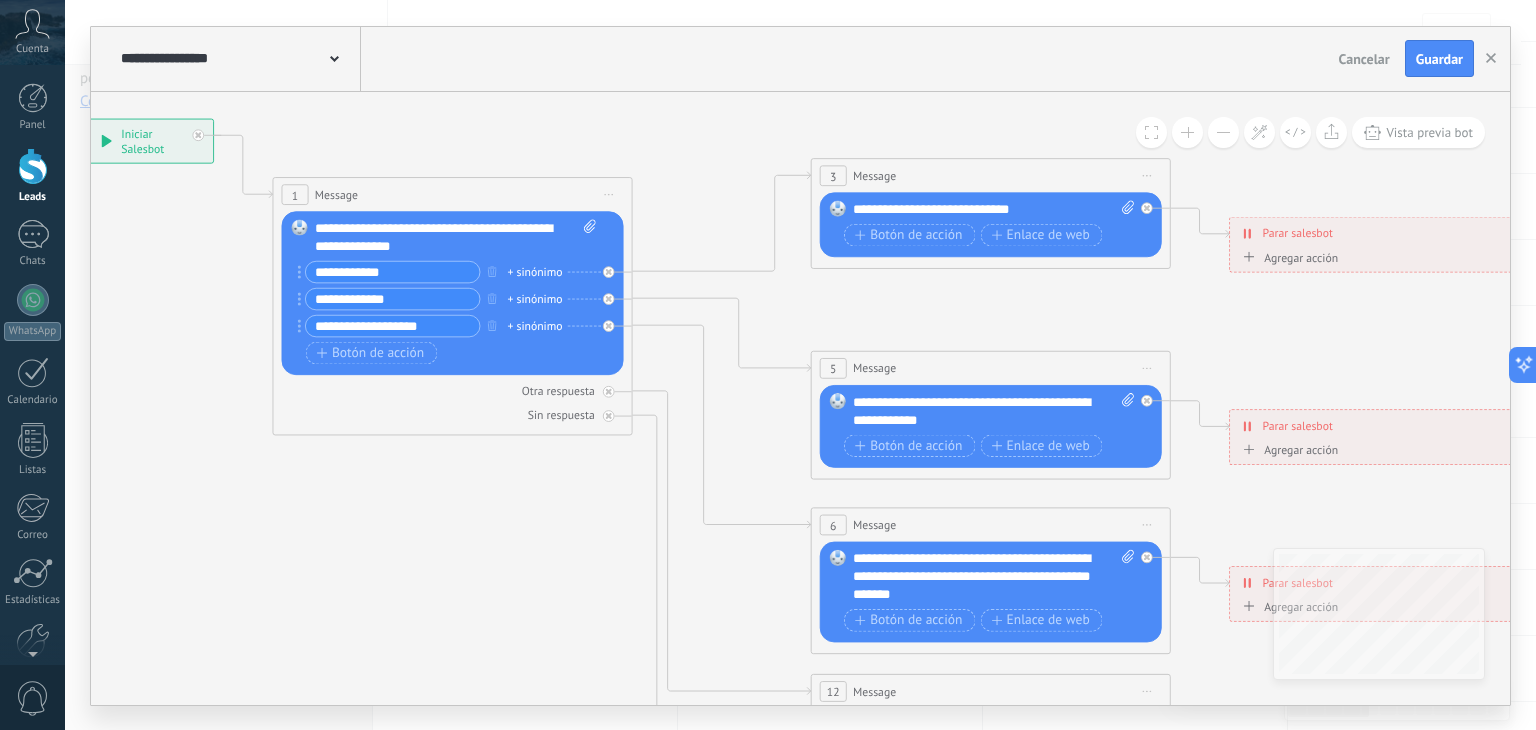 click on "**********" at bounding box center (393, 325) 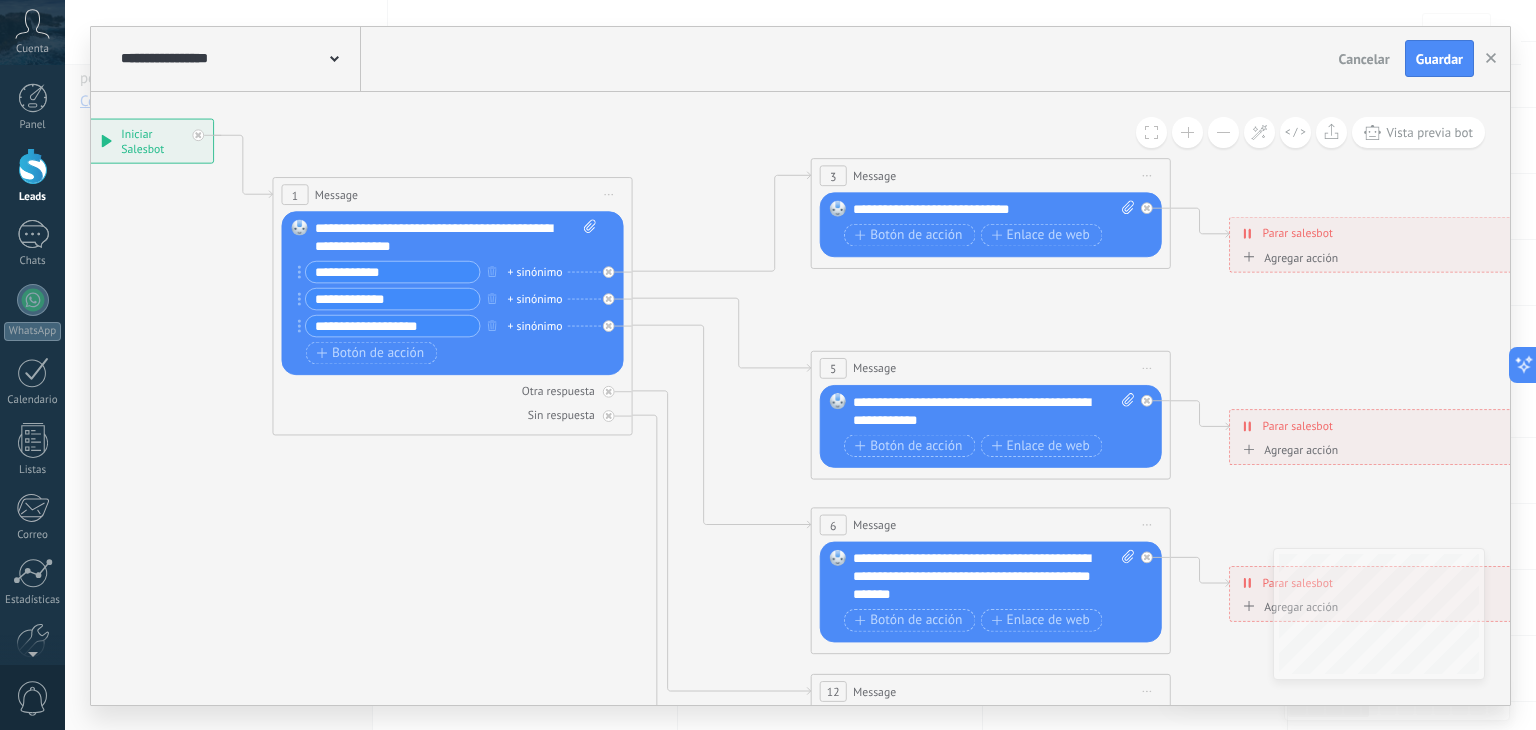 drag, startPoint x: 460, startPoint y: 323, endPoint x: 243, endPoint y: 297, distance: 218.55205 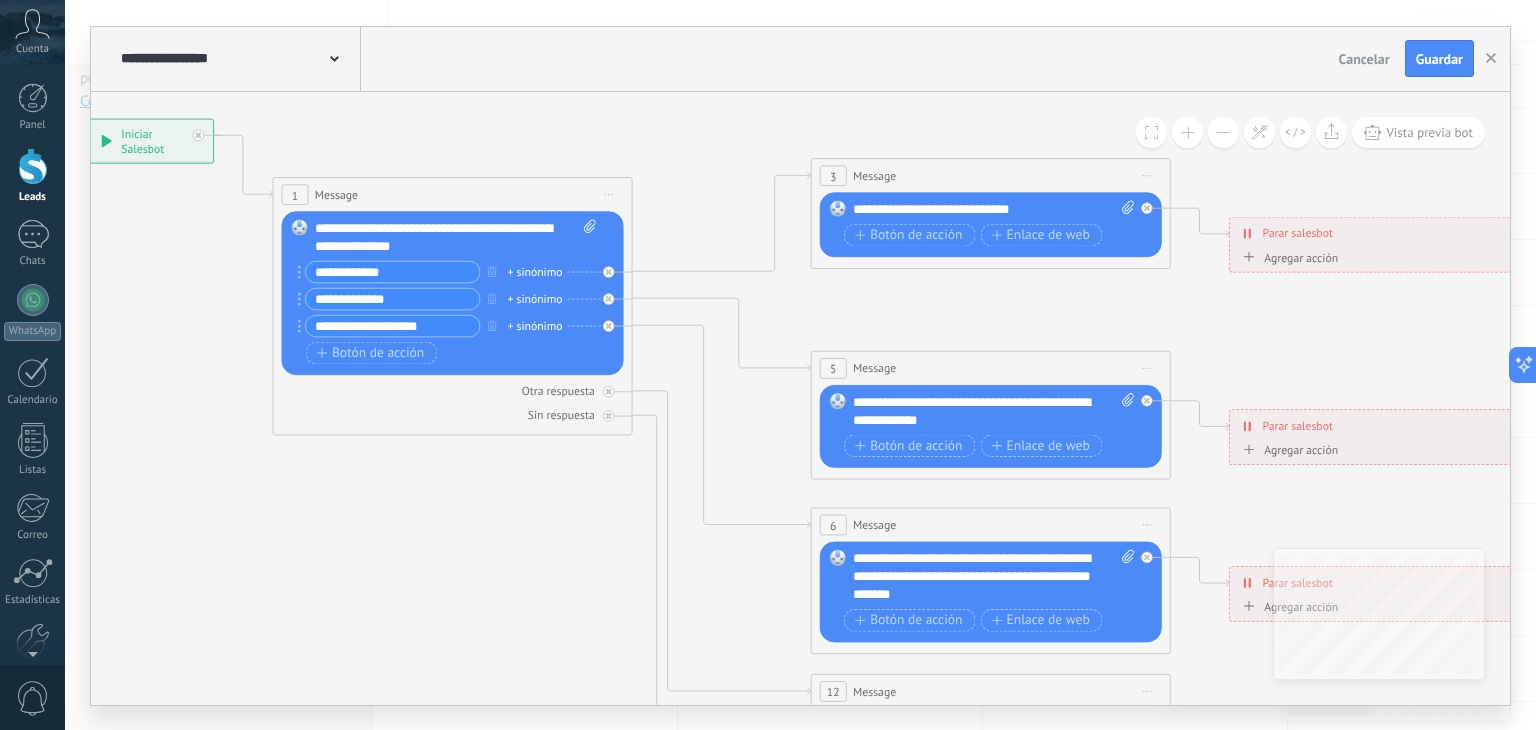 click on "**********" at bounding box center (79, 118) 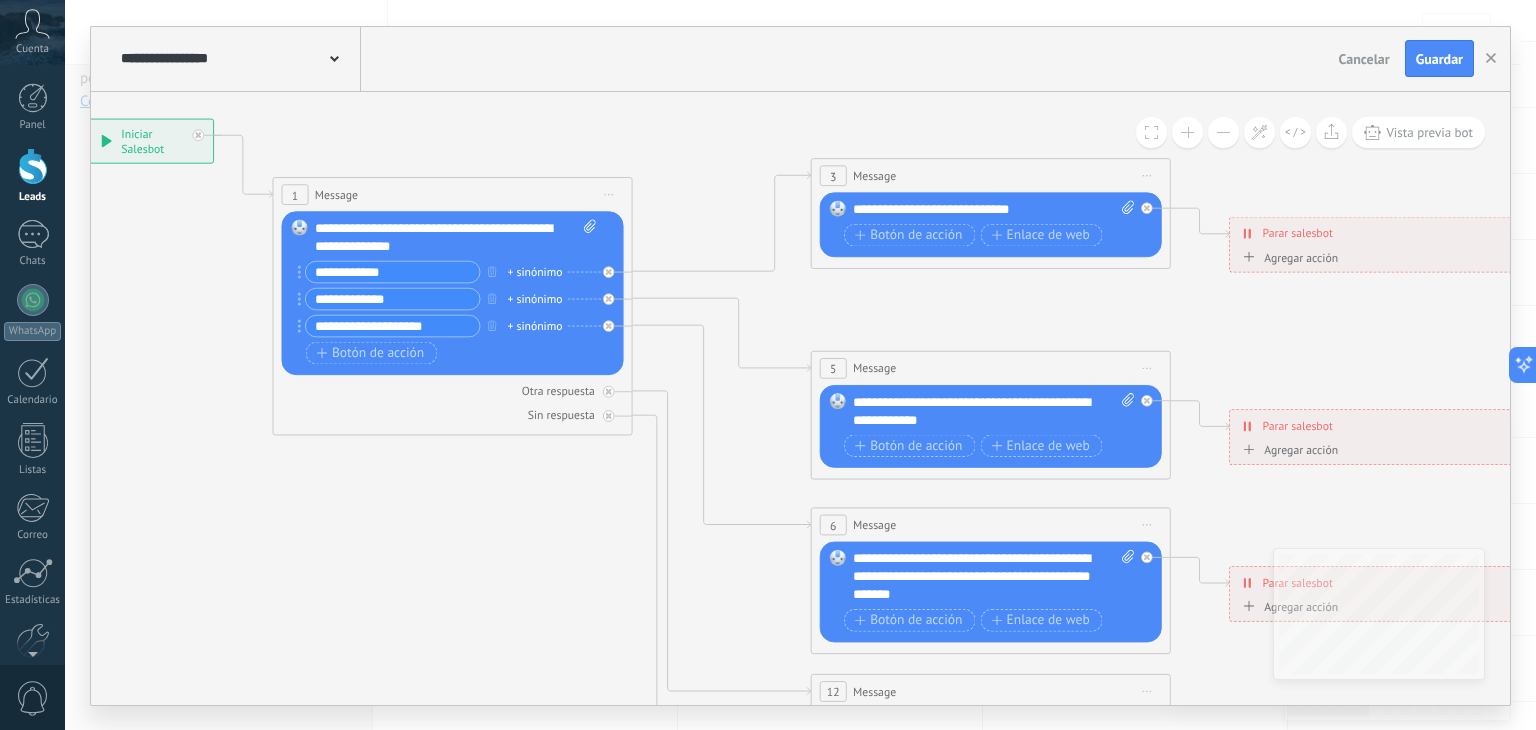 drag, startPoint x: 452, startPoint y: 325, endPoint x: 230, endPoint y: 308, distance: 222.64995 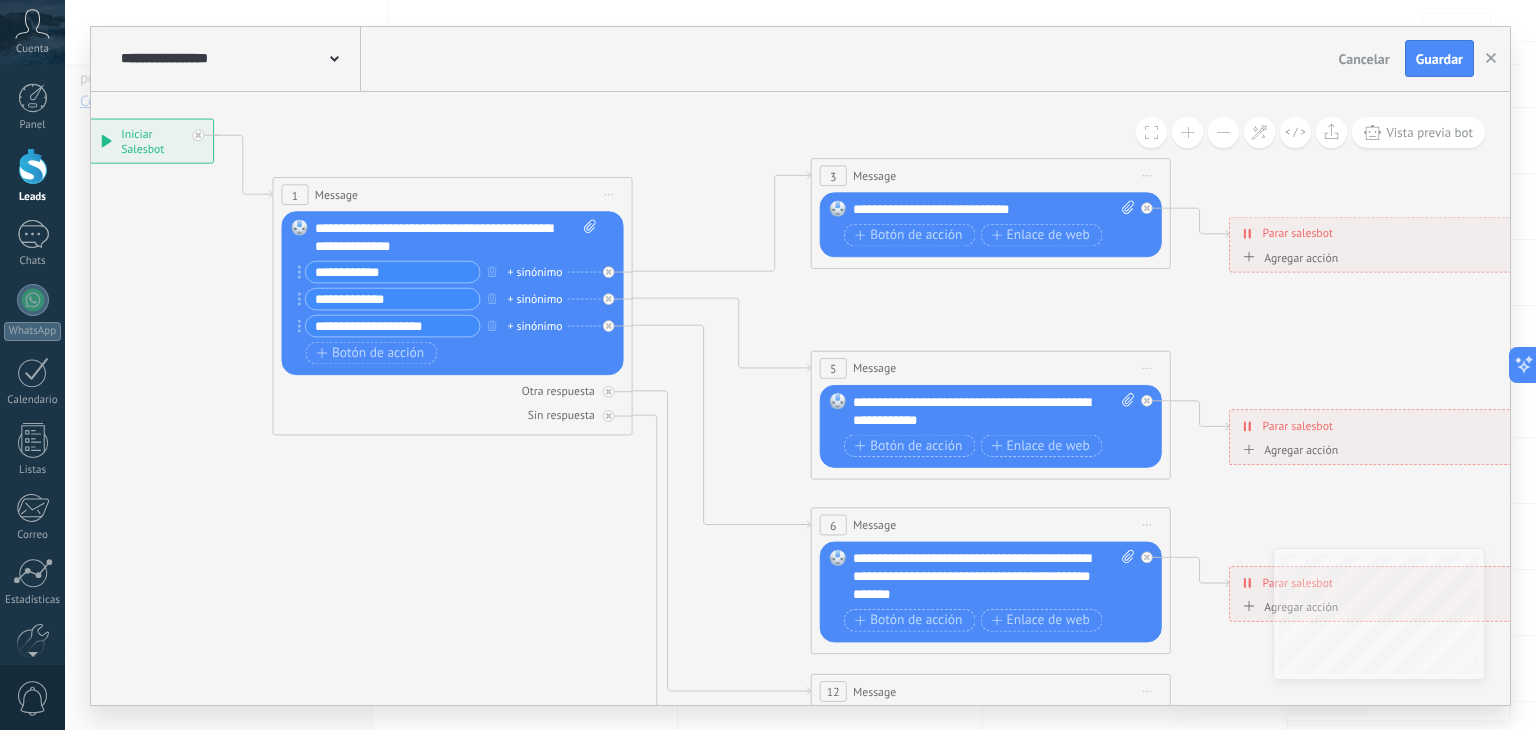 click on "**********" at bounding box center (79, 118) 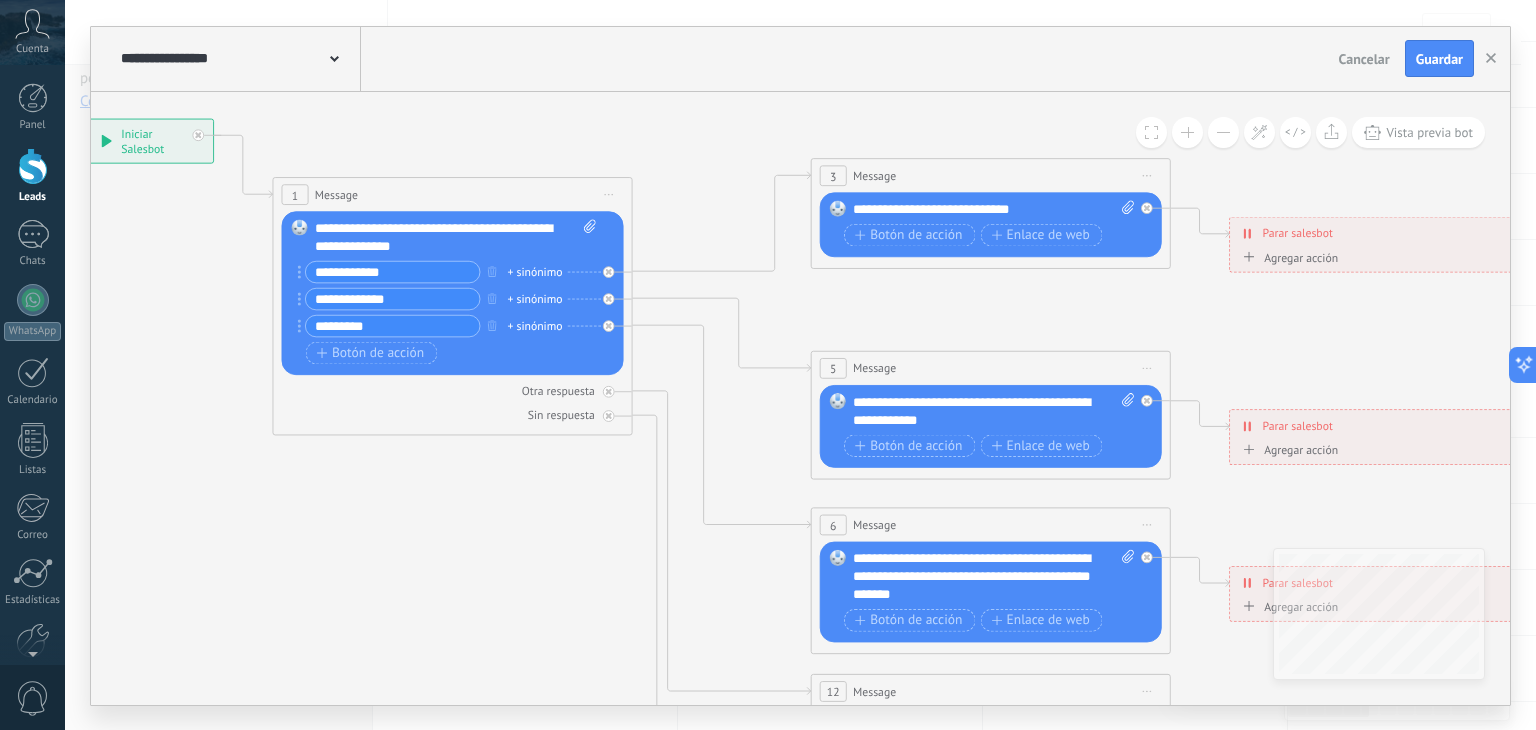 type on "*********" 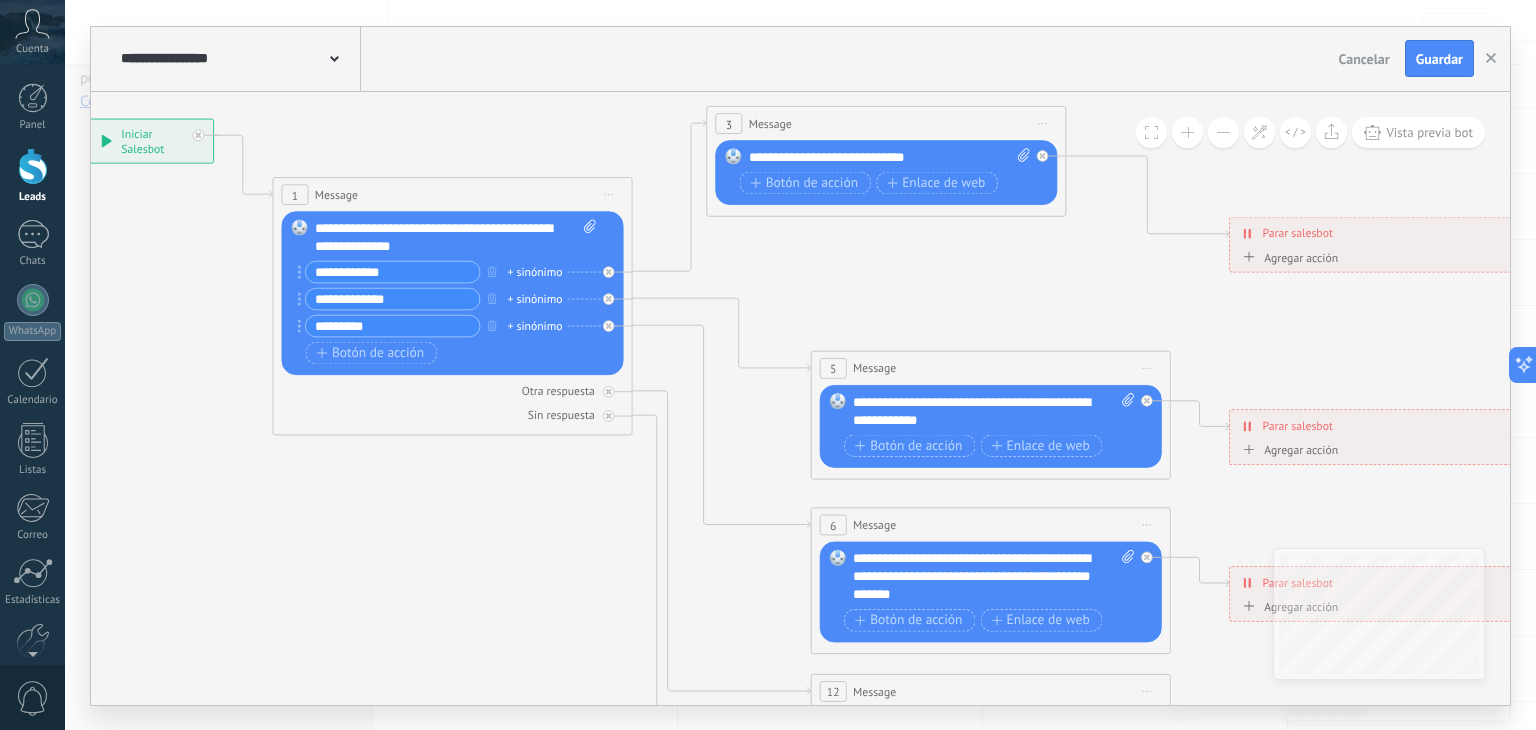 drag, startPoint x: 949, startPoint y: 175, endPoint x: 847, endPoint y: 123, distance: 114.49017 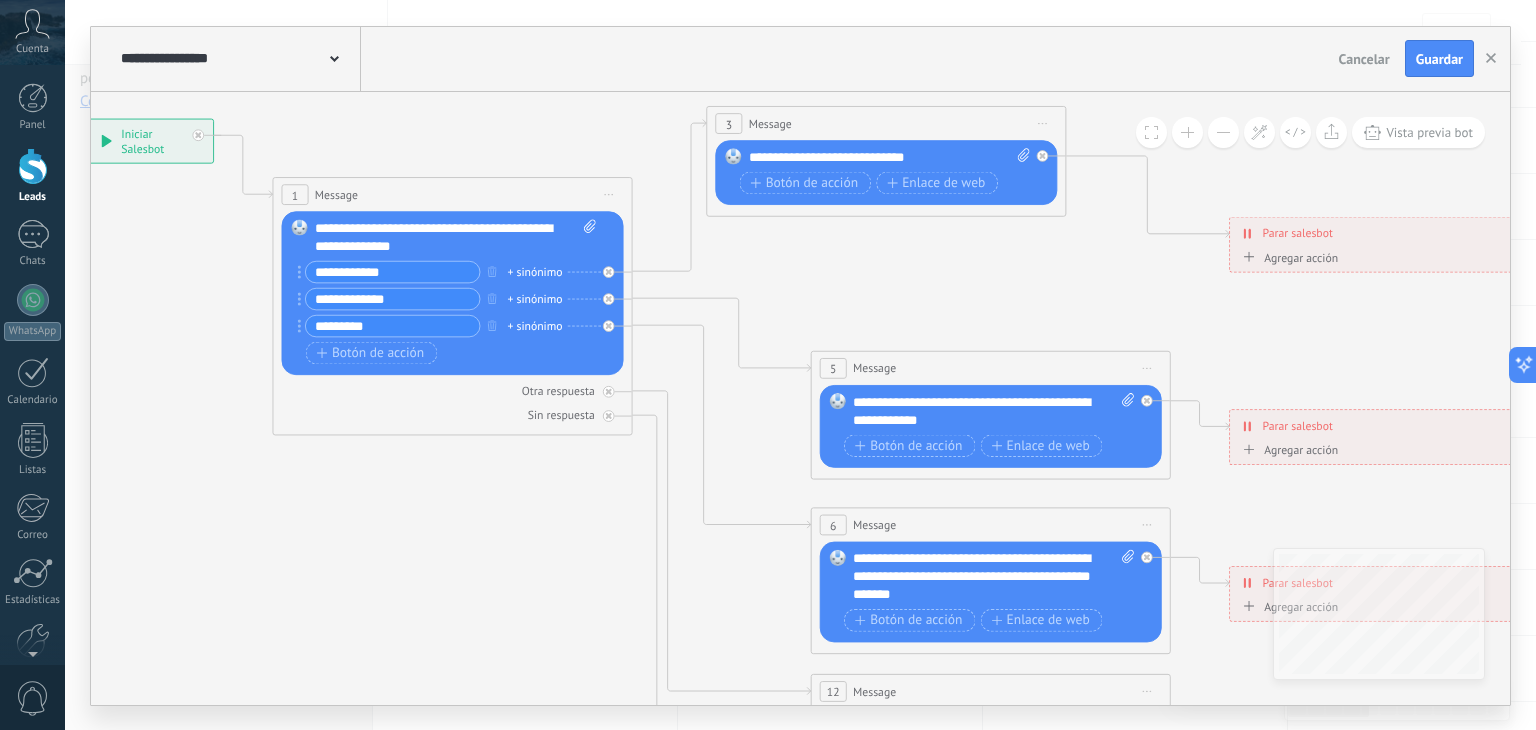 click on "3
Message
*******
(a):
Todos los contactos - canales seleccionados
Todos los contactos - canales seleccionados
Todos los contactos - canal primario
Contacto principal - canales seleccionados
Contacto principal - canal primario
Todos los contactos - canales seleccionados
Todos los contactos - canales seleccionados
Todos los contactos - canal primario
Contacto principal - canales seleccionados" at bounding box center [886, 123] 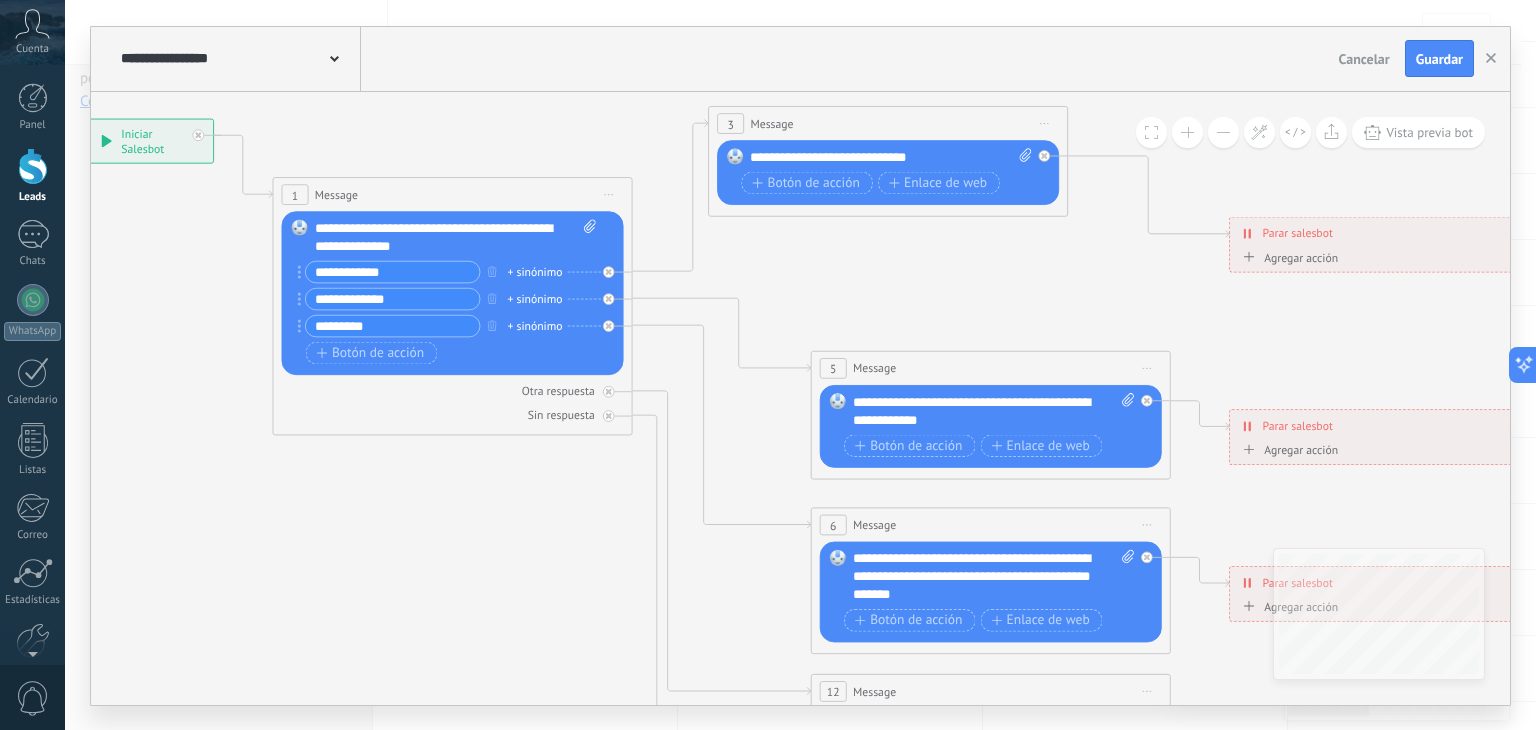 click at bounding box center (1223, 132) 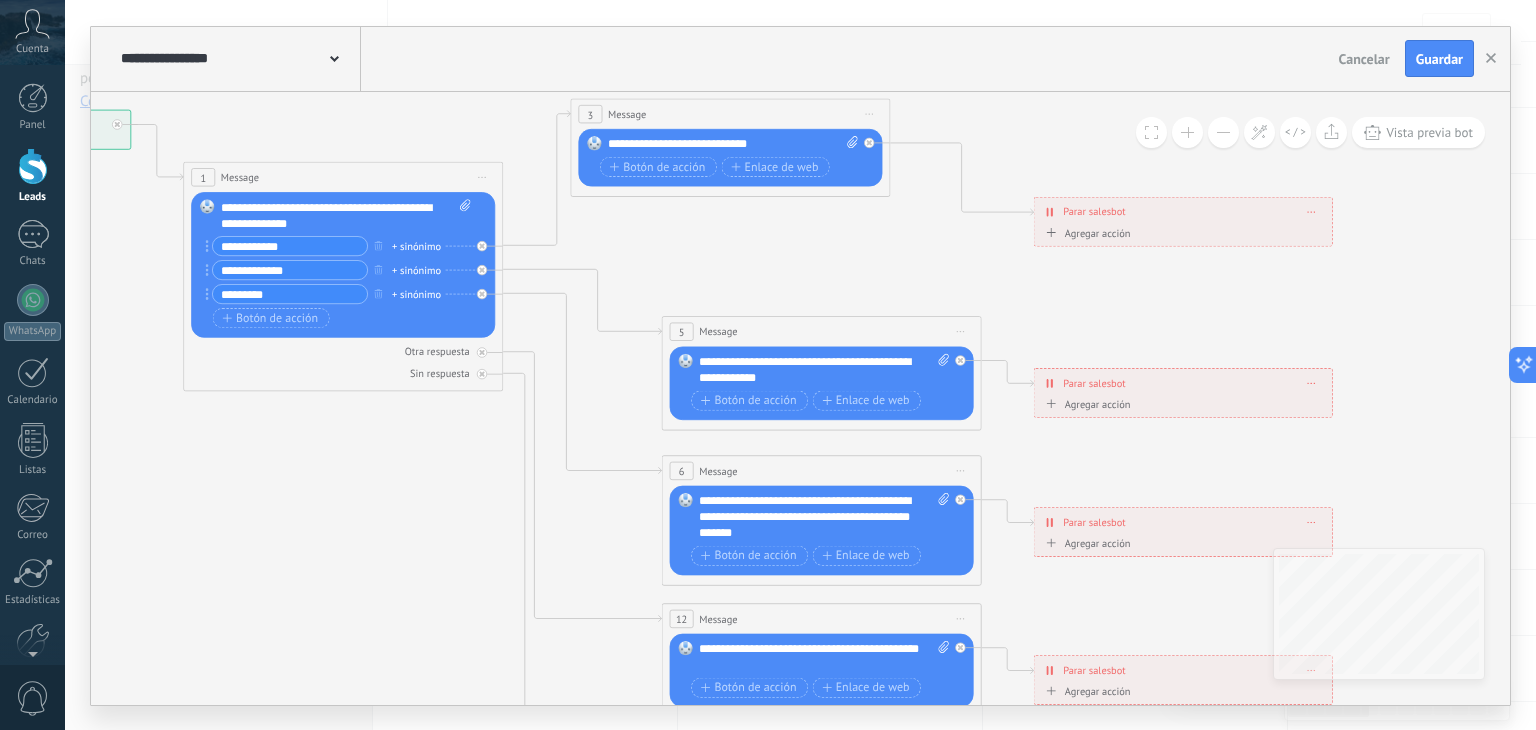 drag, startPoint x: 1053, startPoint y: 265, endPoint x: 892, endPoint y: 225, distance: 165.89455 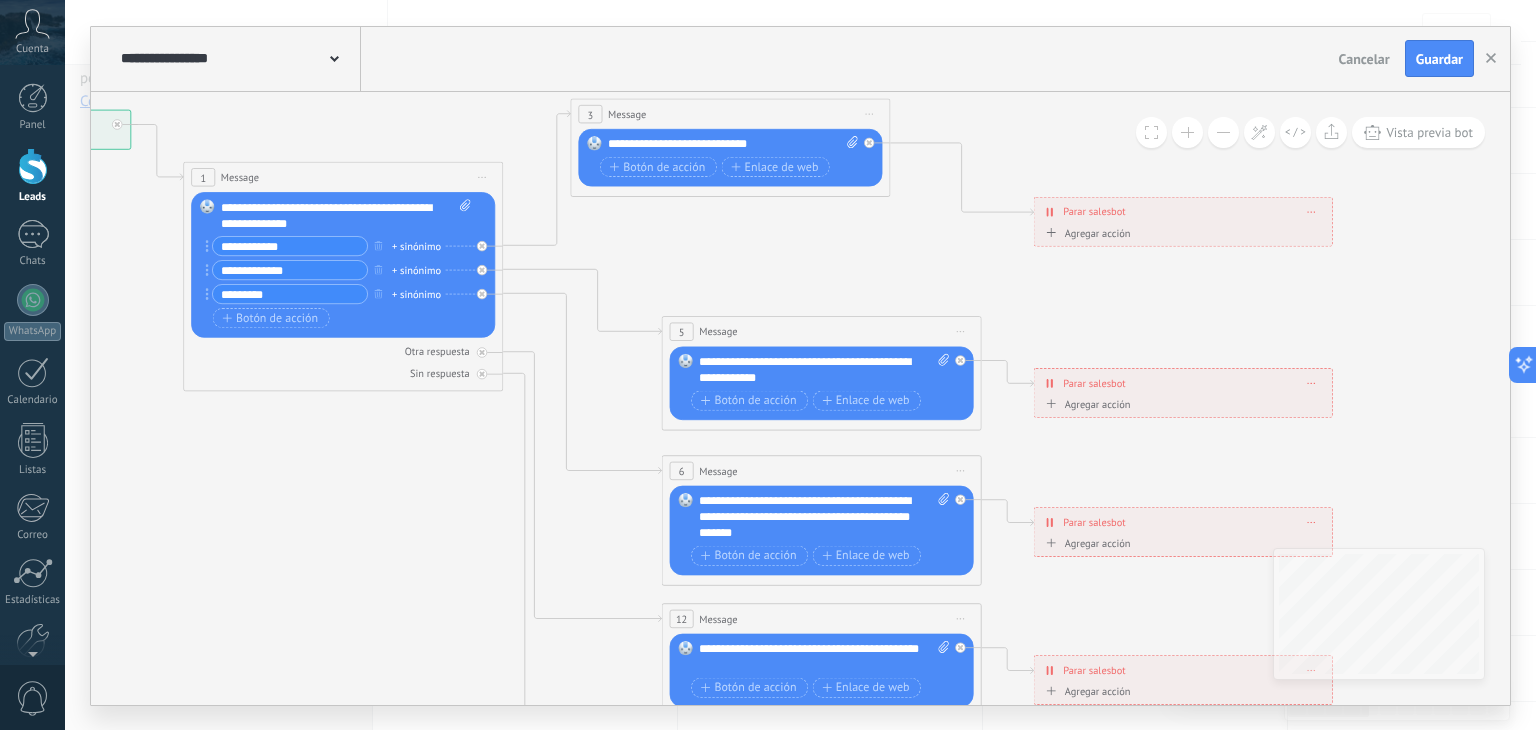 click 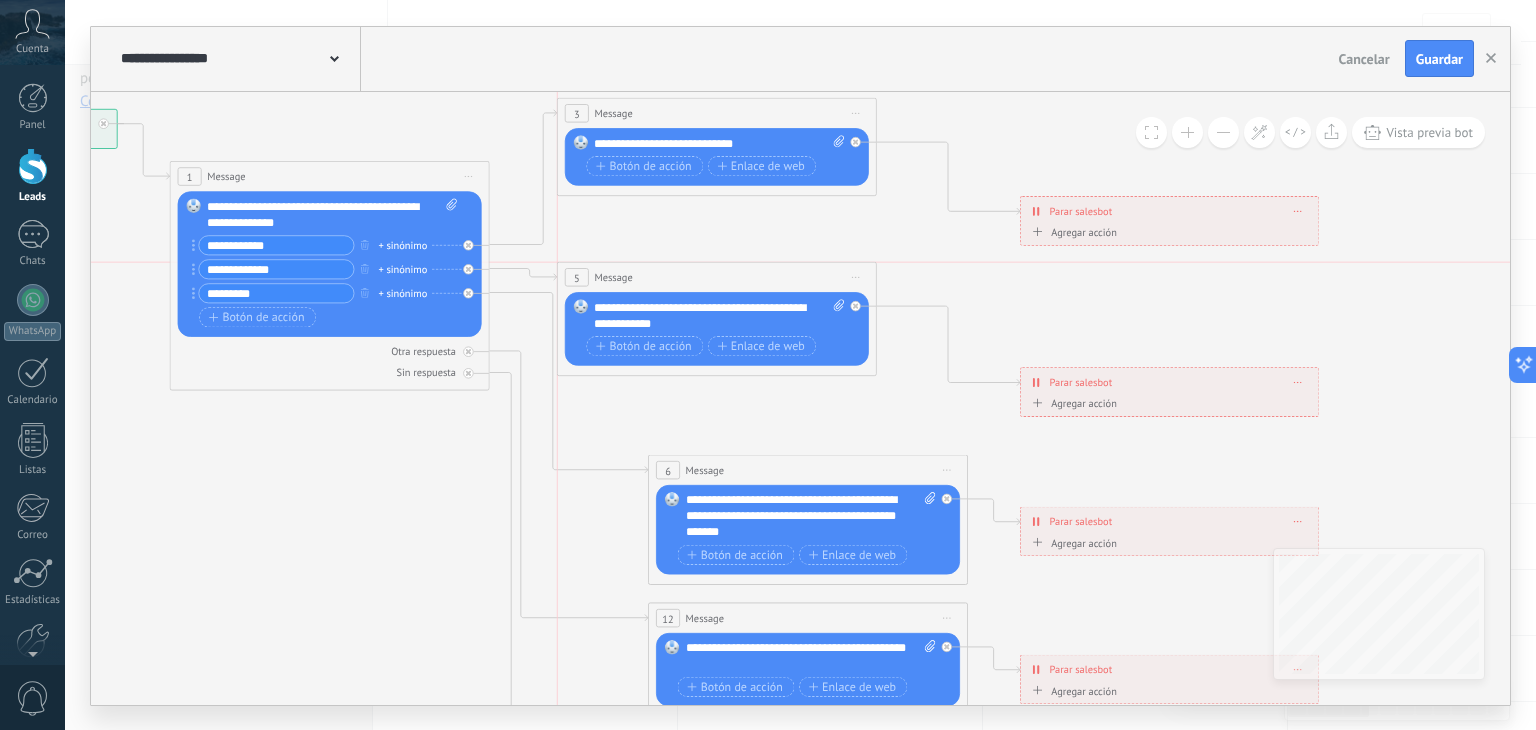 drag, startPoint x: 784, startPoint y: 325, endPoint x: 697, endPoint y: 269, distance: 103.46497 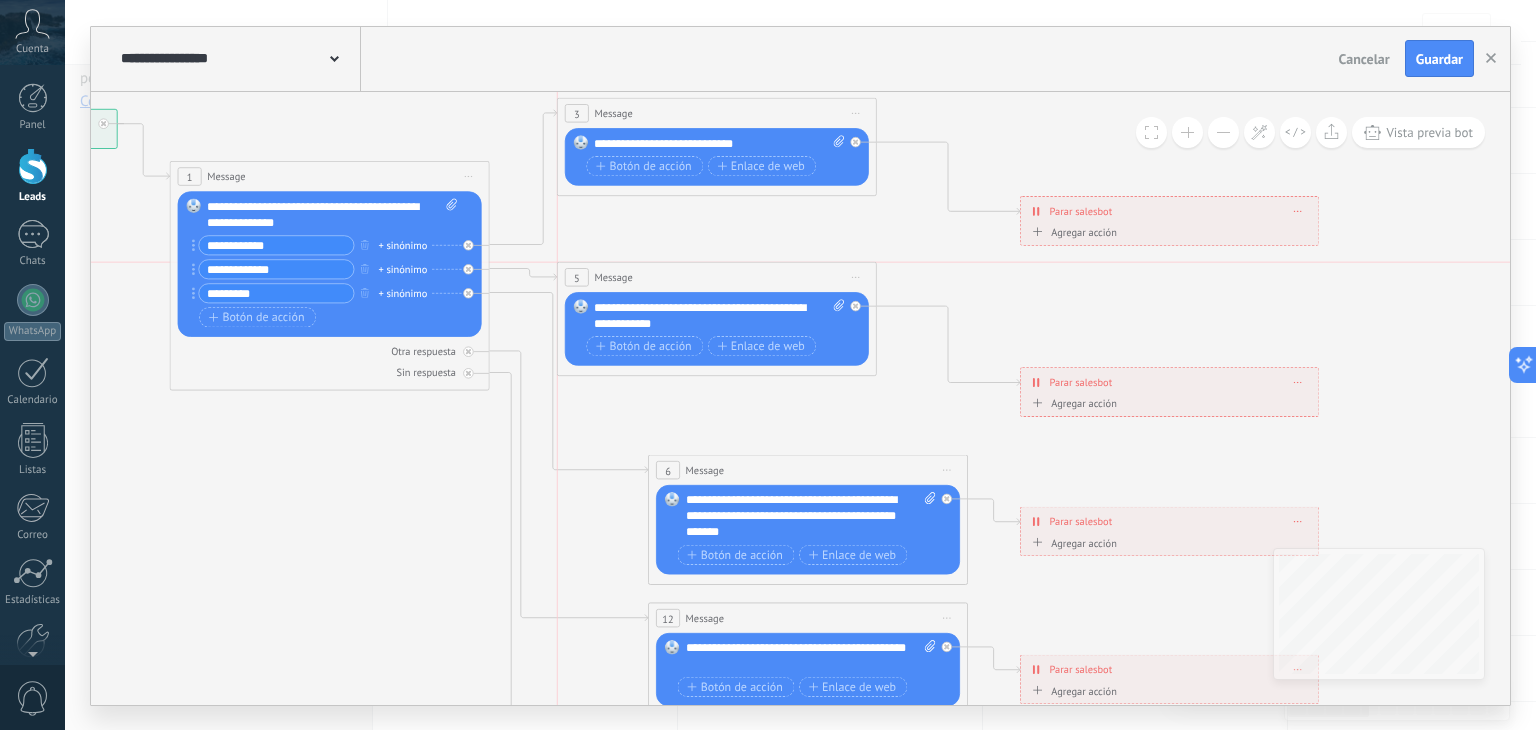 click on "5
Message
*******
(a):
Todos los contactos - canales seleccionados
Todos los contactos - canales seleccionados
Todos los contactos - canal primario
Contacto principal - canales seleccionados
Contacto principal - canal primario
Todos los contactos - canales seleccionados
Todos los contactos - canales seleccionados
Todos los contactos - canal primario
Contacto principal - canales seleccionados" at bounding box center [717, 277] 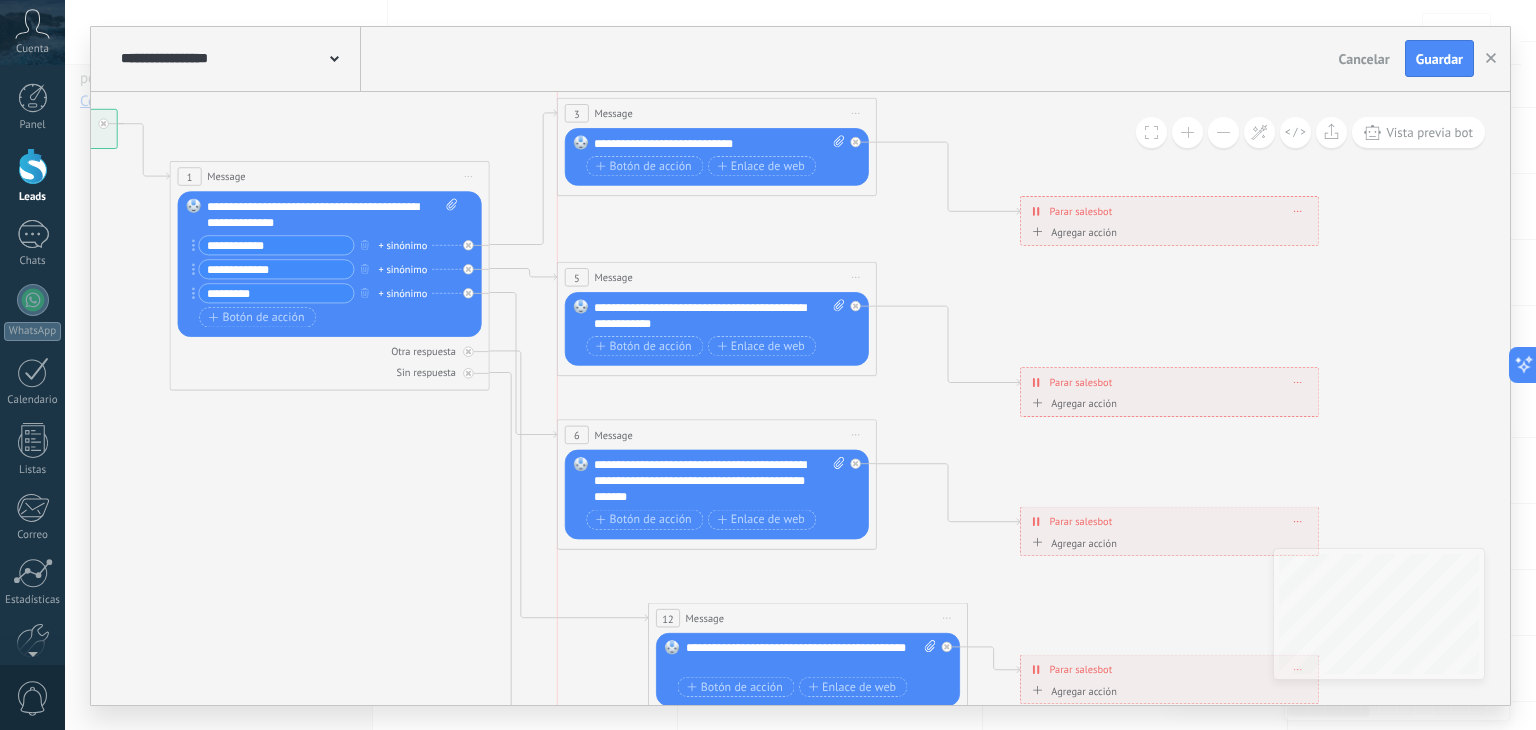 drag, startPoint x: 711, startPoint y: 465, endPoint x: 623, endPoint y: 431, distance: 94.33981 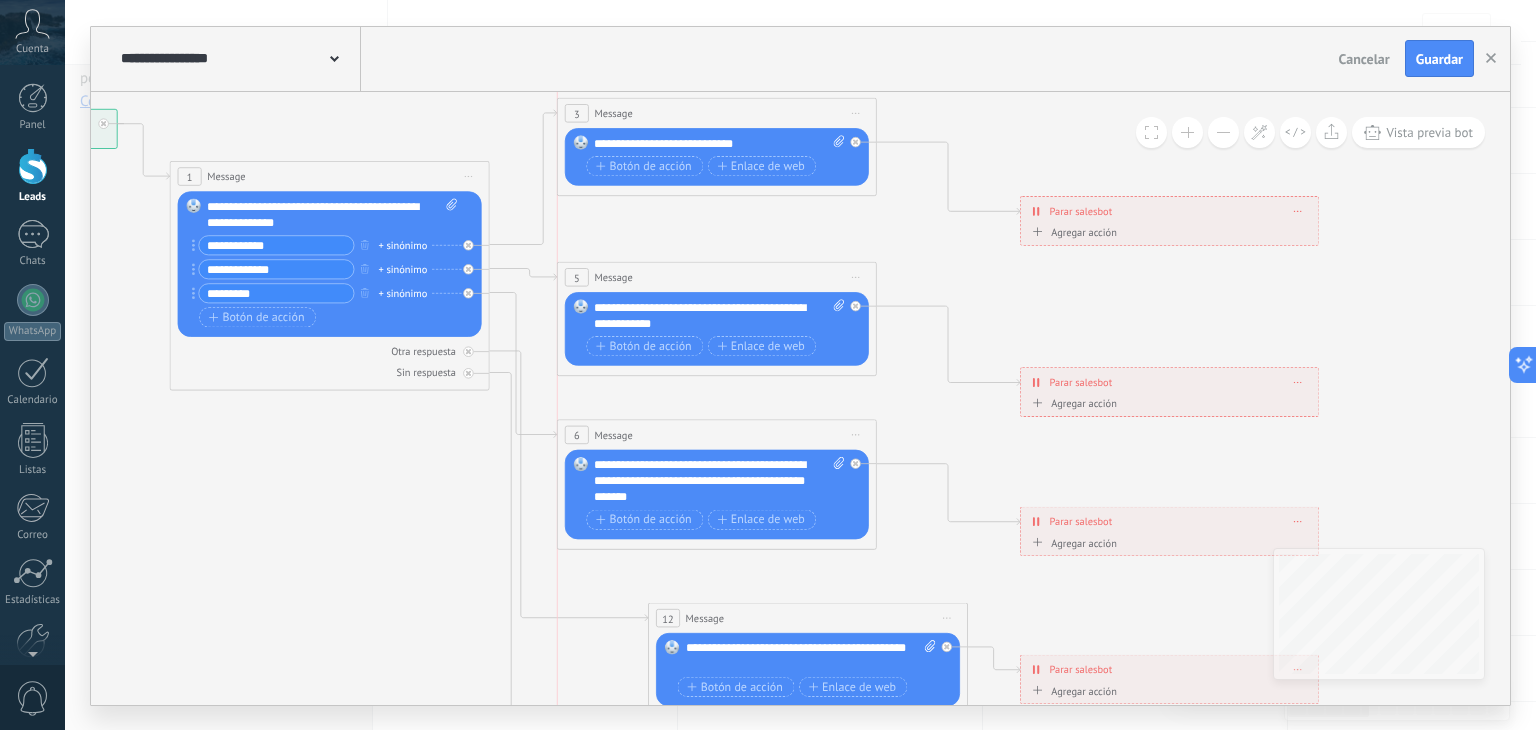click on "Message" at bounding box center (613, 434) 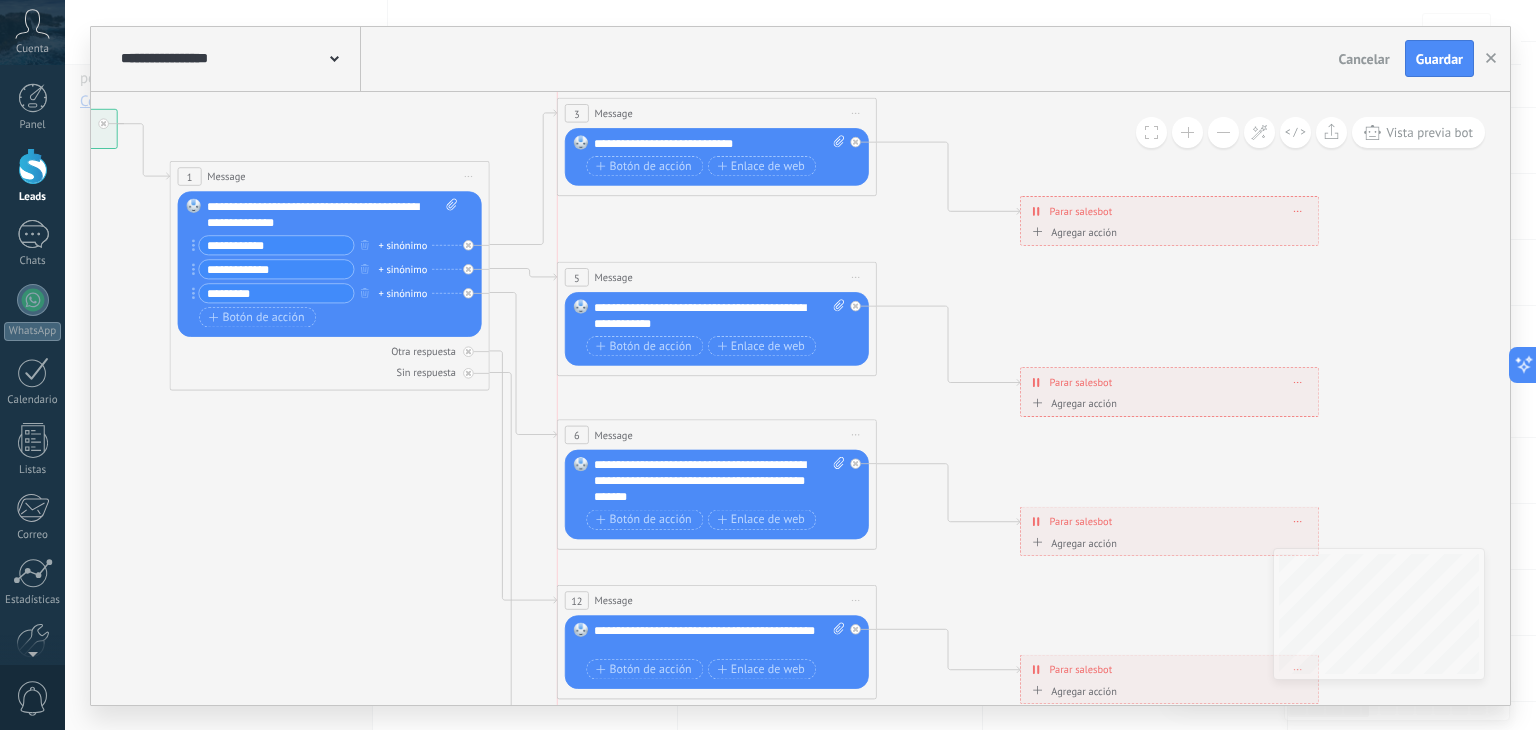 drag, startPoint x: 830, startPoint y: 605, endPoint x: 747, endPoint y: 588, distance: 84.723076 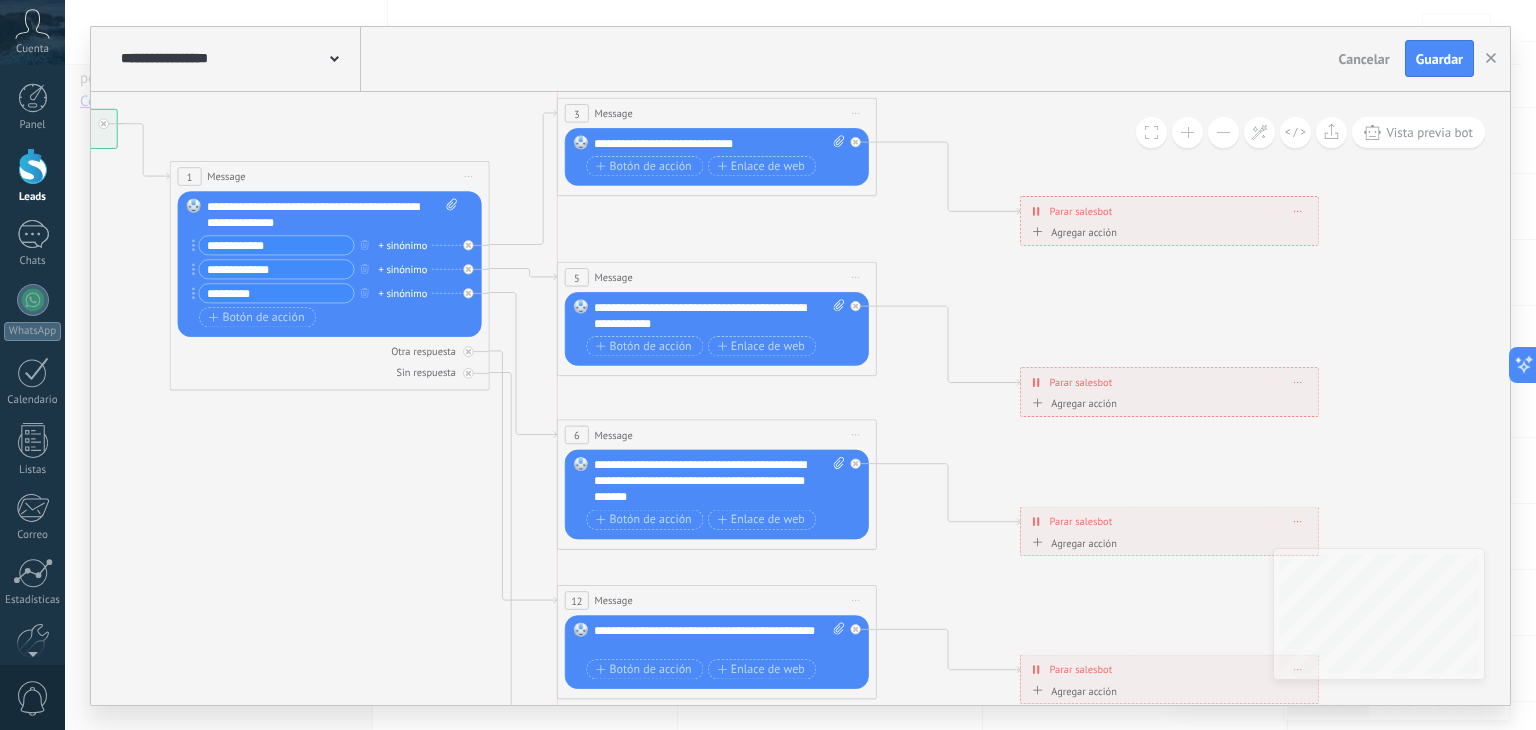 click on "12
Message
*******
(a):
Todos los contactos - canales seleccionados
Todos los contactos - canales seleccionados
Todos los contactos - canal primario
Contacto principal - canales seleccionados
Contacto principal - canal primario
Todos los contactos - canales seleccionados
Todos los contactos - canales seleccionados
Todos los contactos - canal primario
Contacto principal - canales seleccionados" at bounding box center (717, 600) 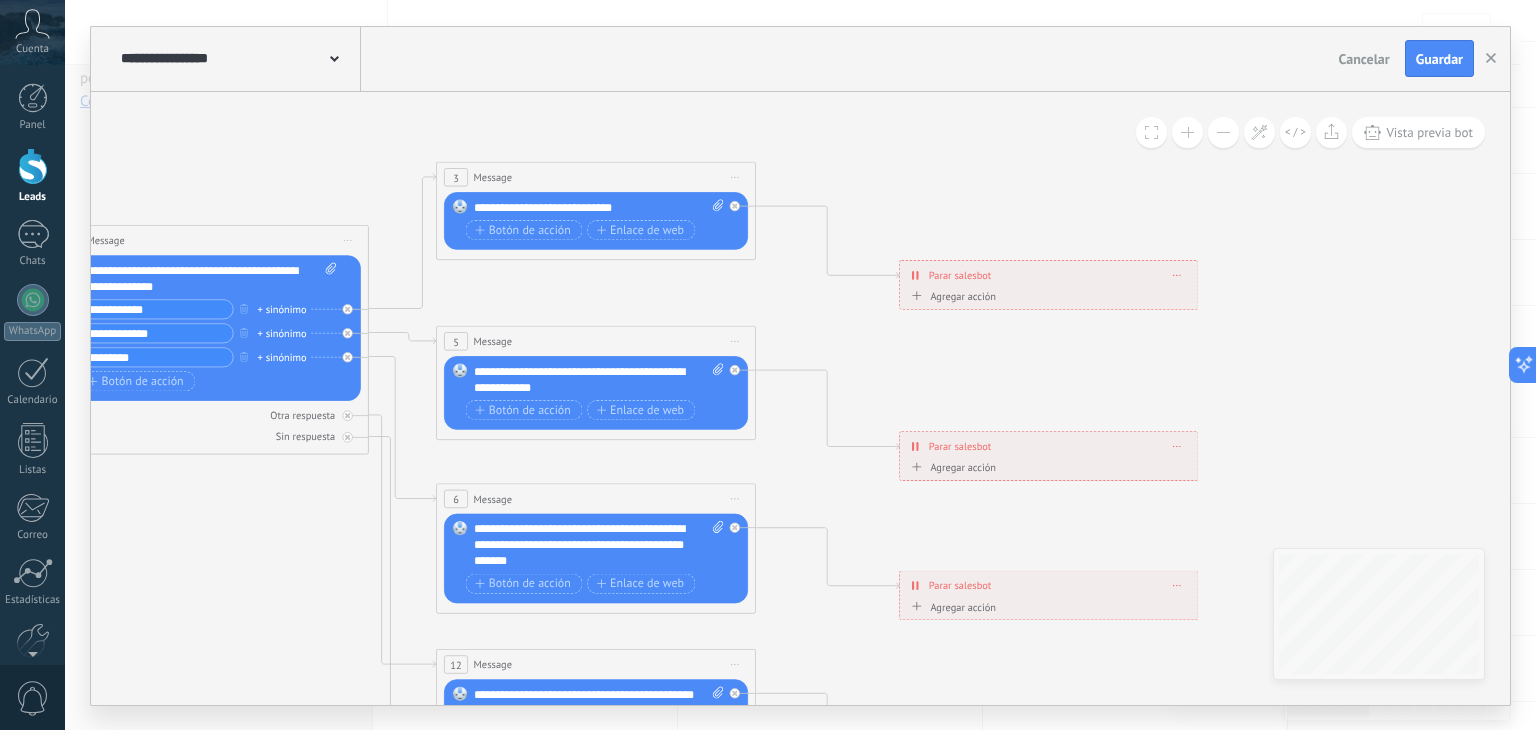 drag, startPoint x: 920, startPoint y: 228, endPoint x: 799, endPoint y: 292, distance: 136.88316 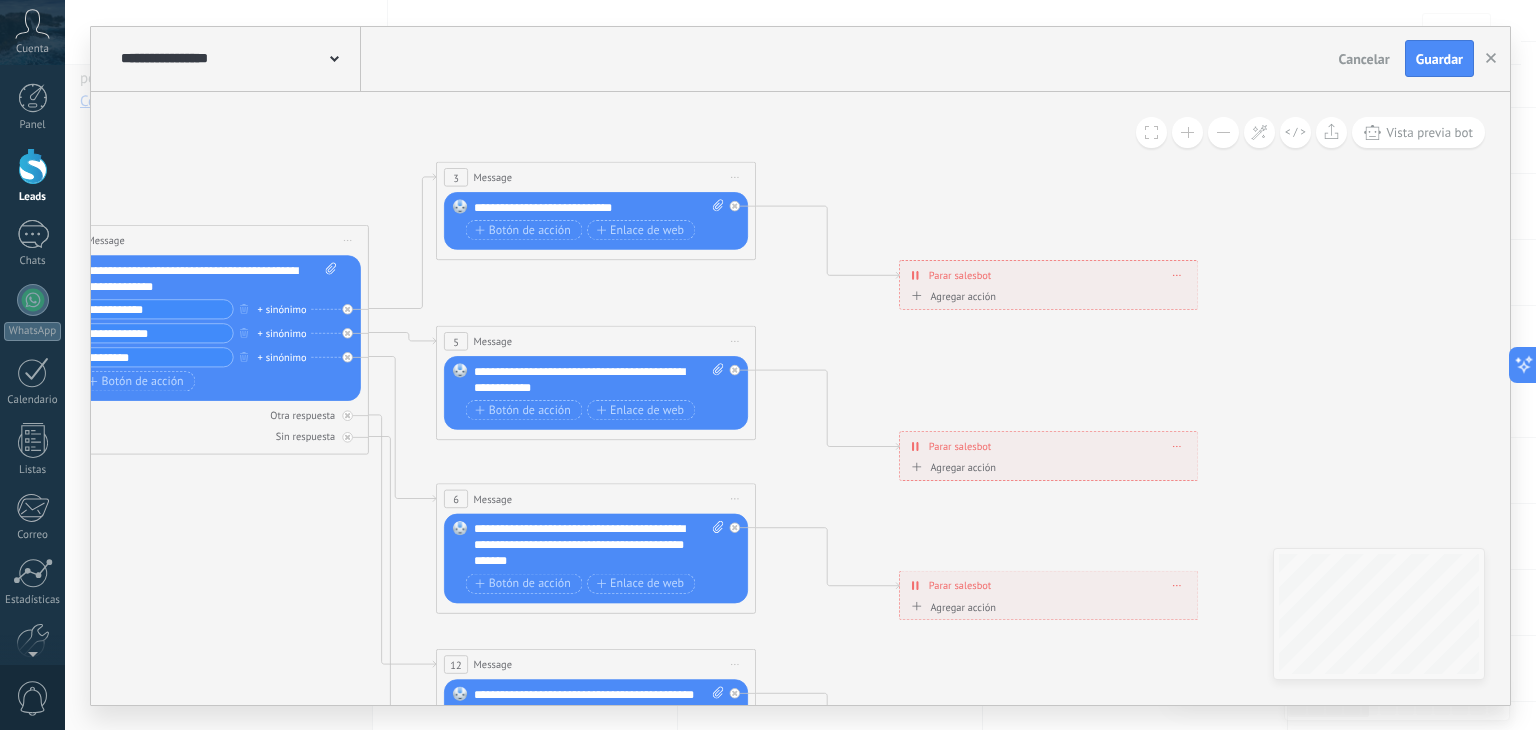 click 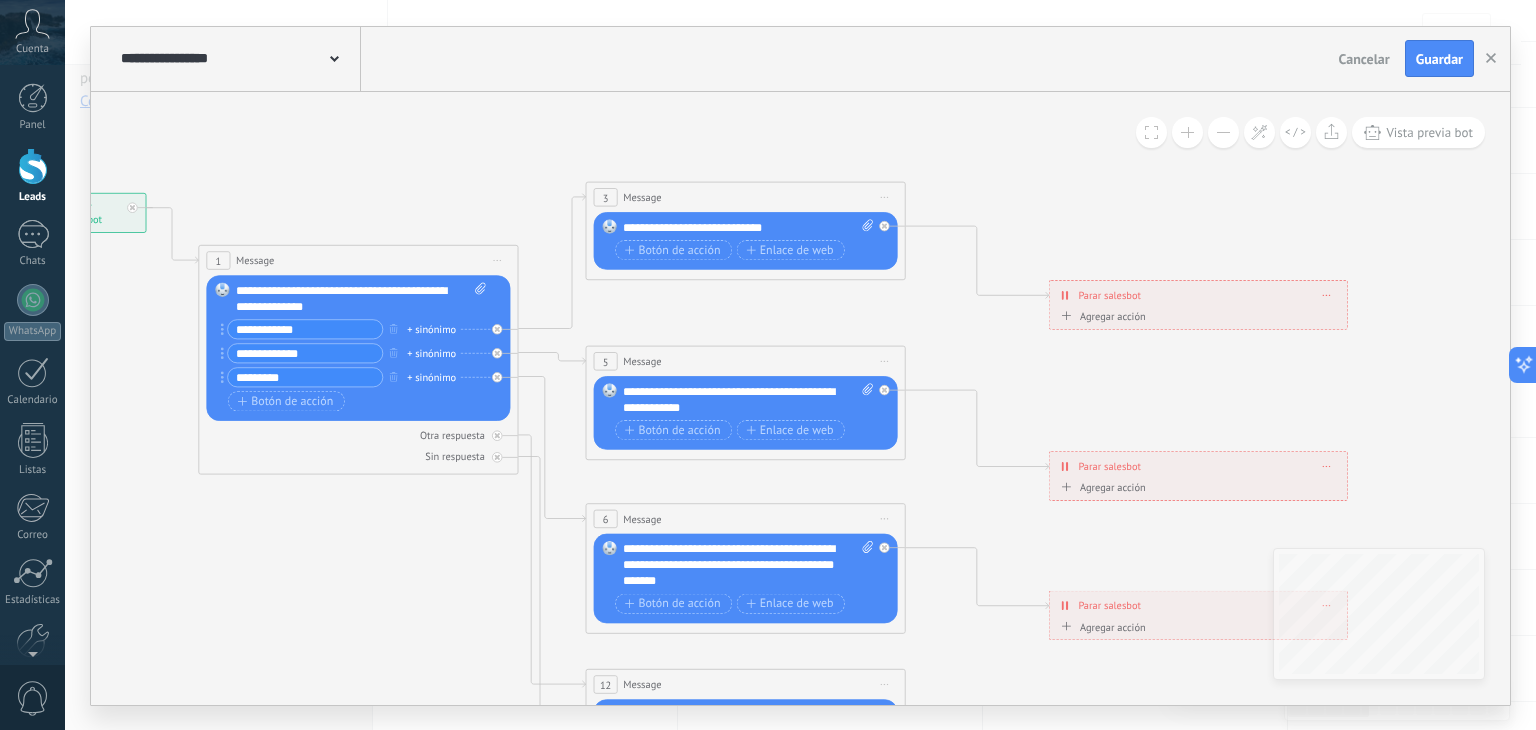 drag, startPoint x: 600, startPoint y: 294, endPoint x: 749, endPoint y: 314, distance: 150.33629 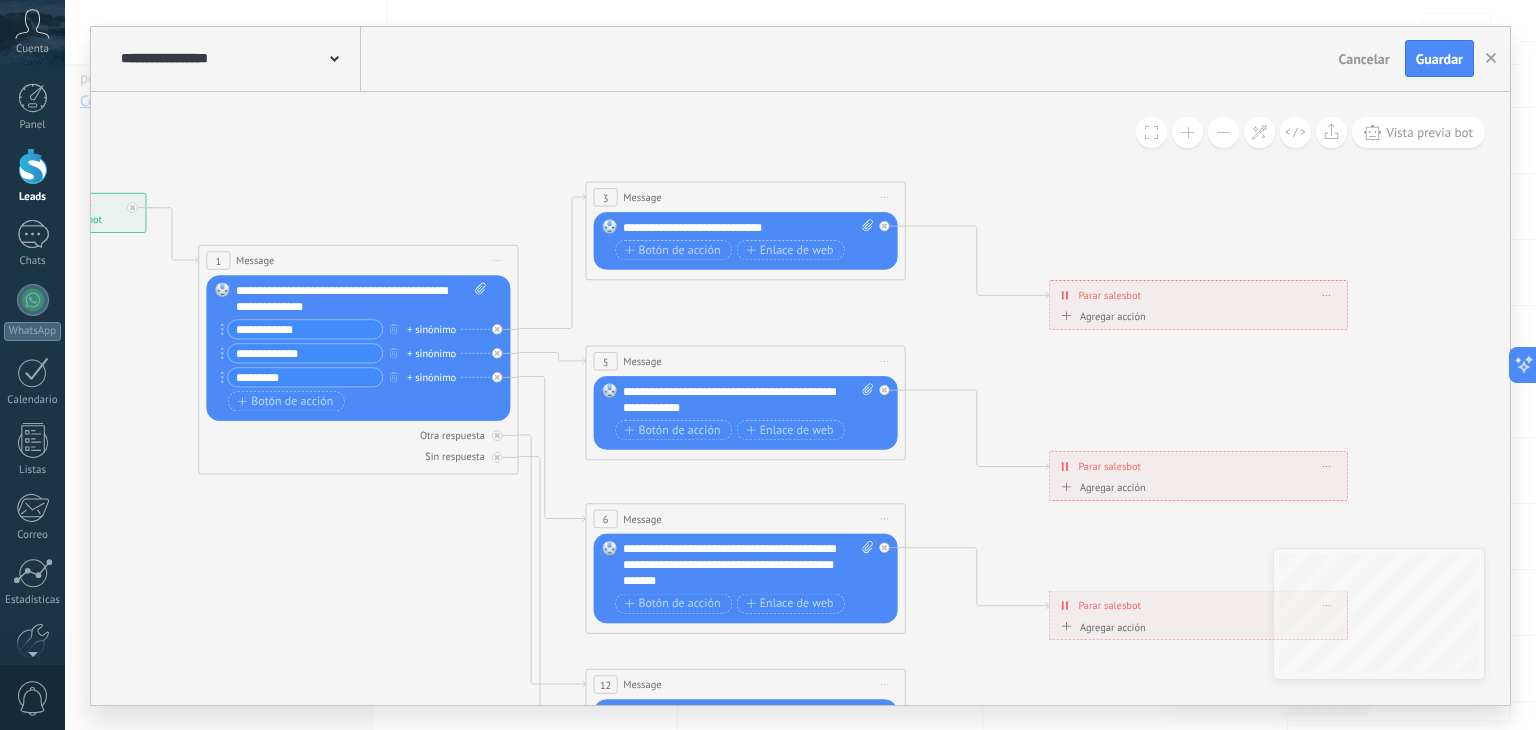 click 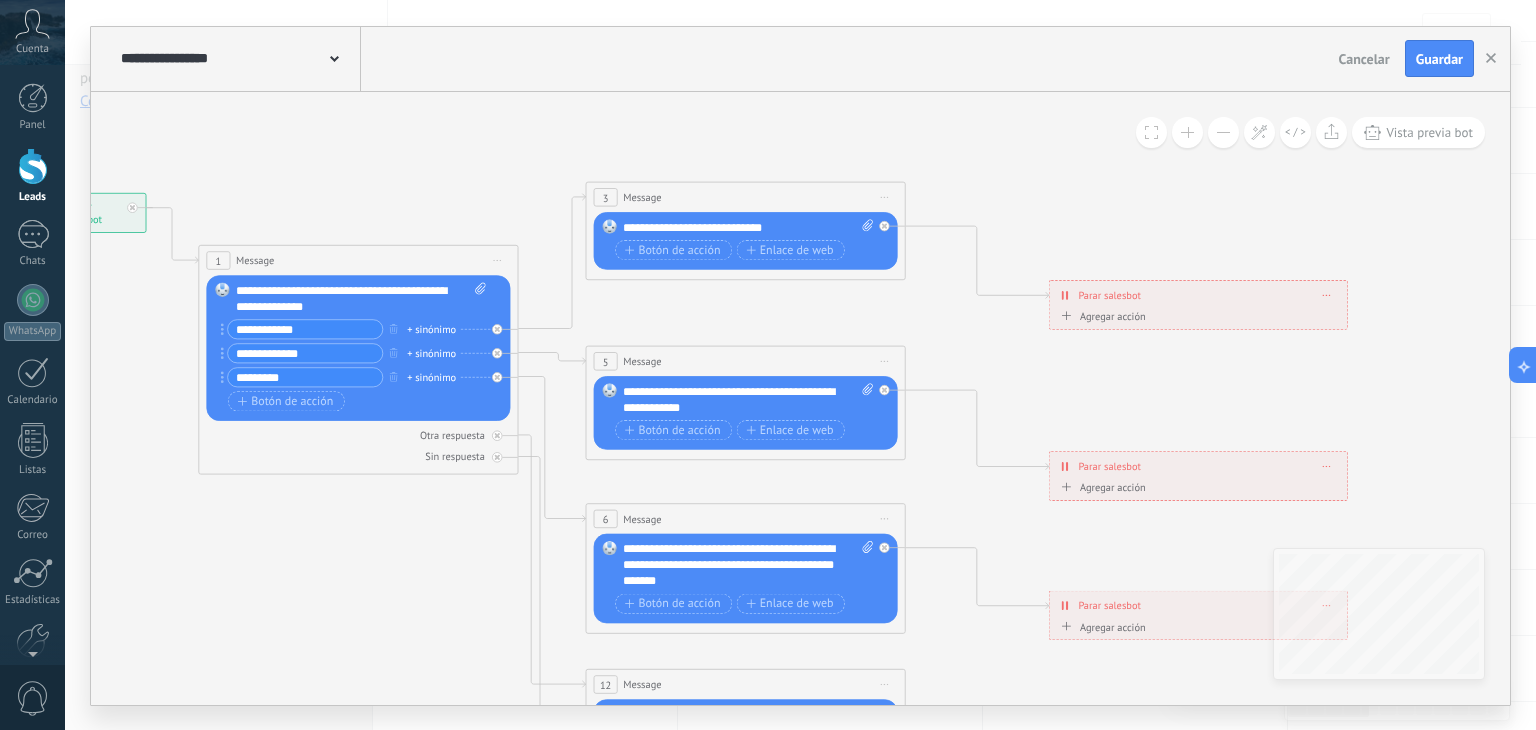 click on "**********" at bounding box center (748, 227) 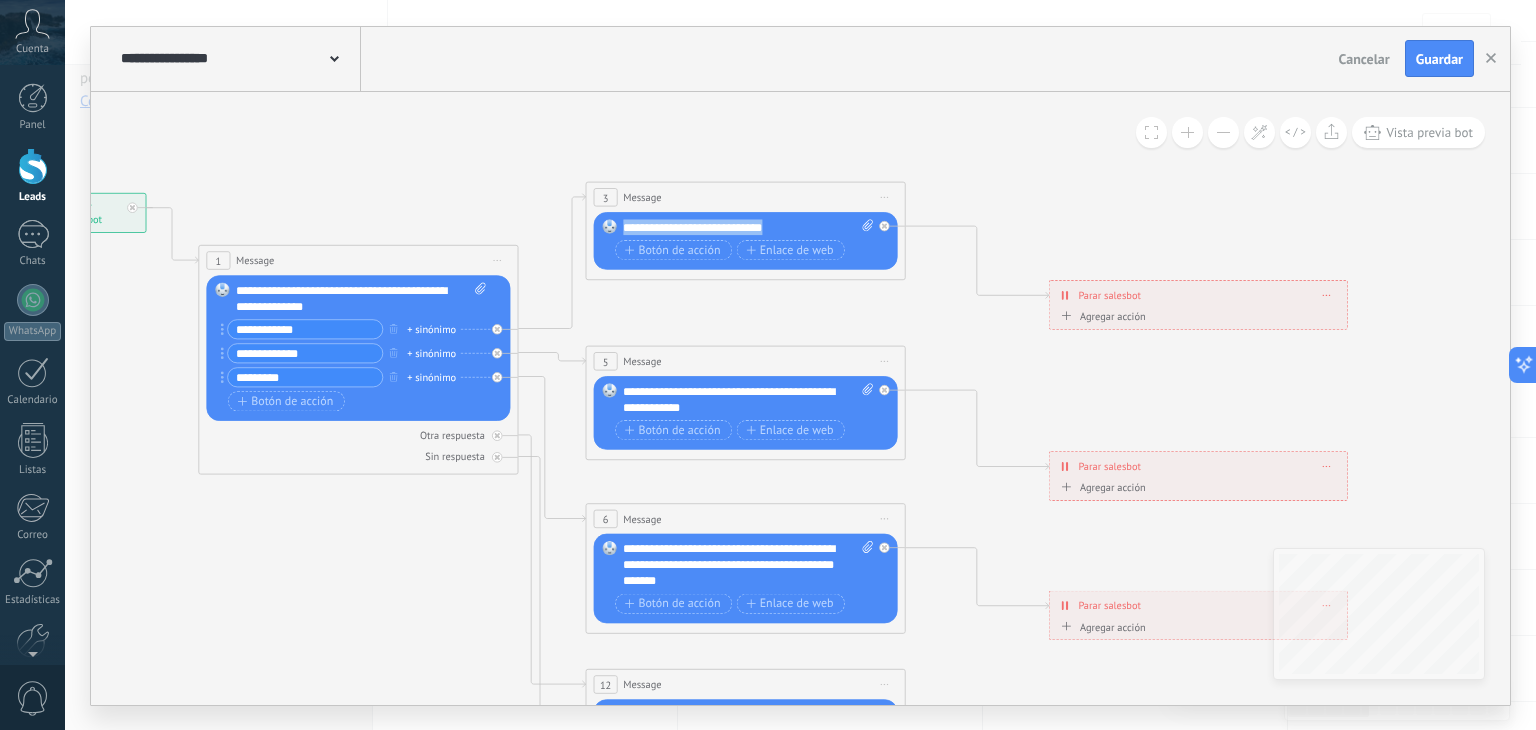 drag, startPoint x: 805, startPoint y: 225, endPoint x: 597, endPoint y: 213, distance: 208.34587 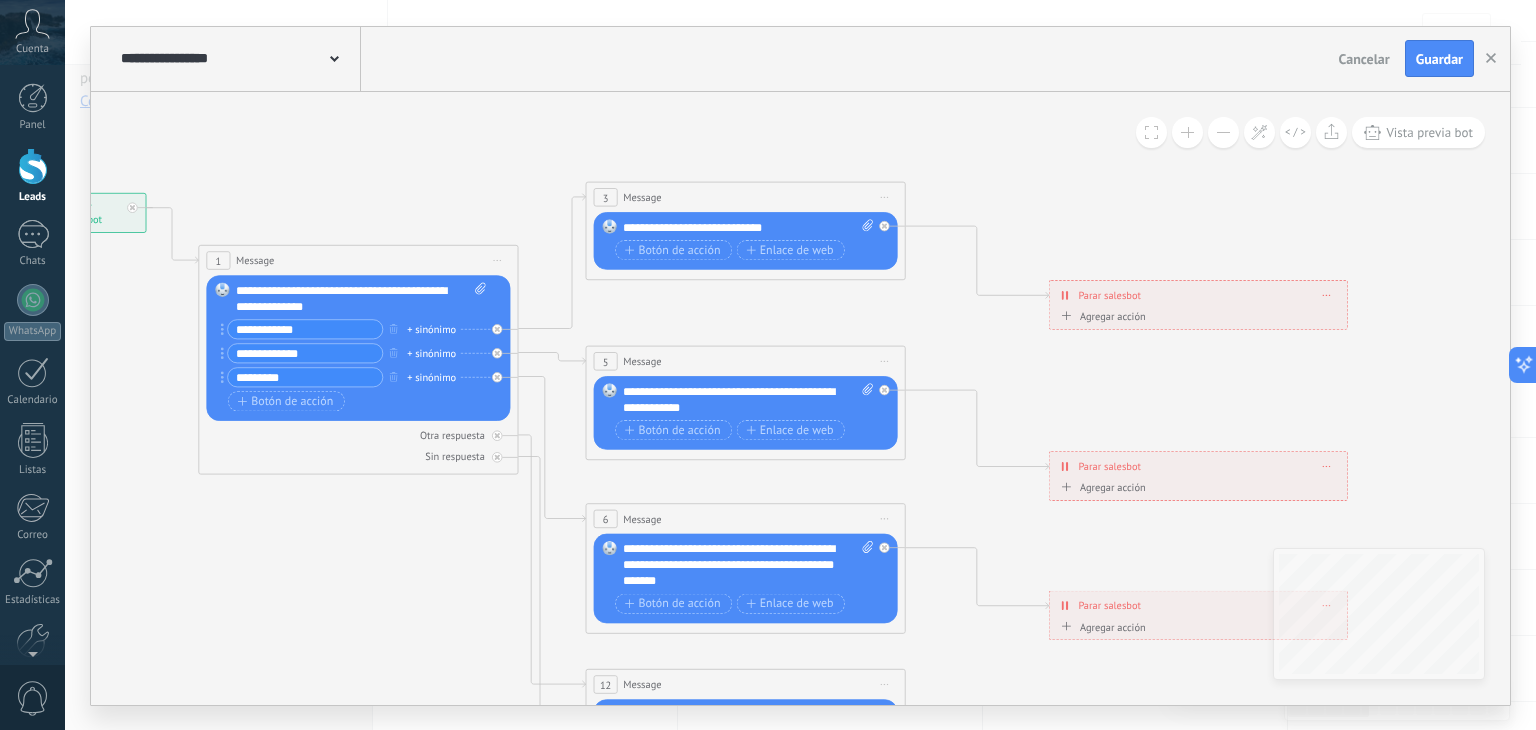click on "**********" at bounding box center (748, 227) 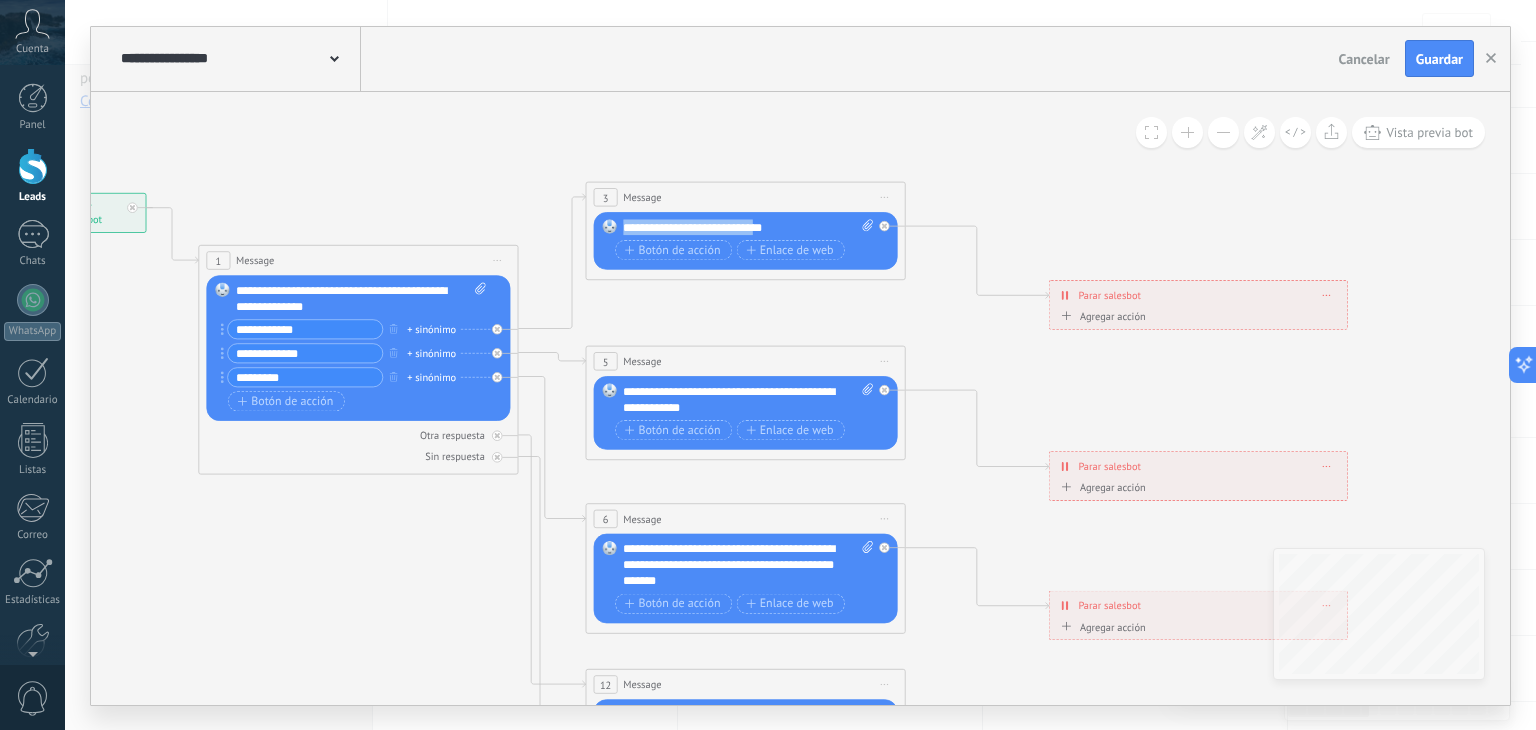 drag, startPoint x: 764, startPoint y: 222, endPoint x: 617, endPoint y: 222, distance: 147 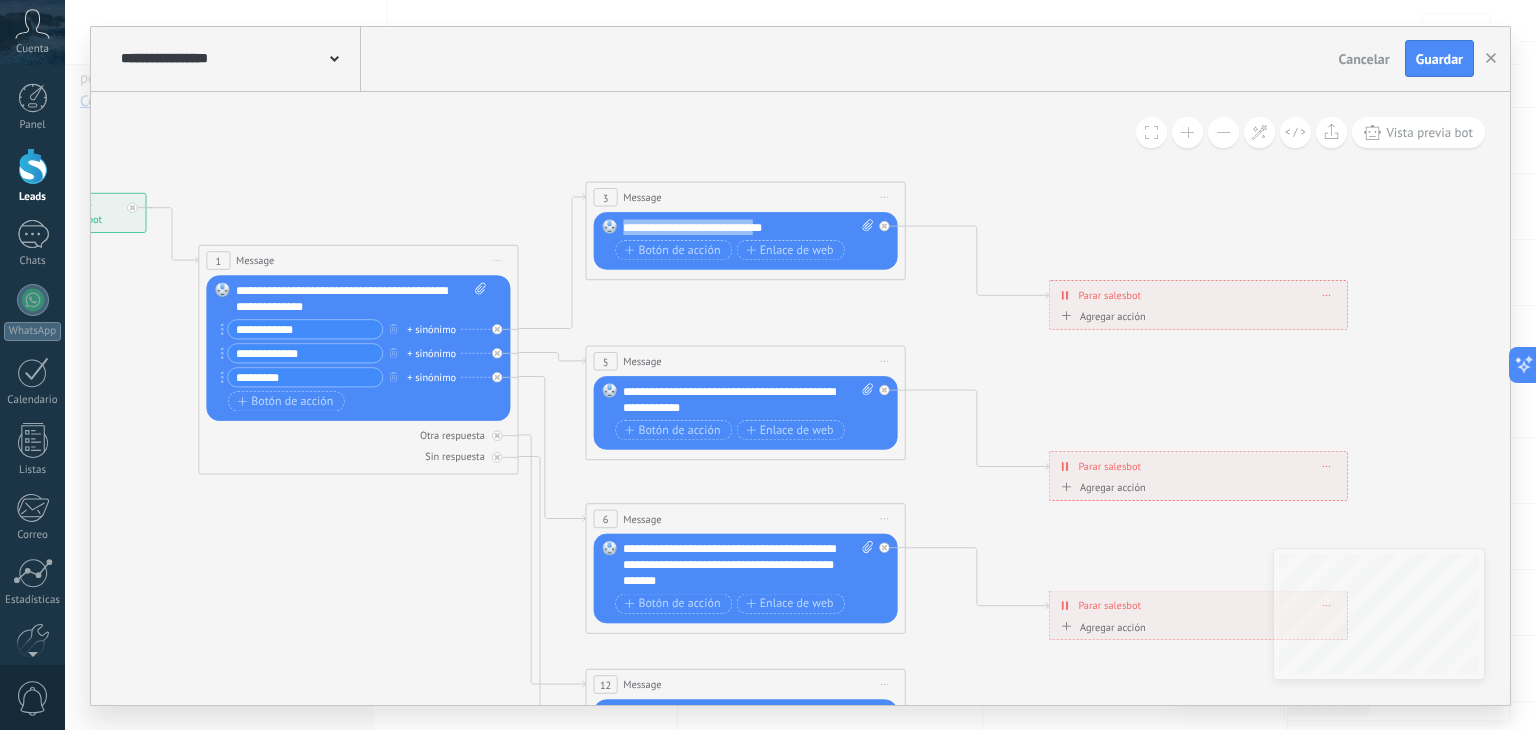 type 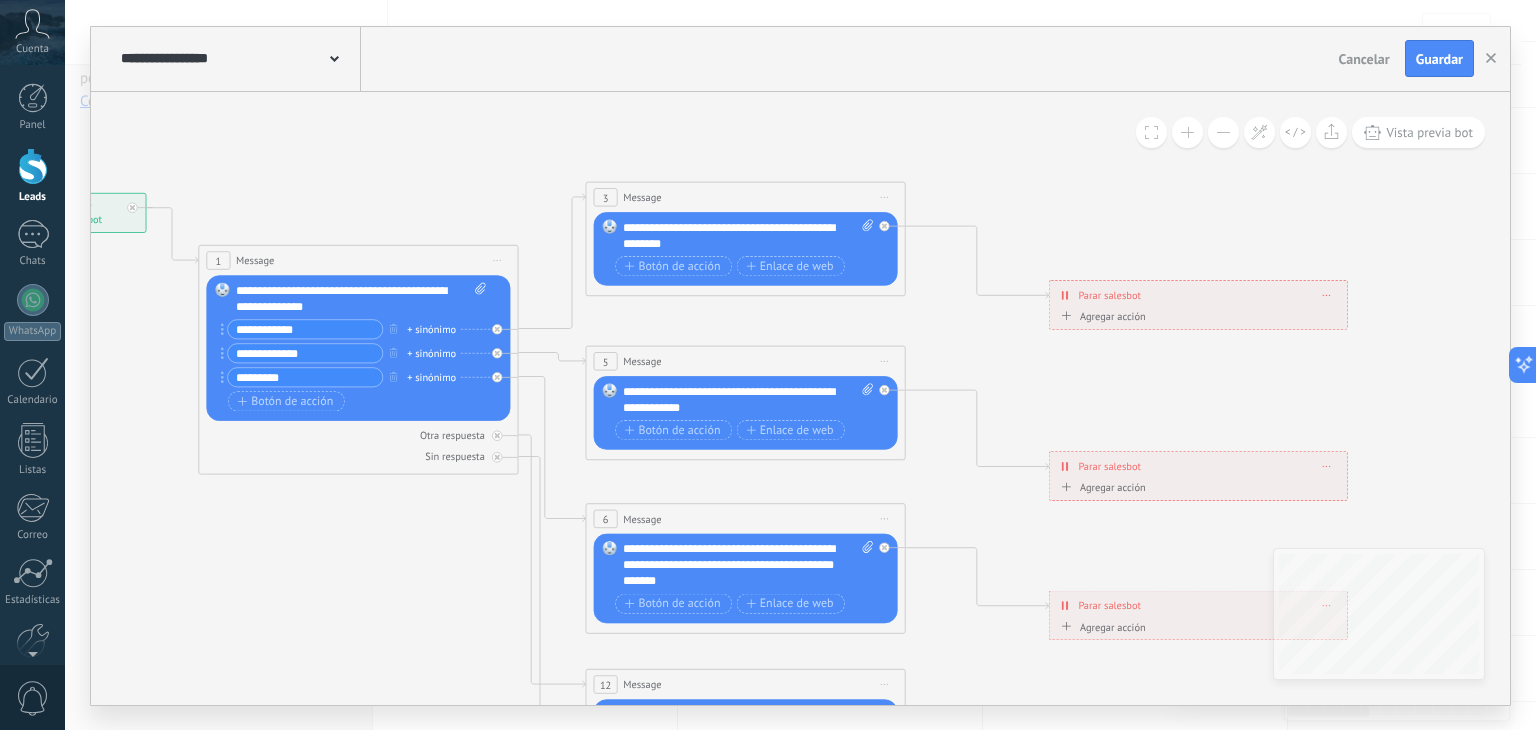 click 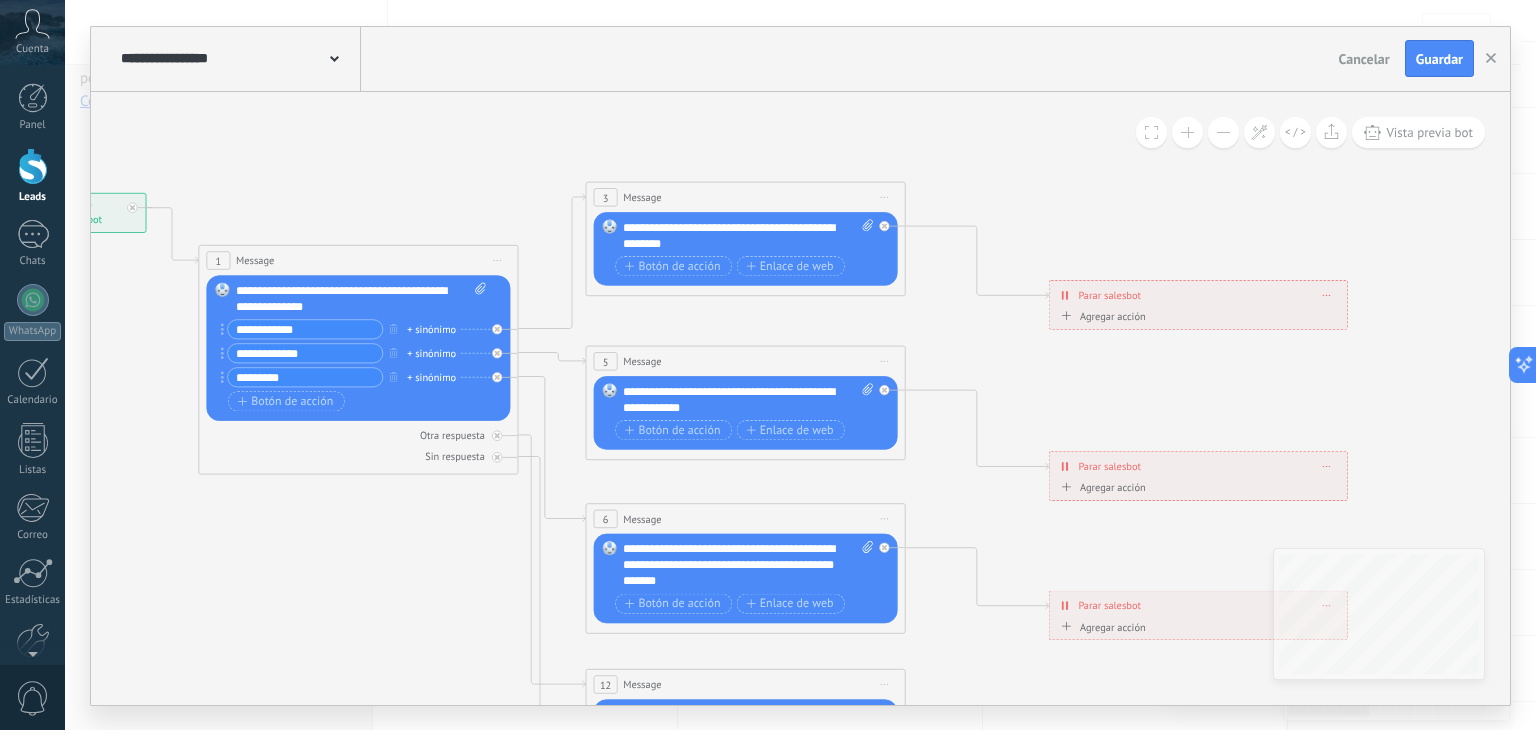 click on "Subir" at bounding box center (0, 0) 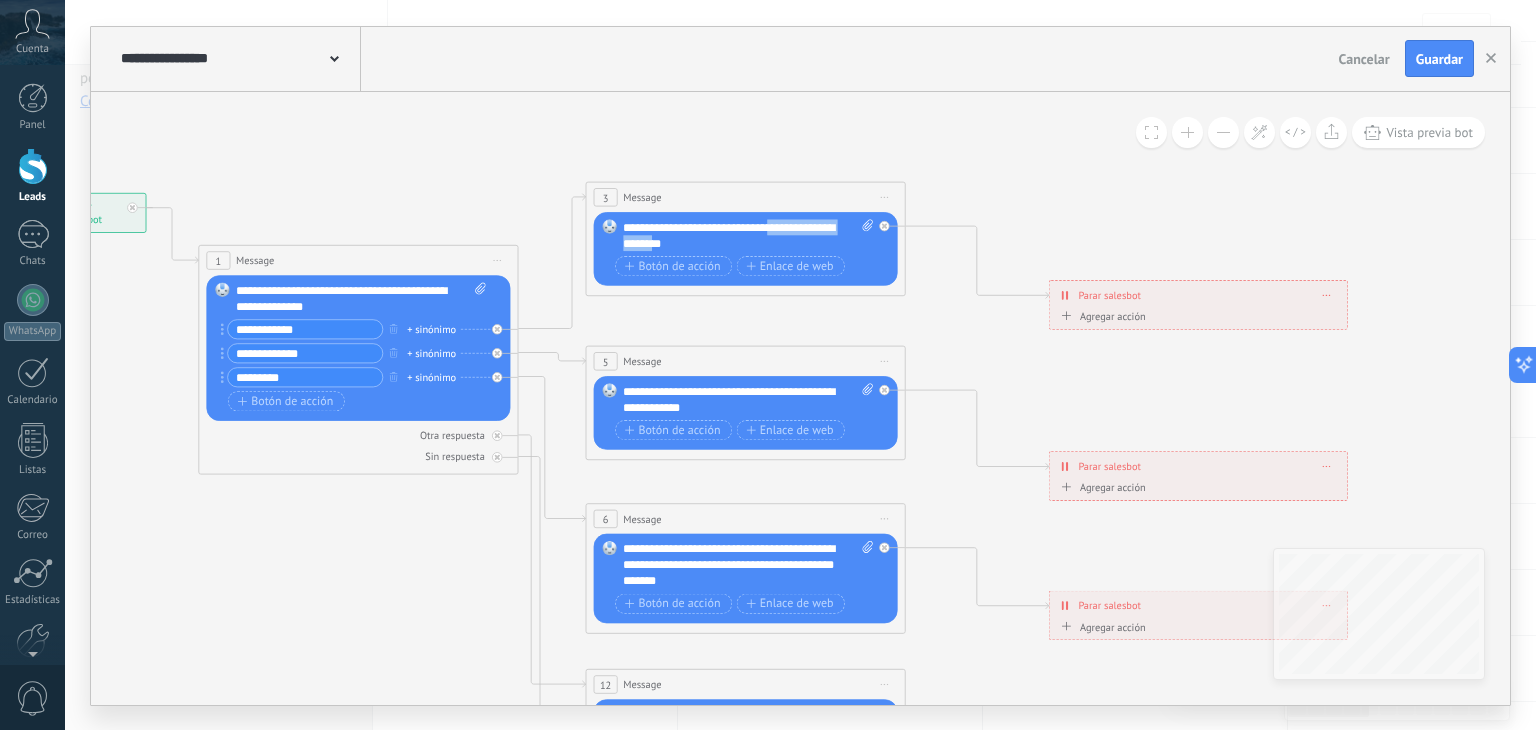 drag, startPoint x: 702, startPoint y: 241, endPoint x: 784, endPoint y: 221, distance: 84.40379 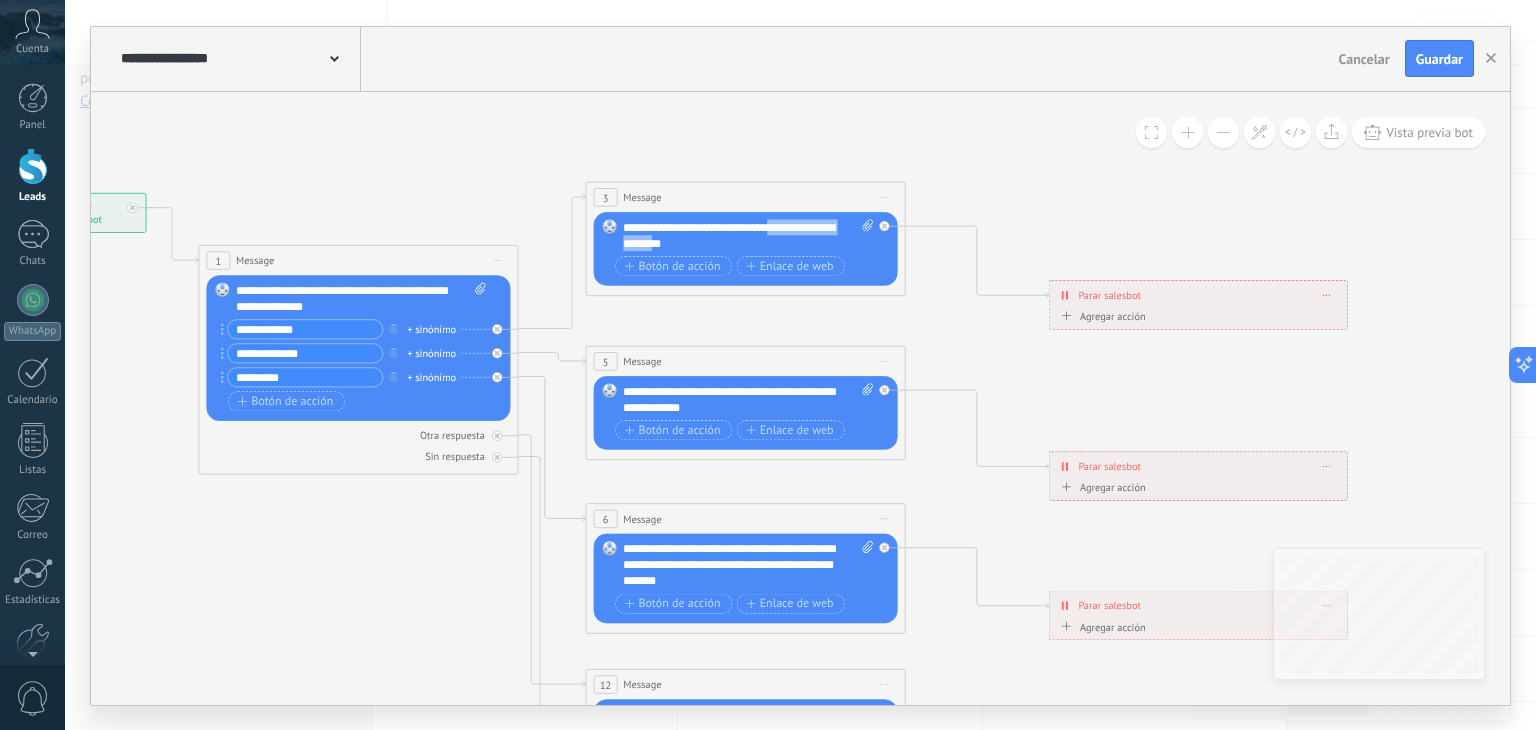 click on "**********" at bounding box center [748, 235] 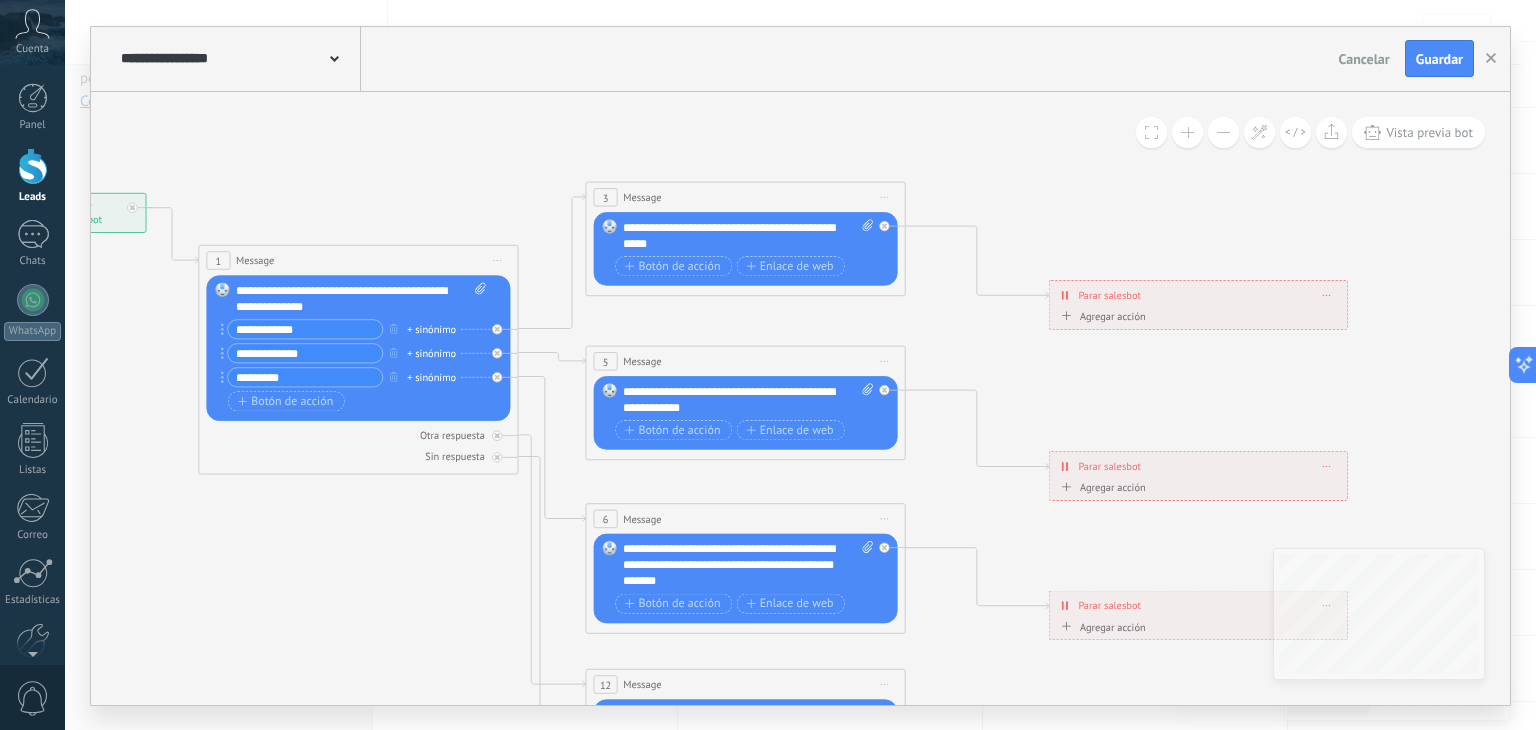 click 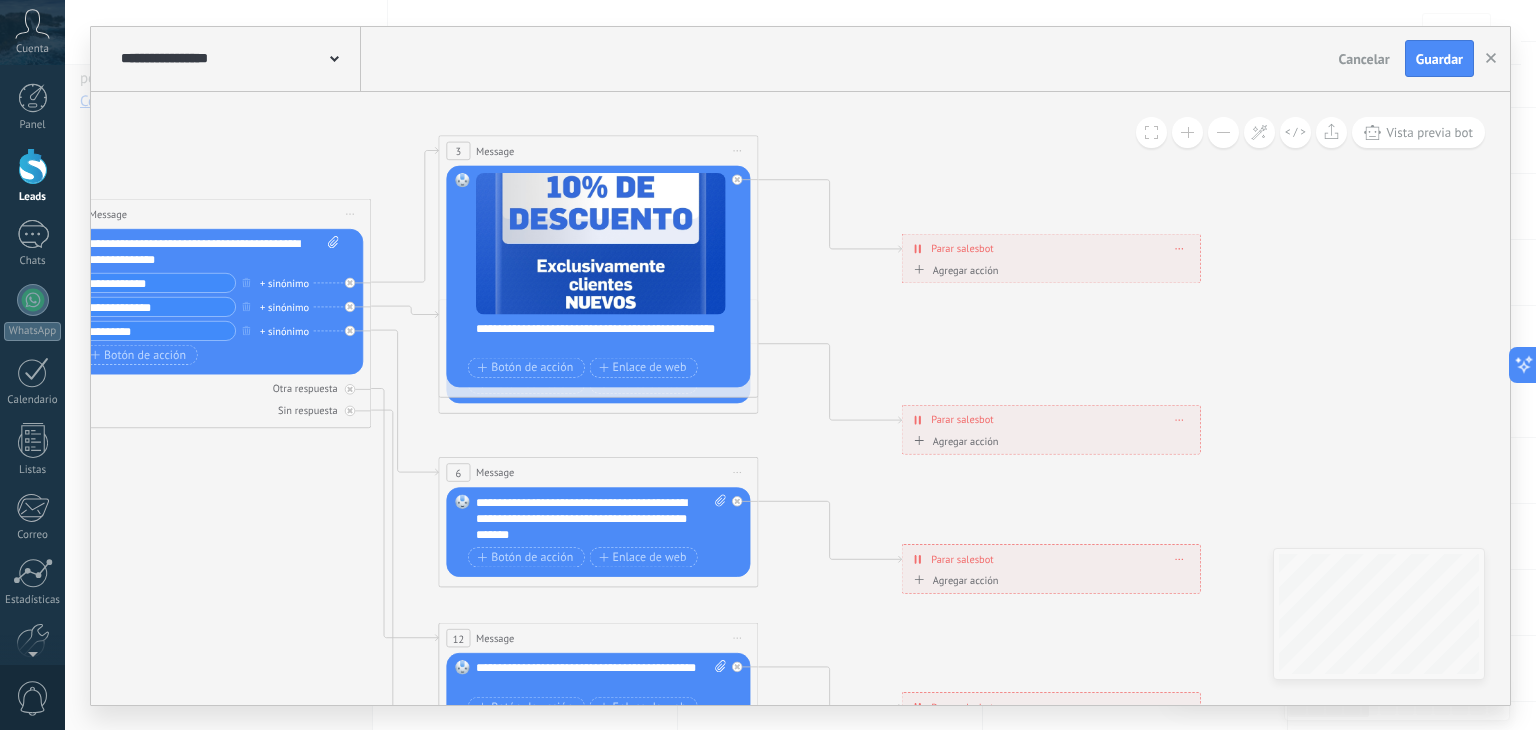 drag, startPoint x: 1201, startPoint y: 358, endPoint x: 1102, endPoint y: 326, distance: 104.04326 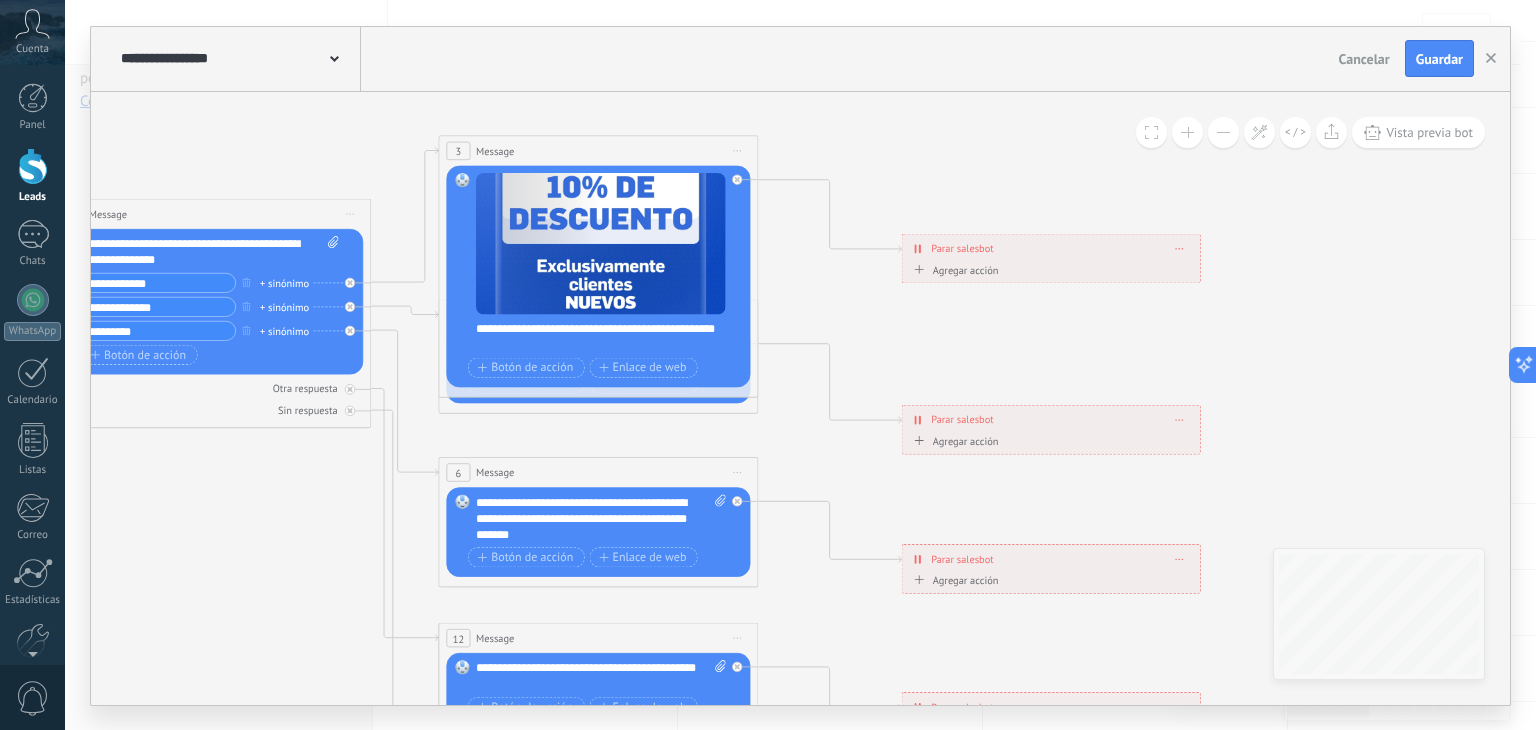 click 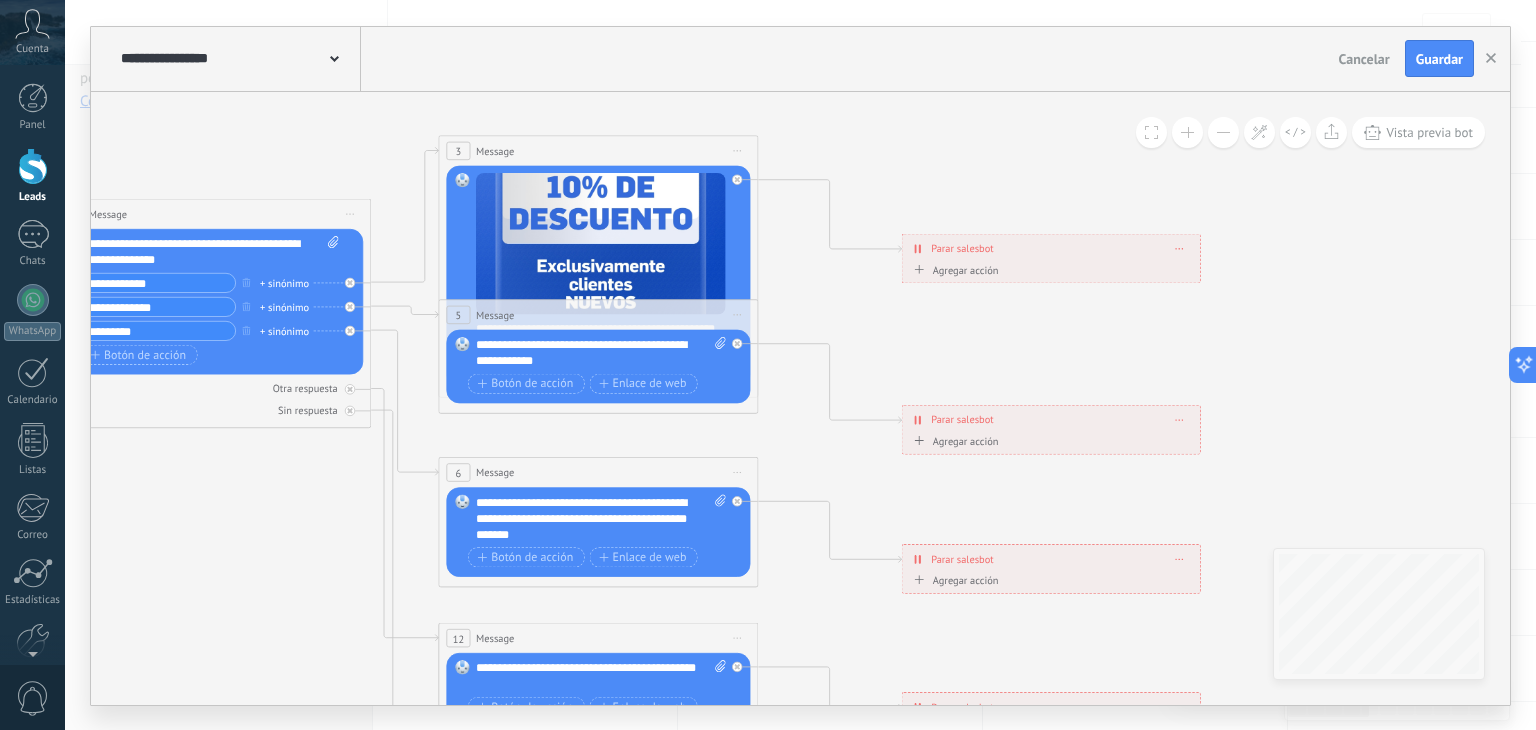 drag, startPoint x: 524, startPoint y: 407, endPoint x: 524, endPoint y: 441, distance: 34 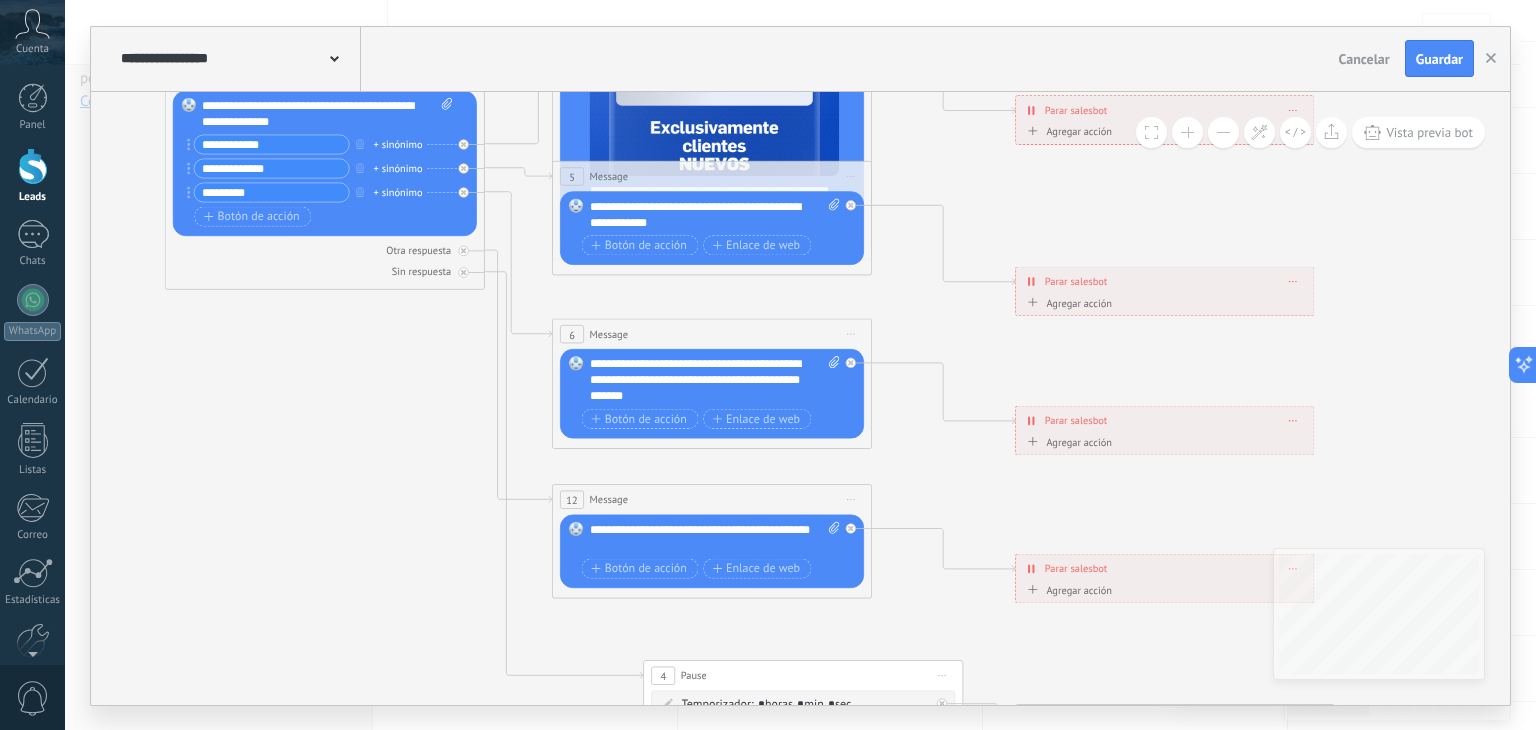 drag, startPoint x: 885, startPoint y: 490, endPoint x: 878, endPoint y: 528, distance: 38.63936 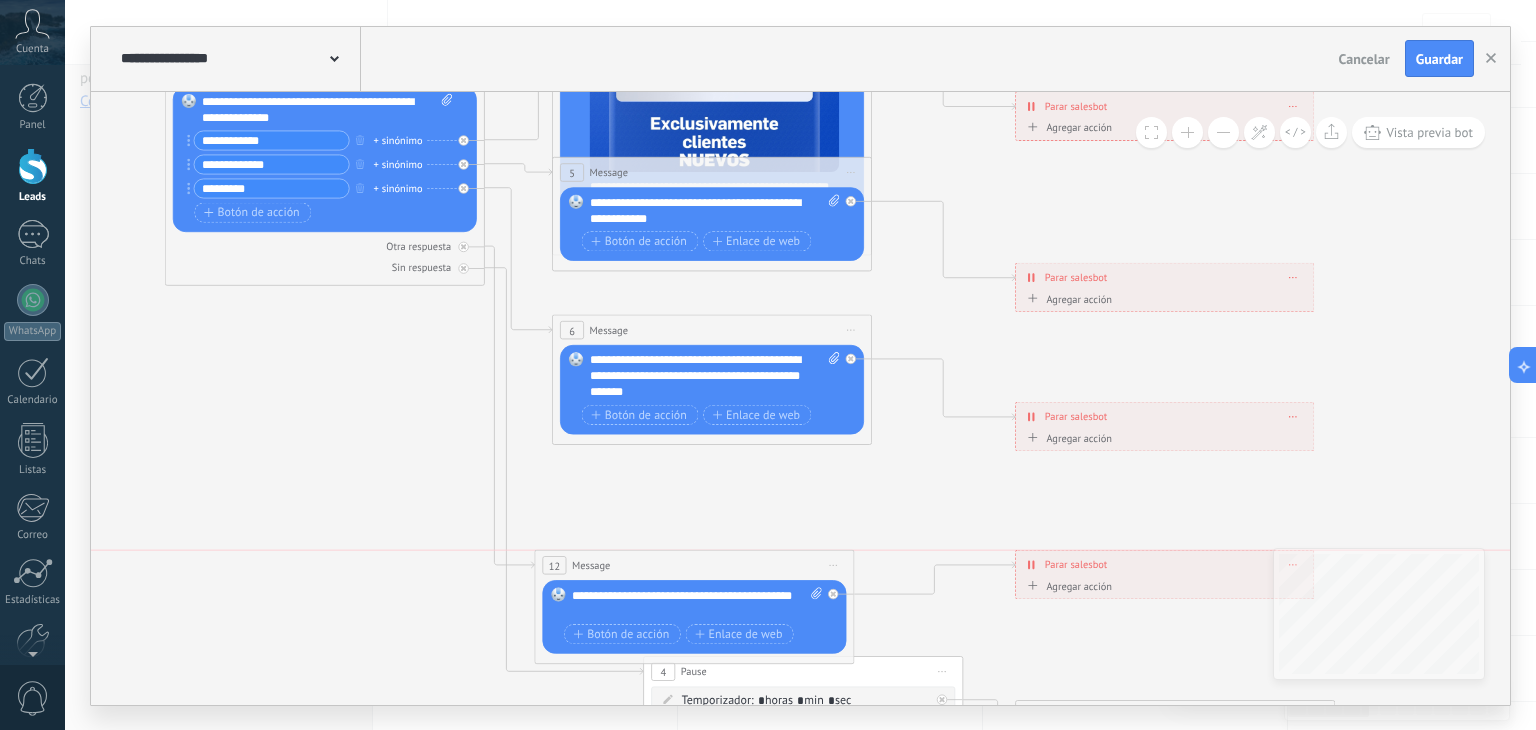 drag, startPoint x: 787, startPoint y: 489, endPoint x: 769, endPoint y: 552, distance: 65.52099 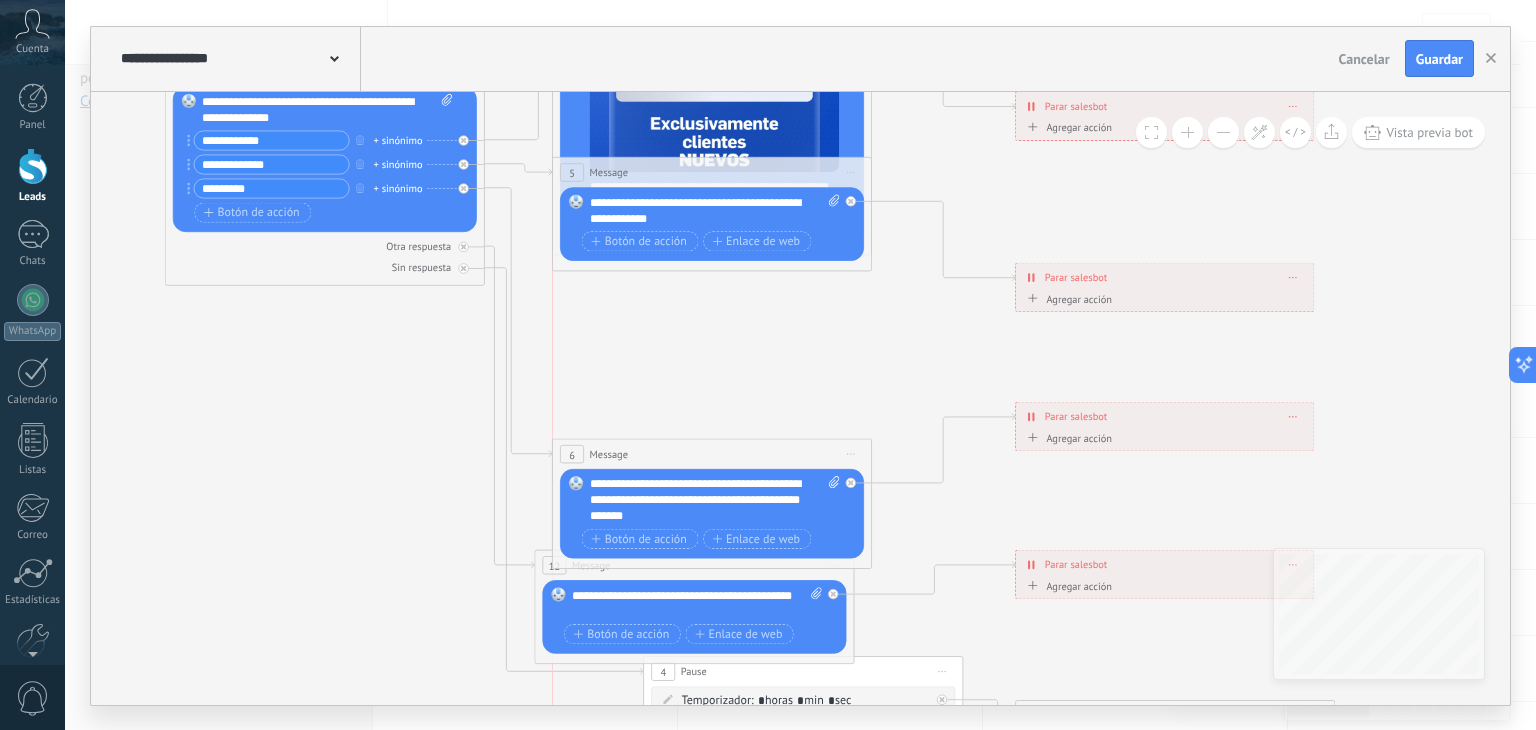 drag, startPoint x: 763, startPoint y: 320, endPoint x: 762, endPoint y: 441, distance: 121.004135 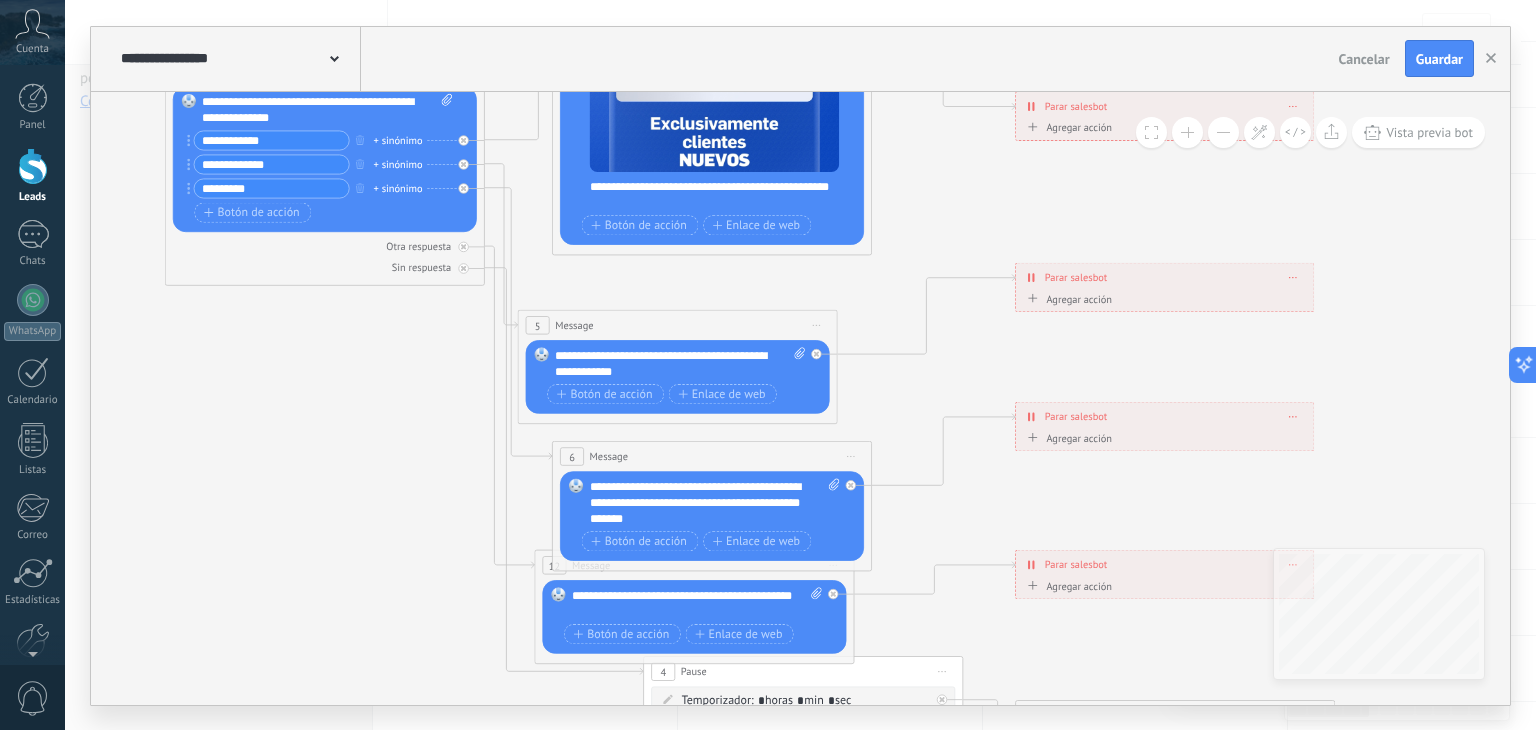 drag, startPoint x: 842, startPoint y: 167, endPoint x: 808, endPoint y: 323, distance: 159.66214 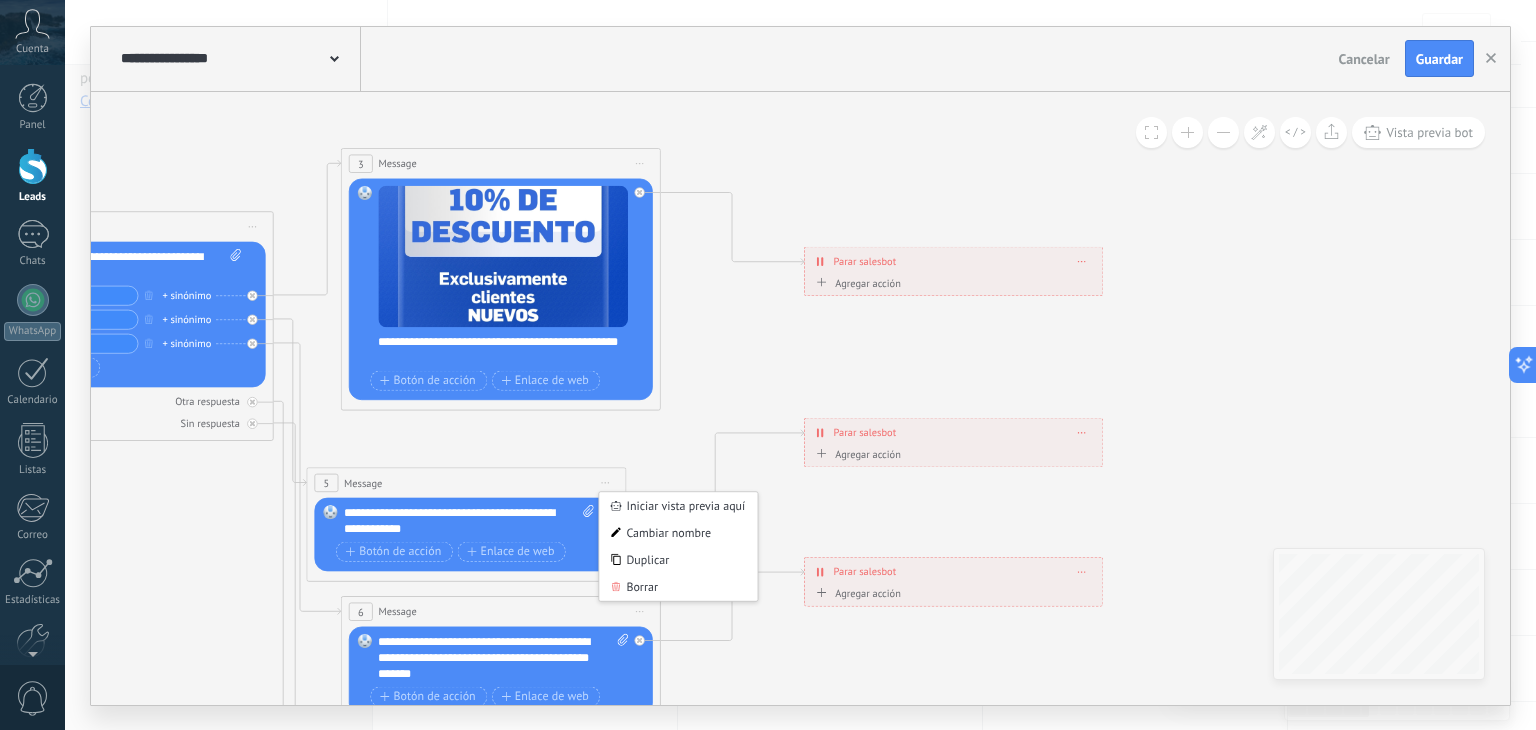 drag, startPoint x: 962, startPoint y: 236, endPoint x: 751, endPoint y: 357, distance: 243.2324 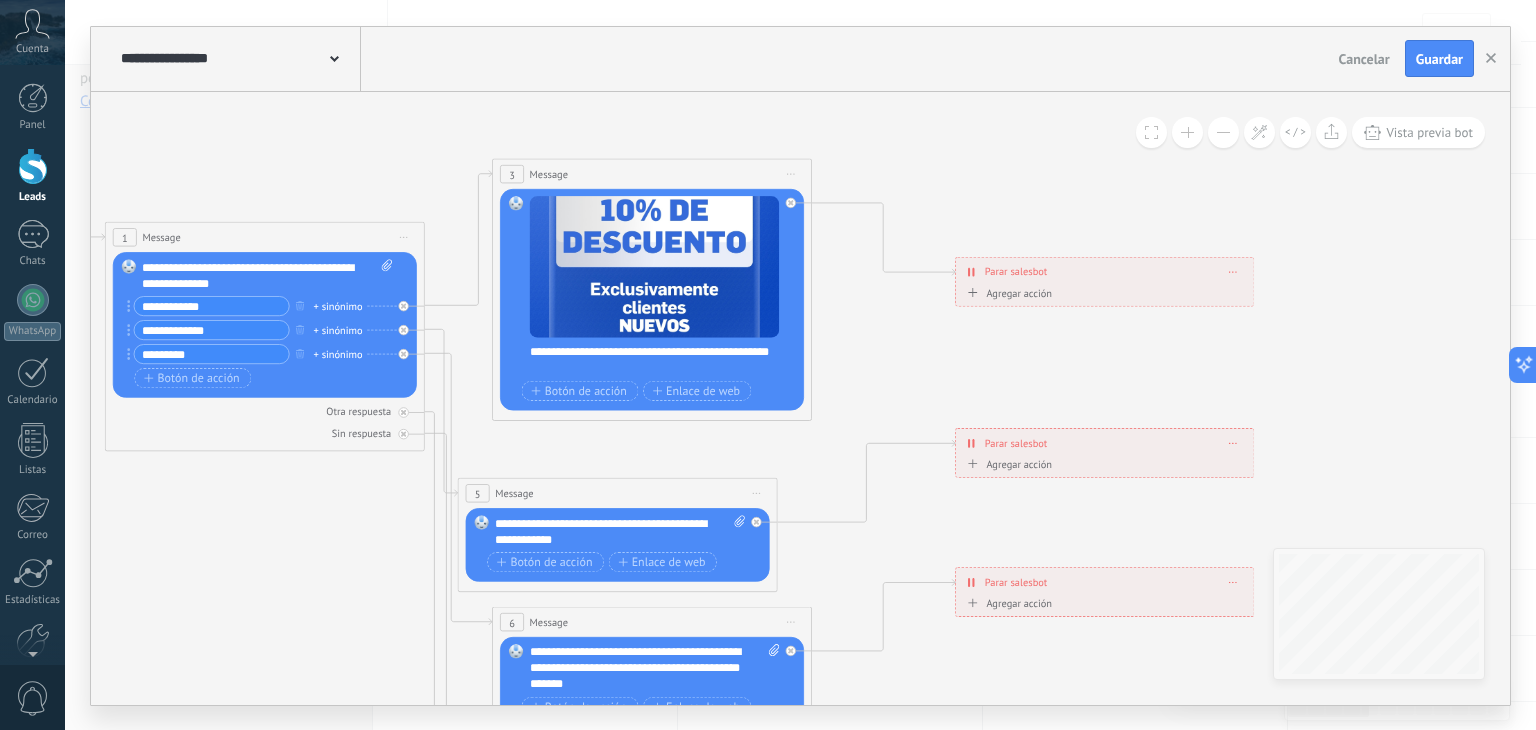 drag, startPoint x: 925, startPoint y: 369, endPoint x: 1076, endPoint y: 379, distance: 151.33076 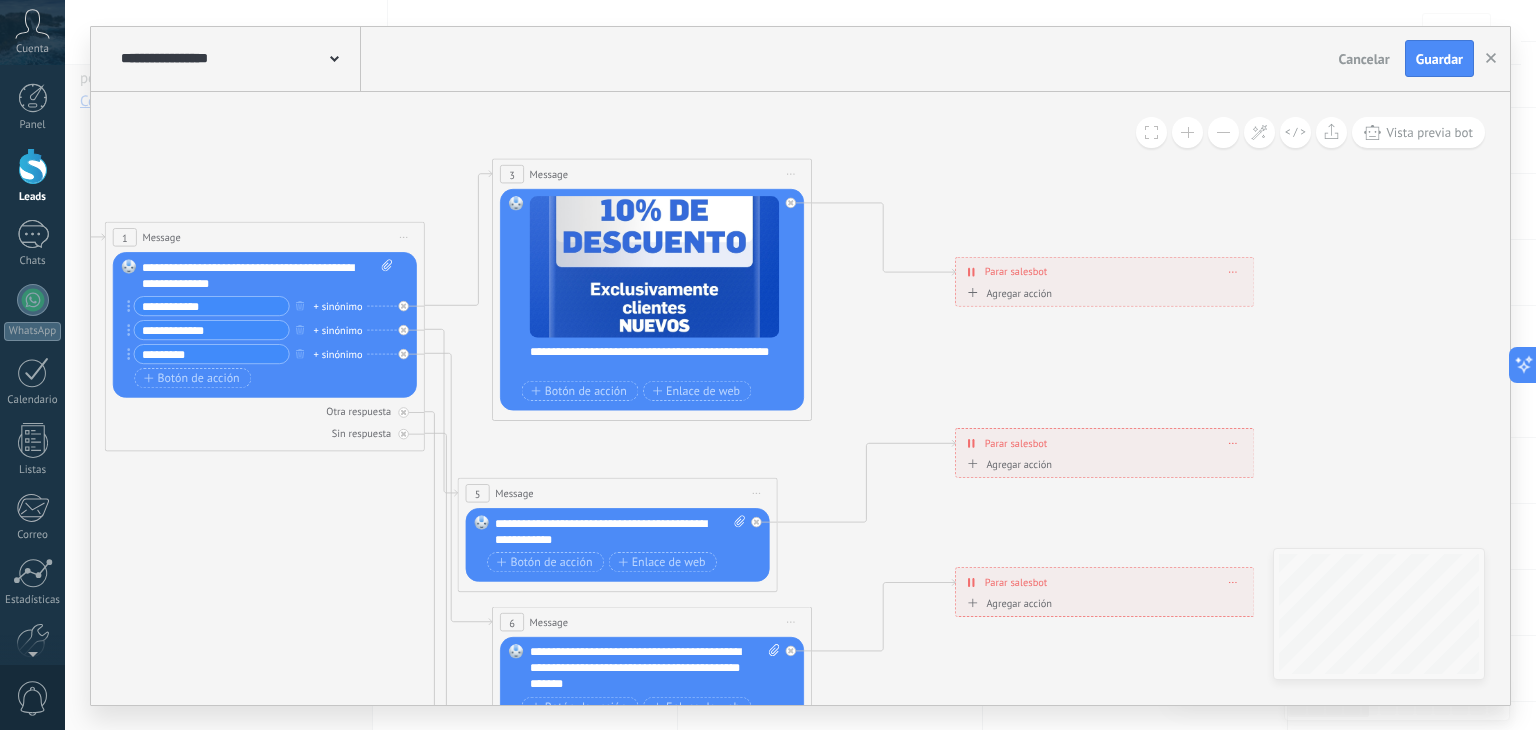 click 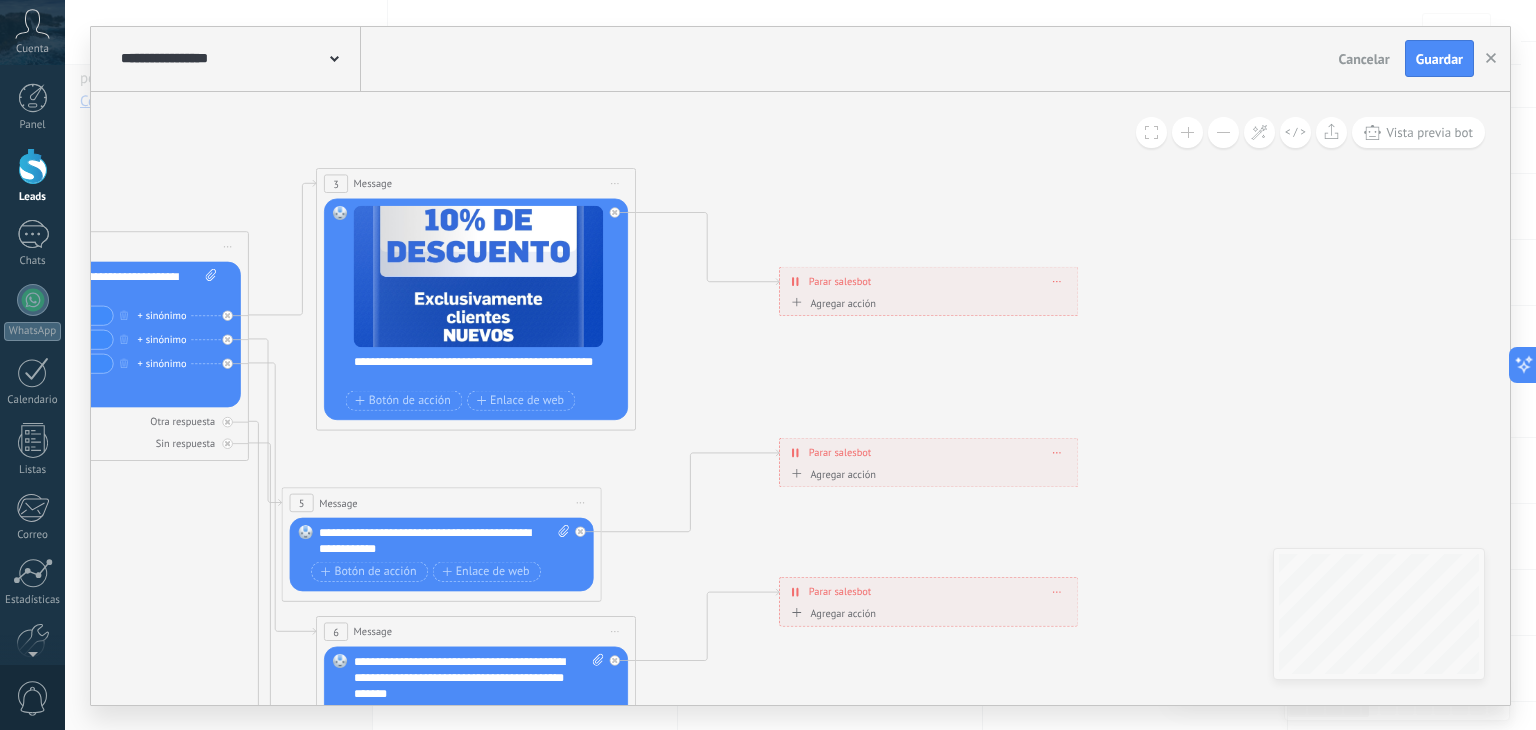 drag, startPoint x: 1009, startPoint y: 337, endPoint x: 827, endPoint y: 348, distance: 182.3321 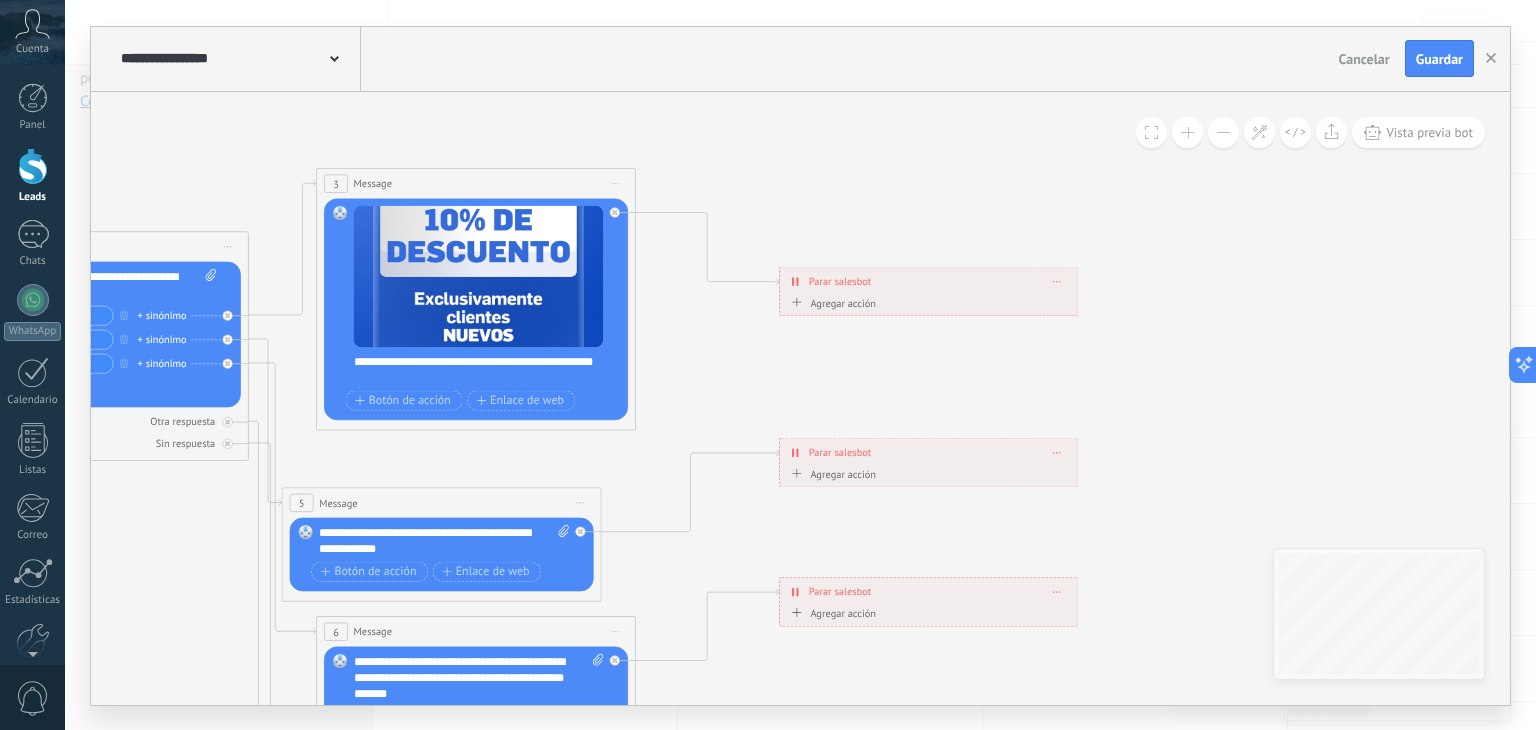 click 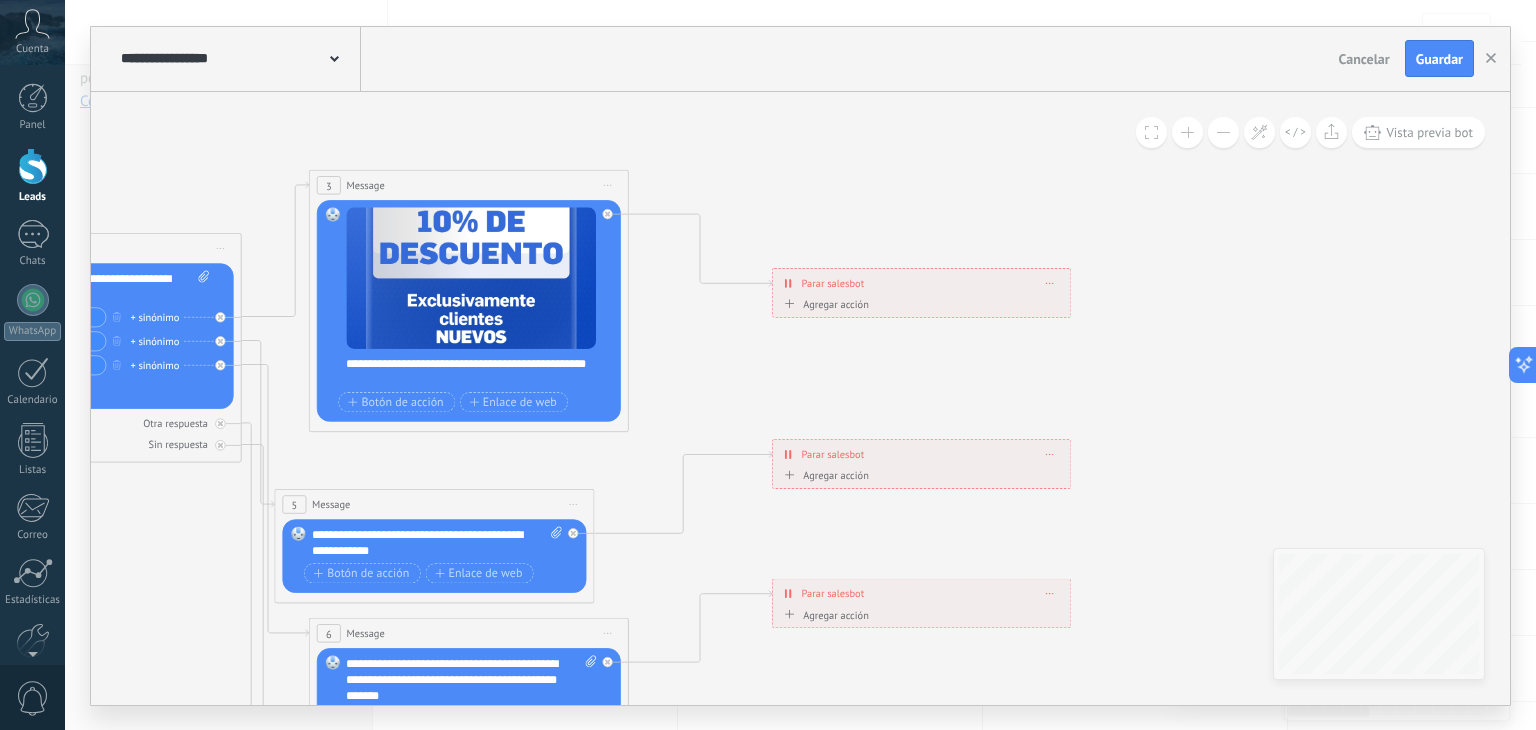 click on "Agregar acción" at bounding box center (824, 304) 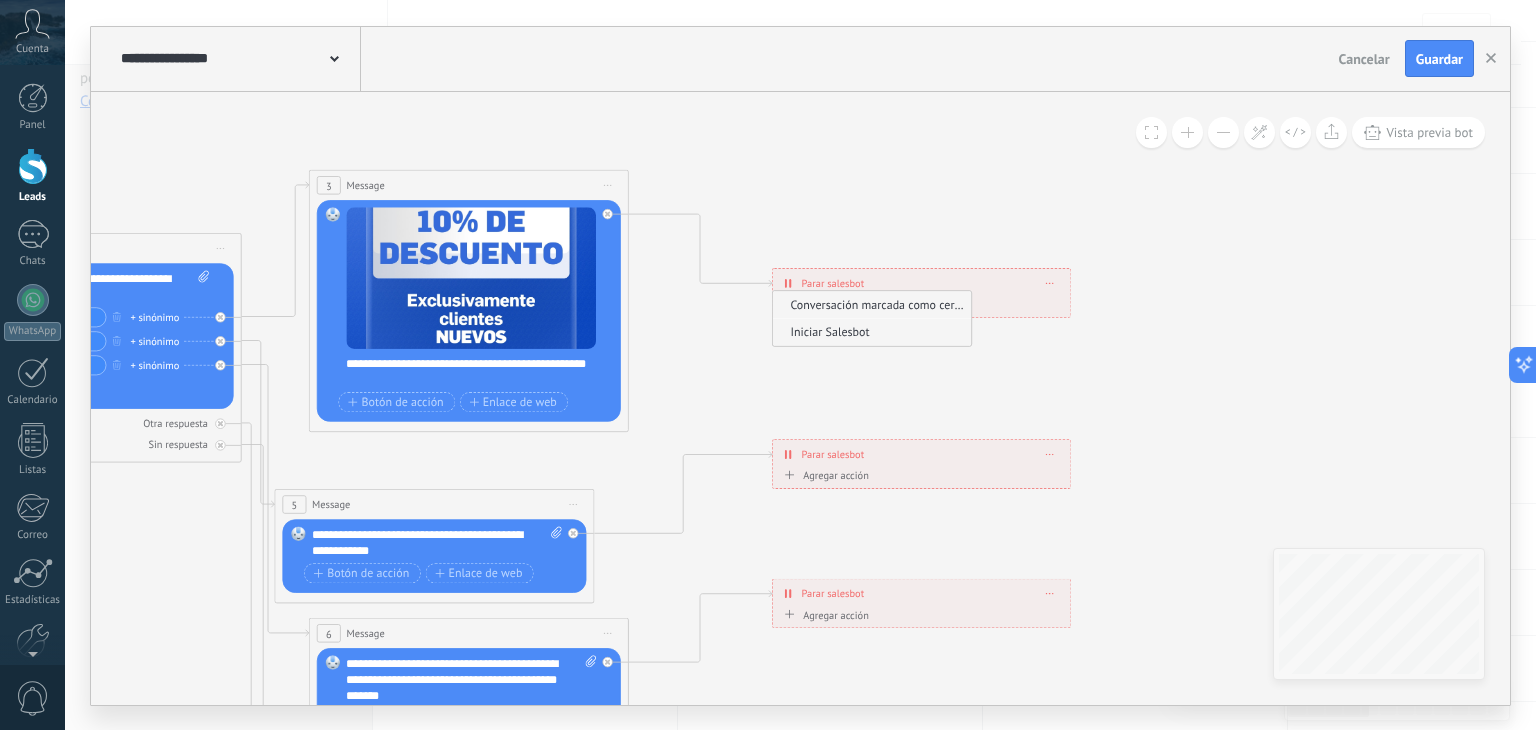 click on "Iniciar Salesbot" at bounding box center [870, 331] 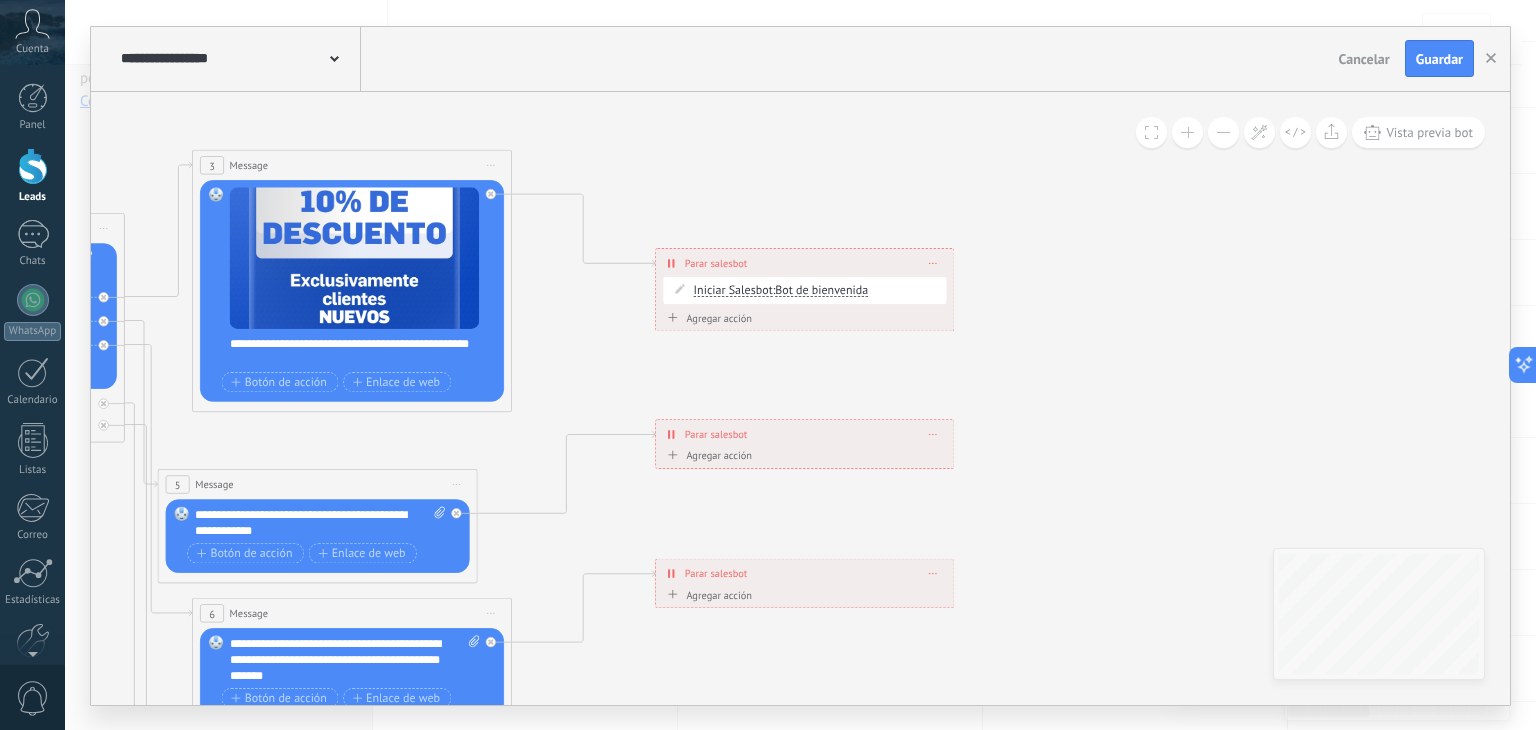 drag, startPoint x: 952, startPoint y: 376, endPoint x: 835, endPoint y: 356, distance: 118.69709 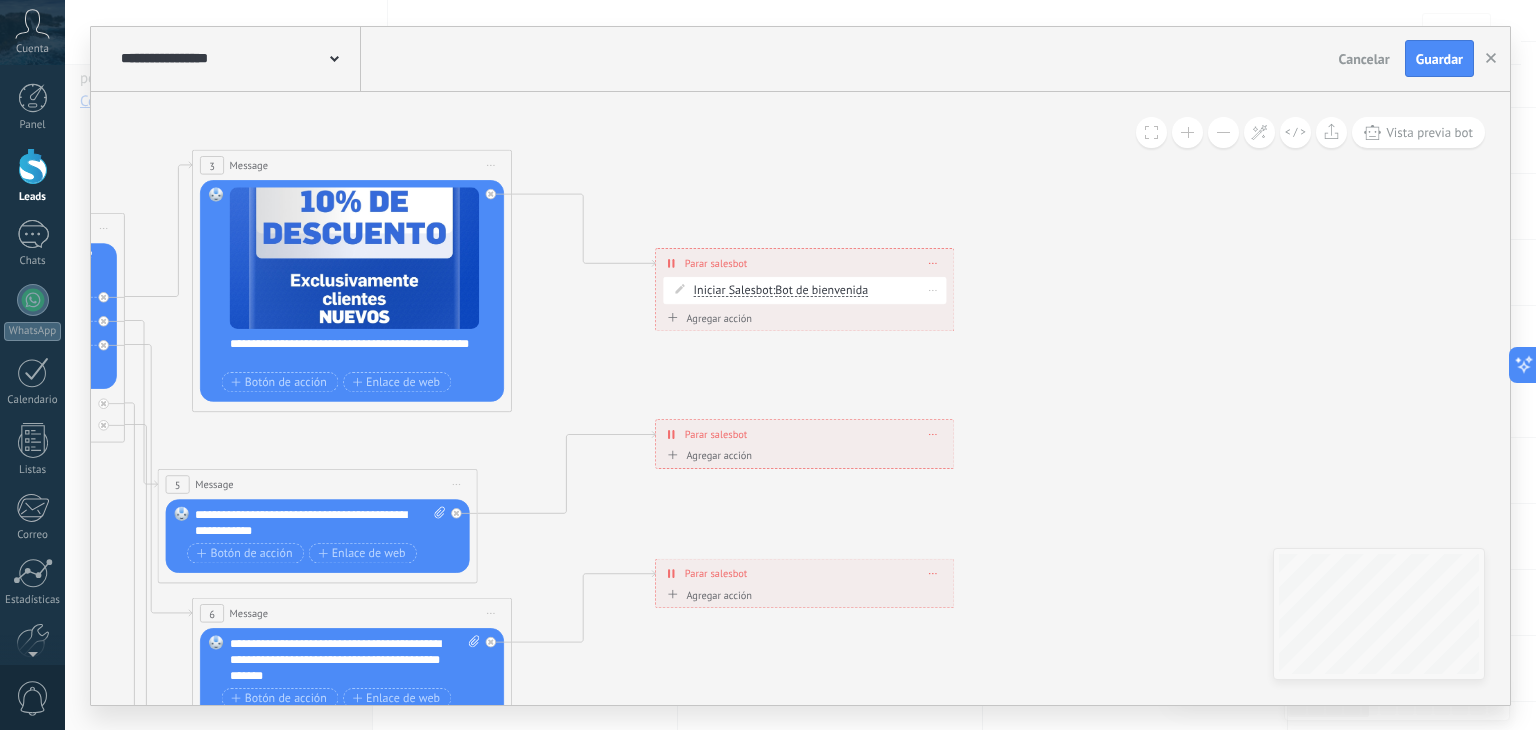 click on "Bot de bienvenida" at bounding box center [821, 289] 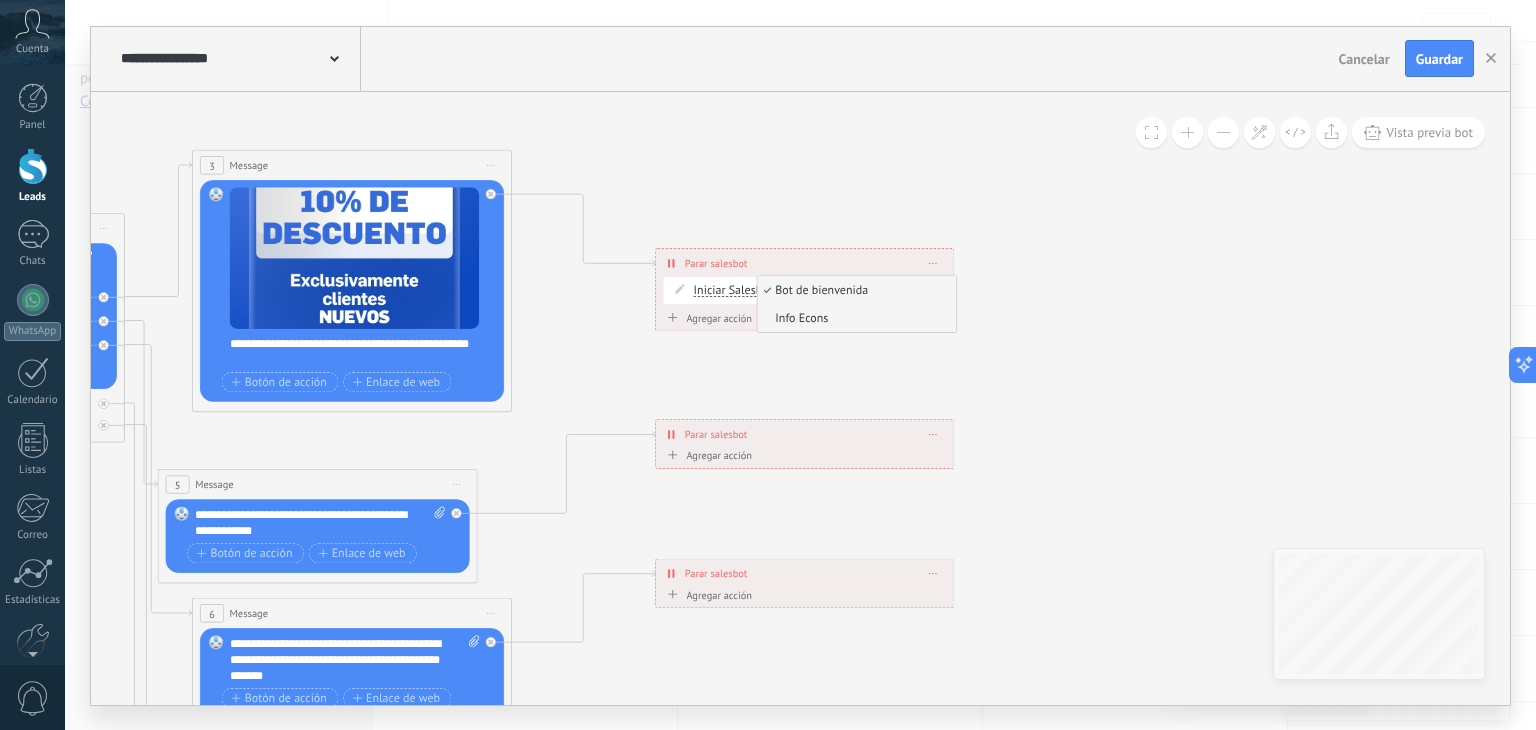click on "Info Econs" at bounding box center (855, 318) 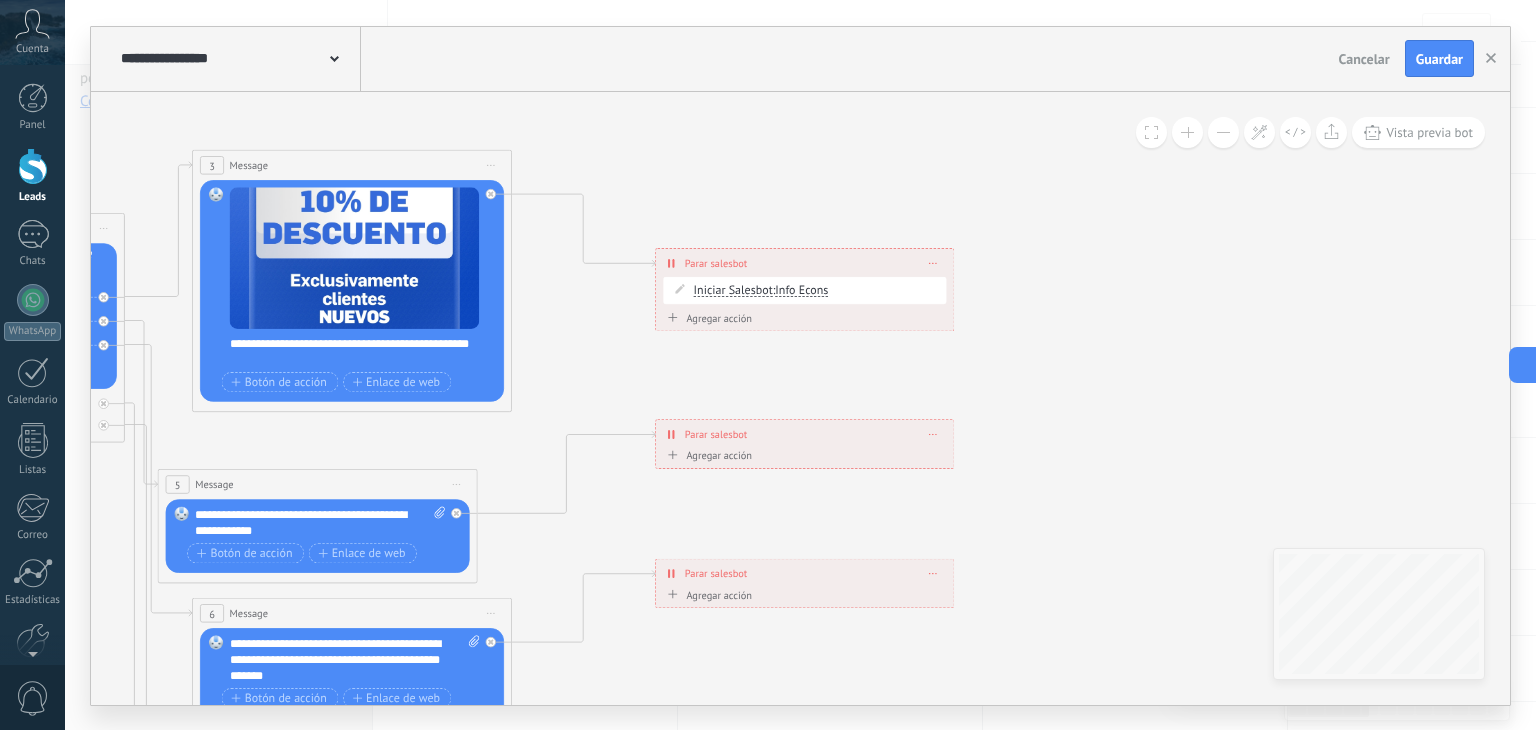 click on "**********" at bounding box center (805, 263) 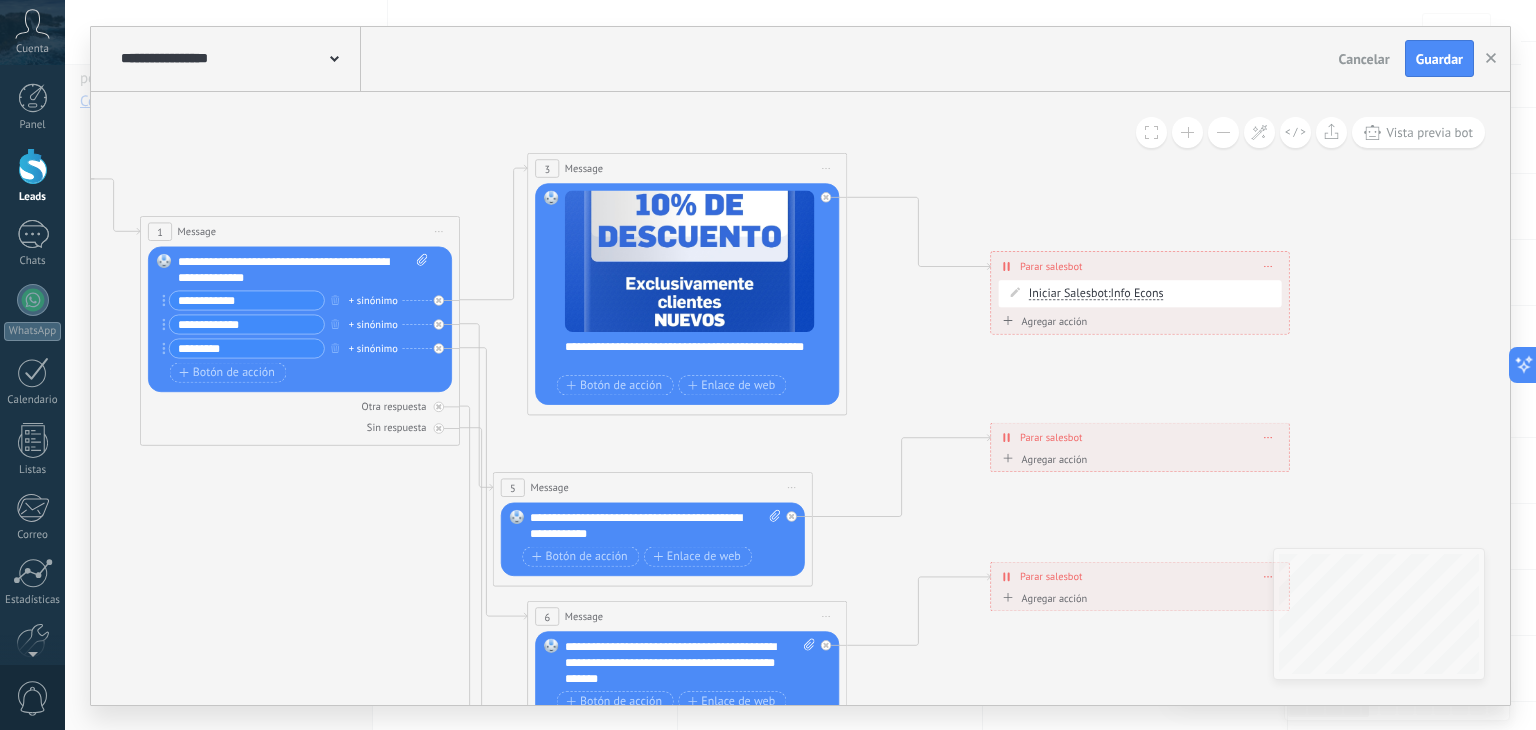 drag, startPoint x: 681, startPoint y: 389, endPoint x: 1030, endPoint y: 393, distance: 349.02292 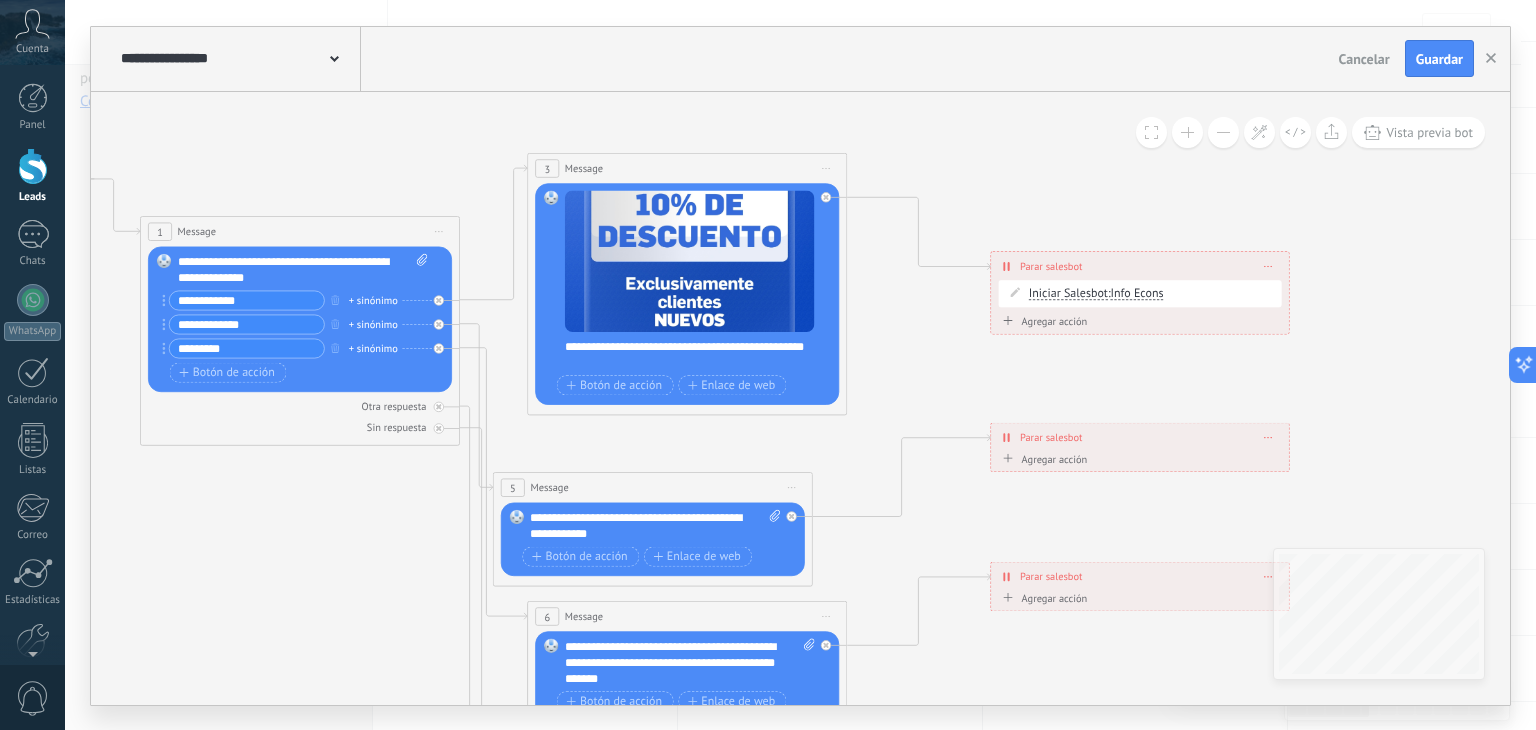 click 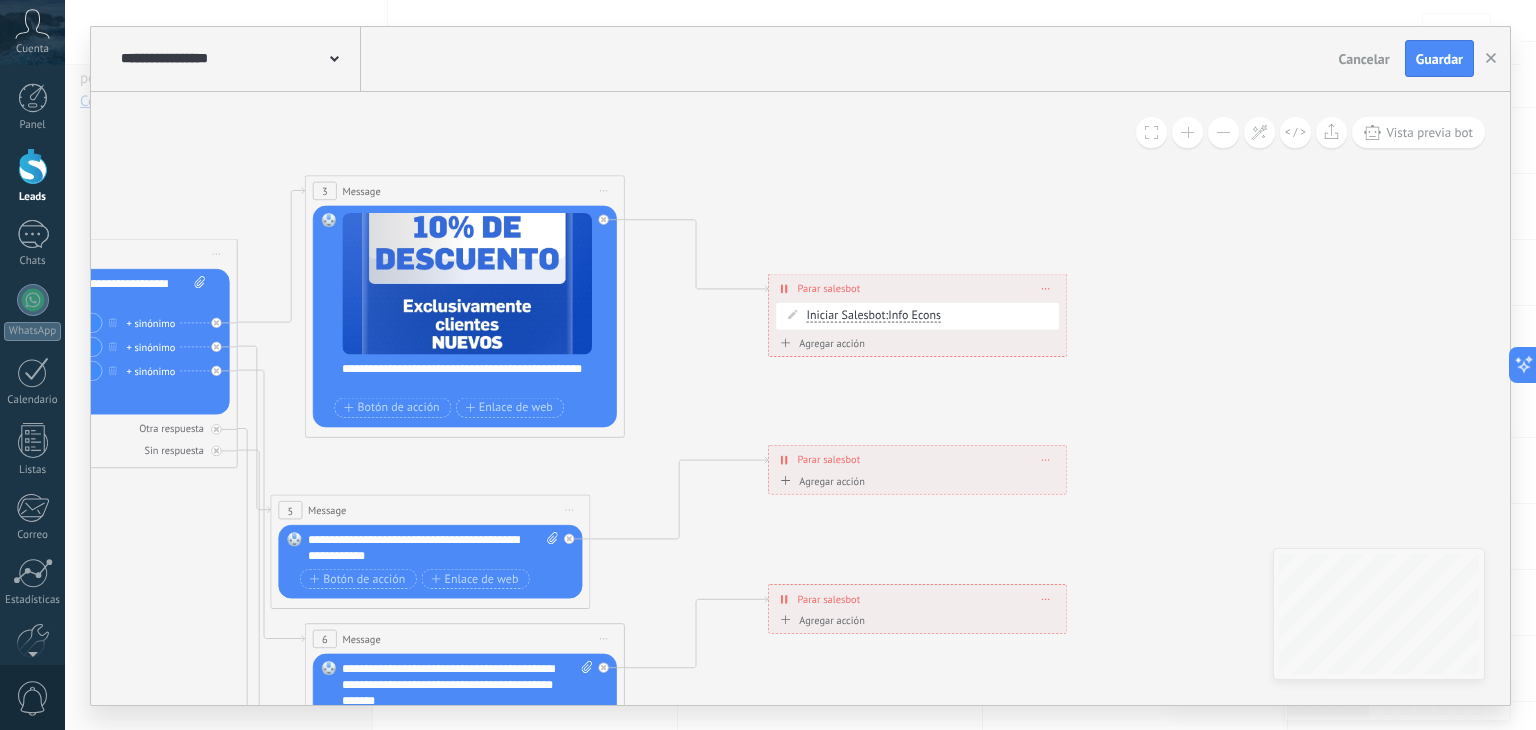 drag, startPoint x: 997, startPoint y: 400, endPoint x: 761, endPoint y: 421, distance: 236.93248 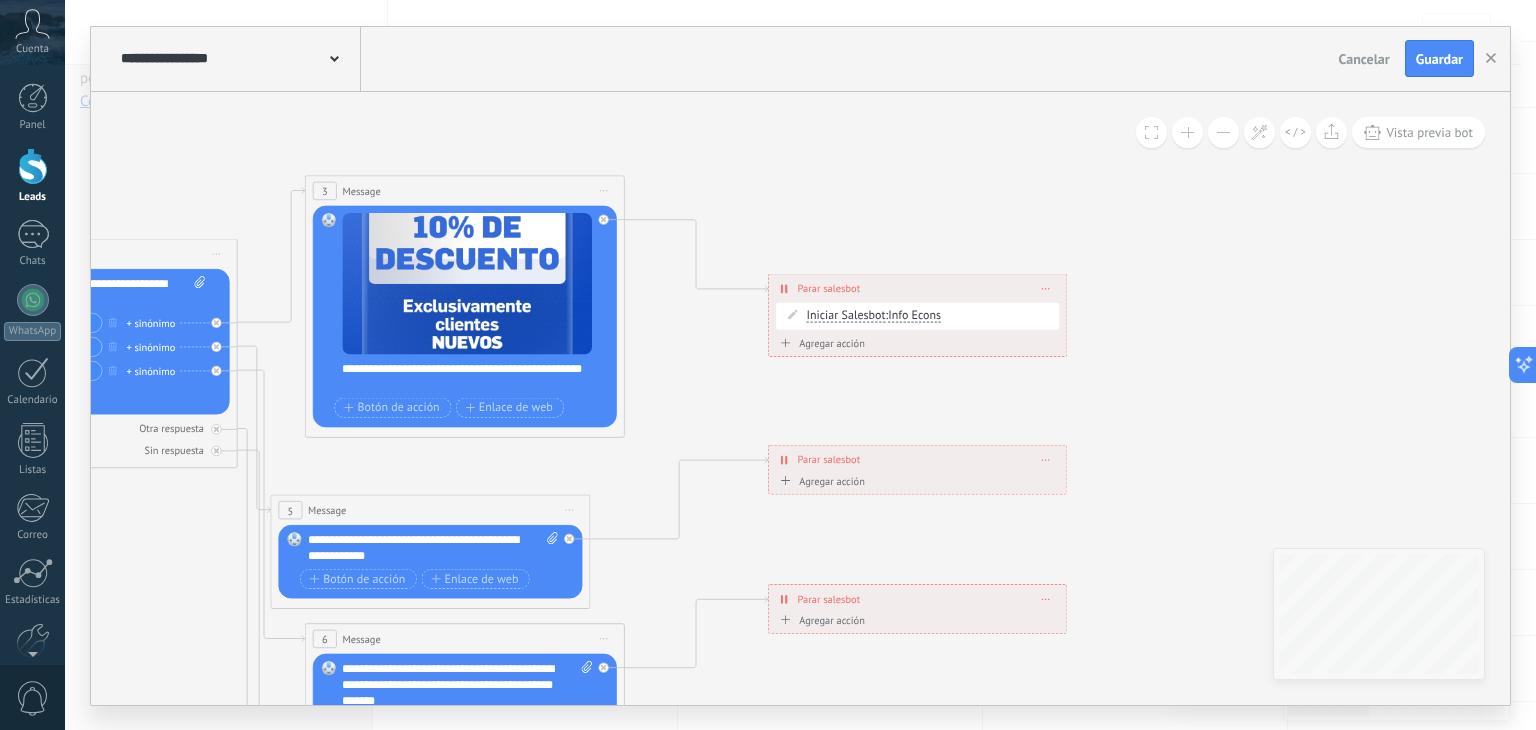 click 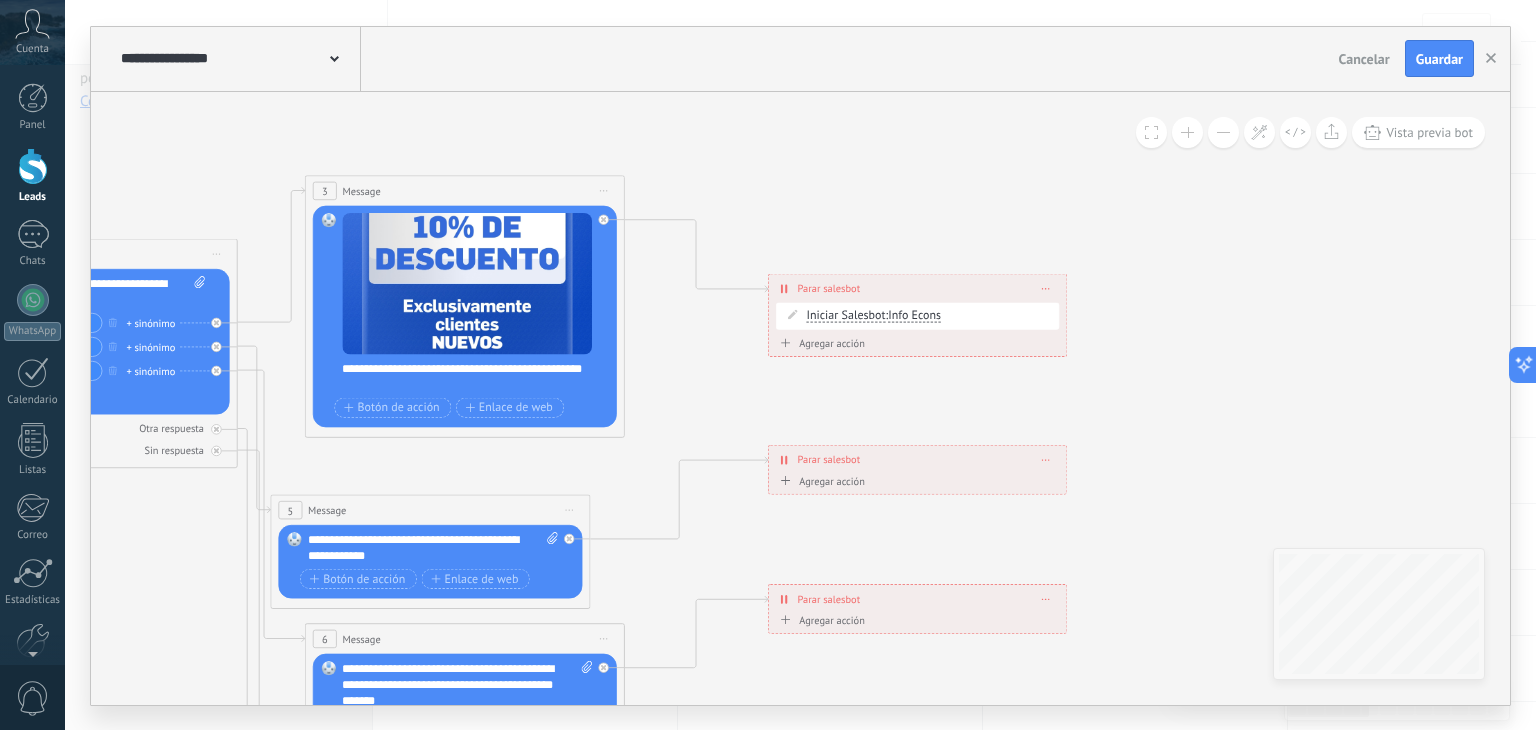 click 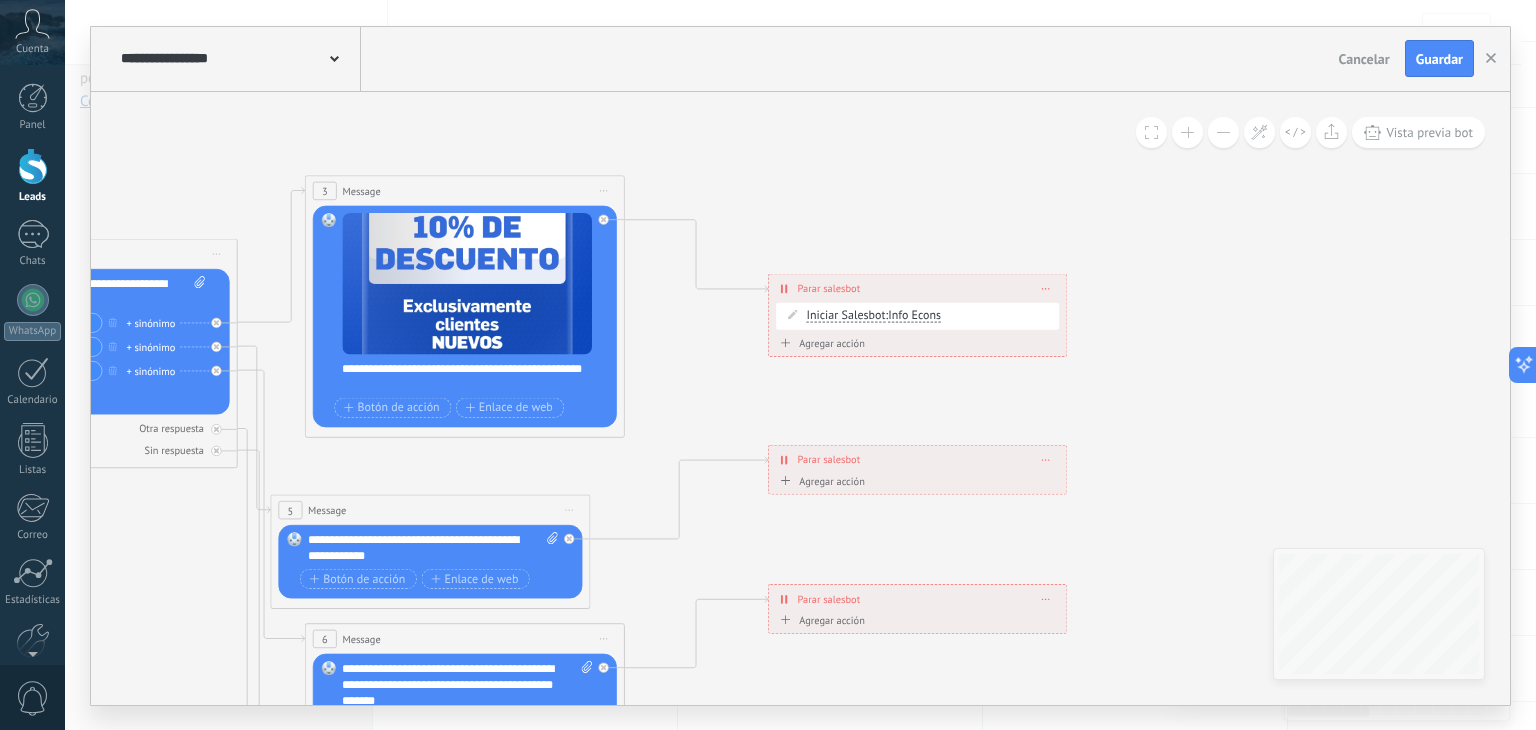 click 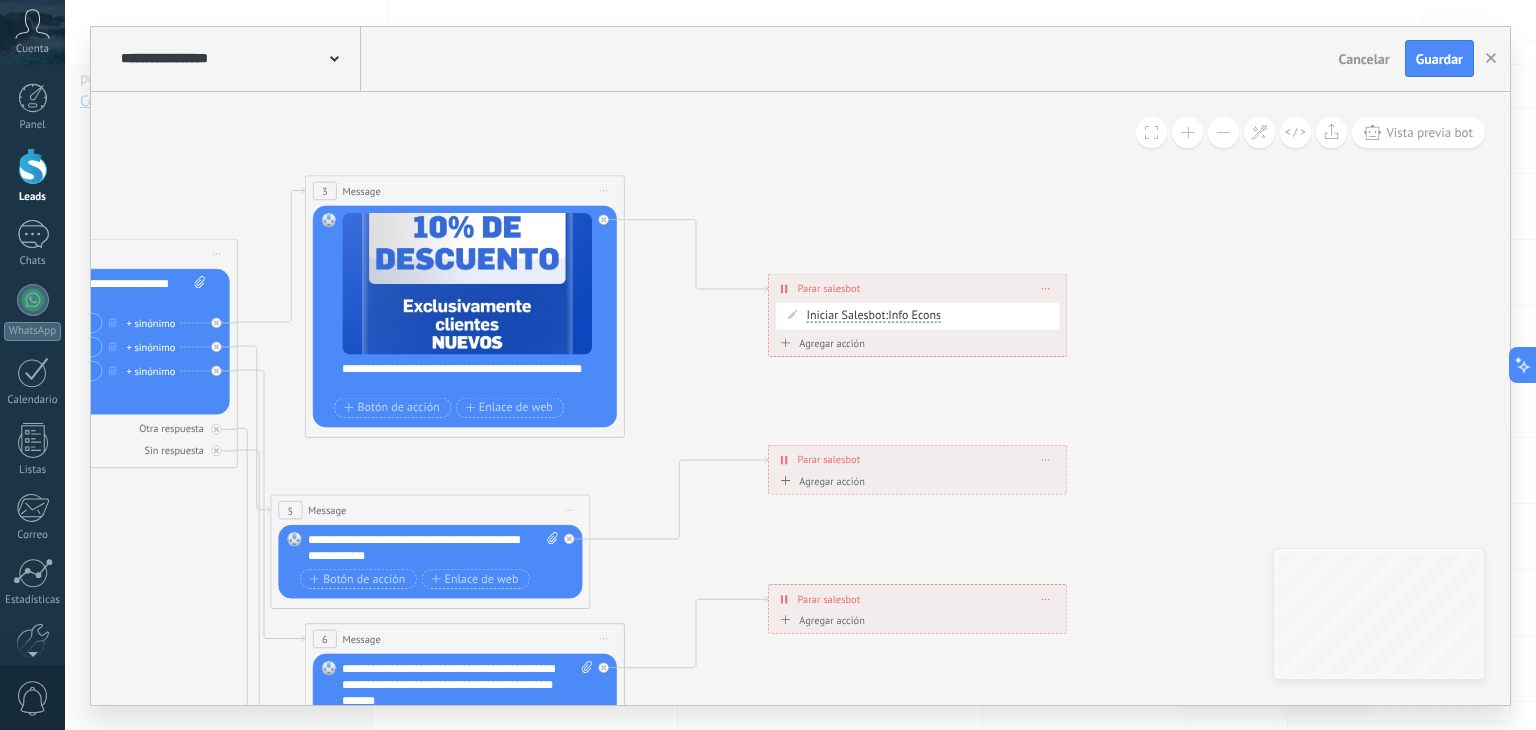 click on "Parar salesbot" at bounding box center [829, 288] 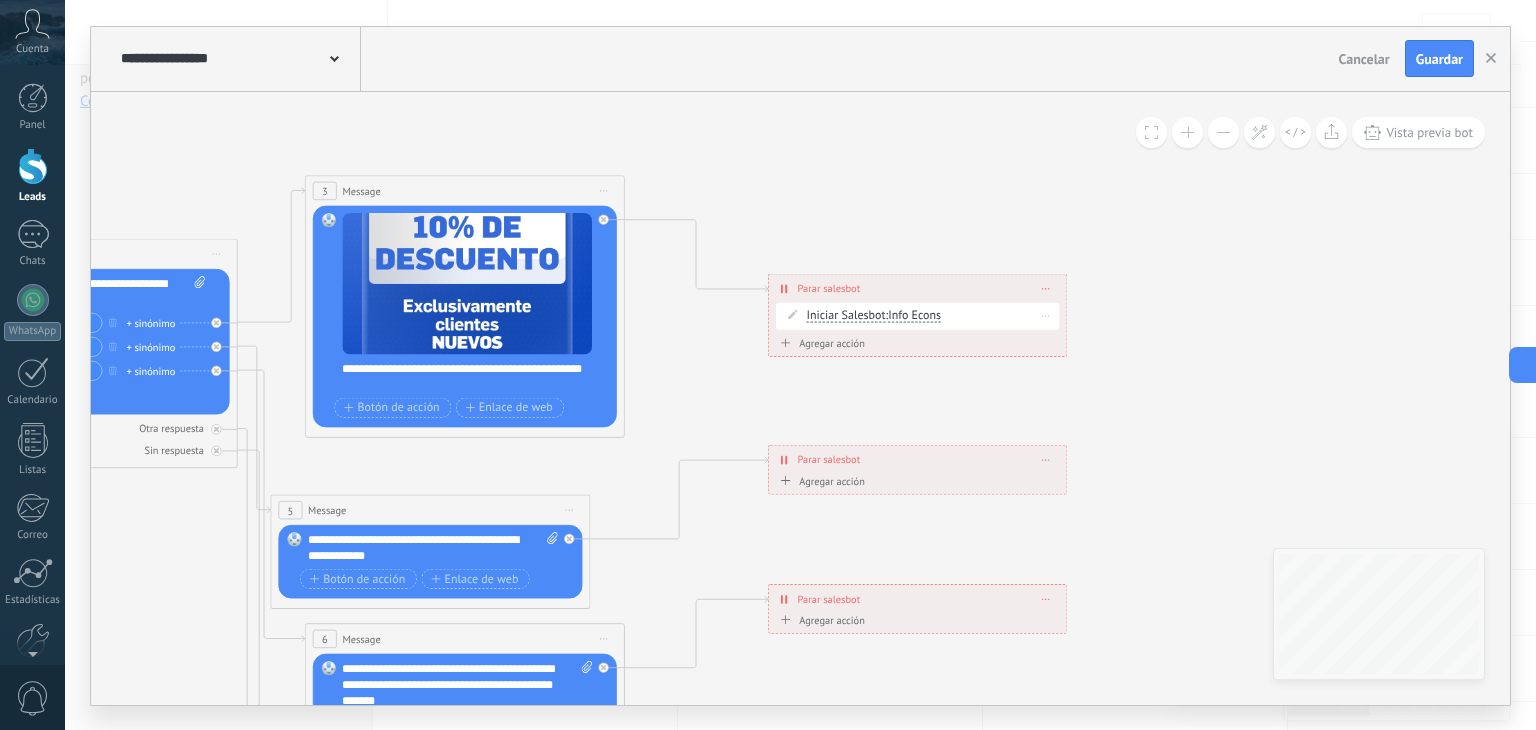 click on "Iniciar Salesbot" at bounding box center (845, 315) 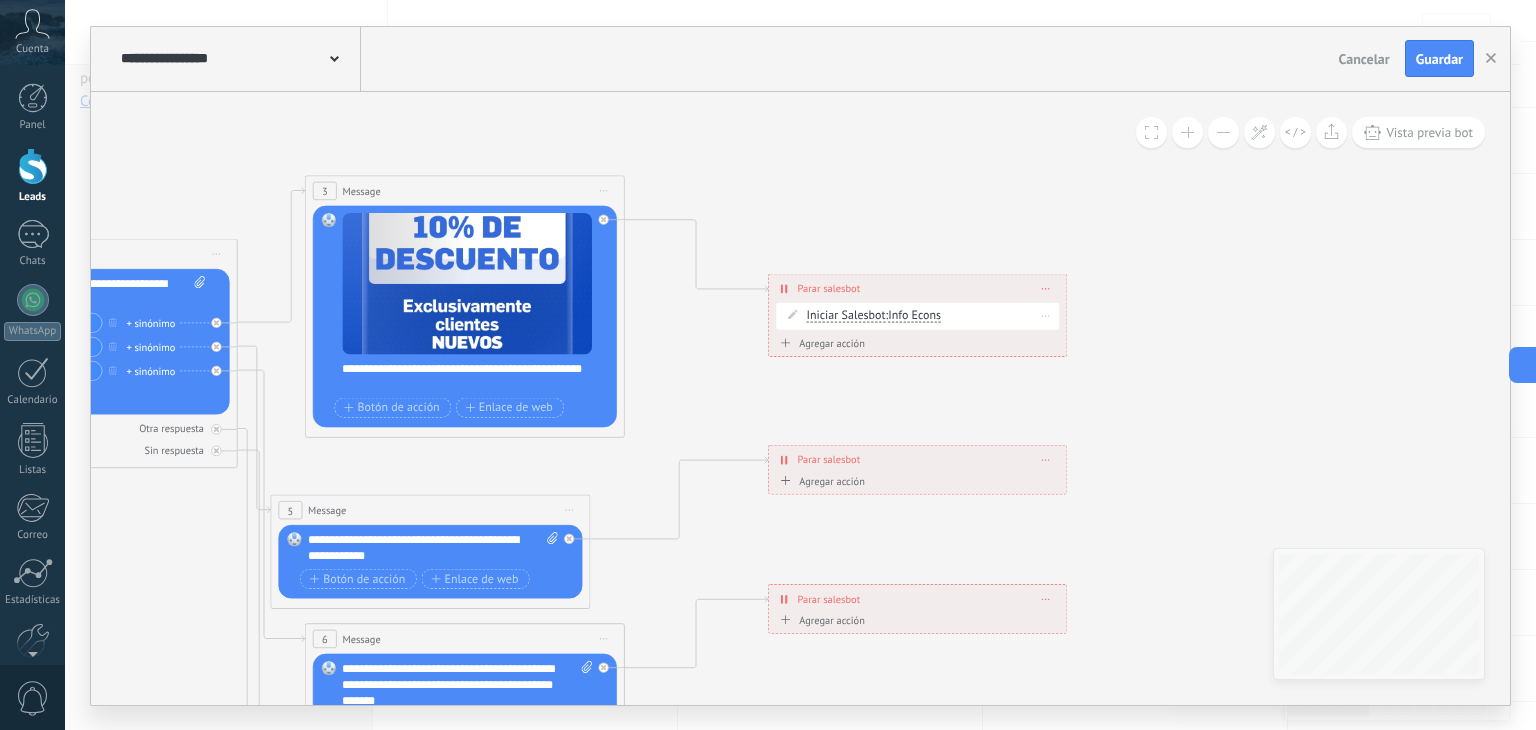 click on "Iniciar Salesbot" at bounding box center (898, 315) 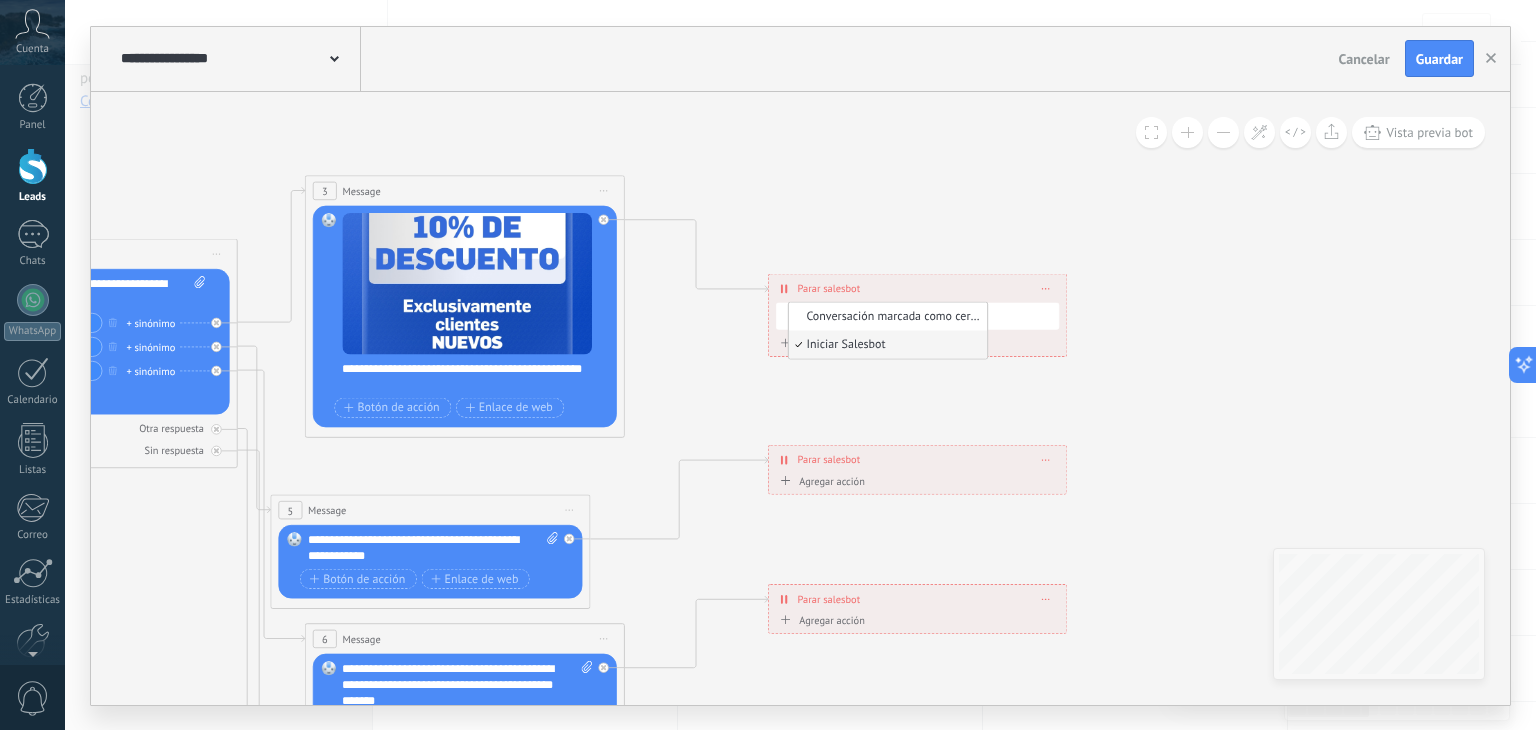 click 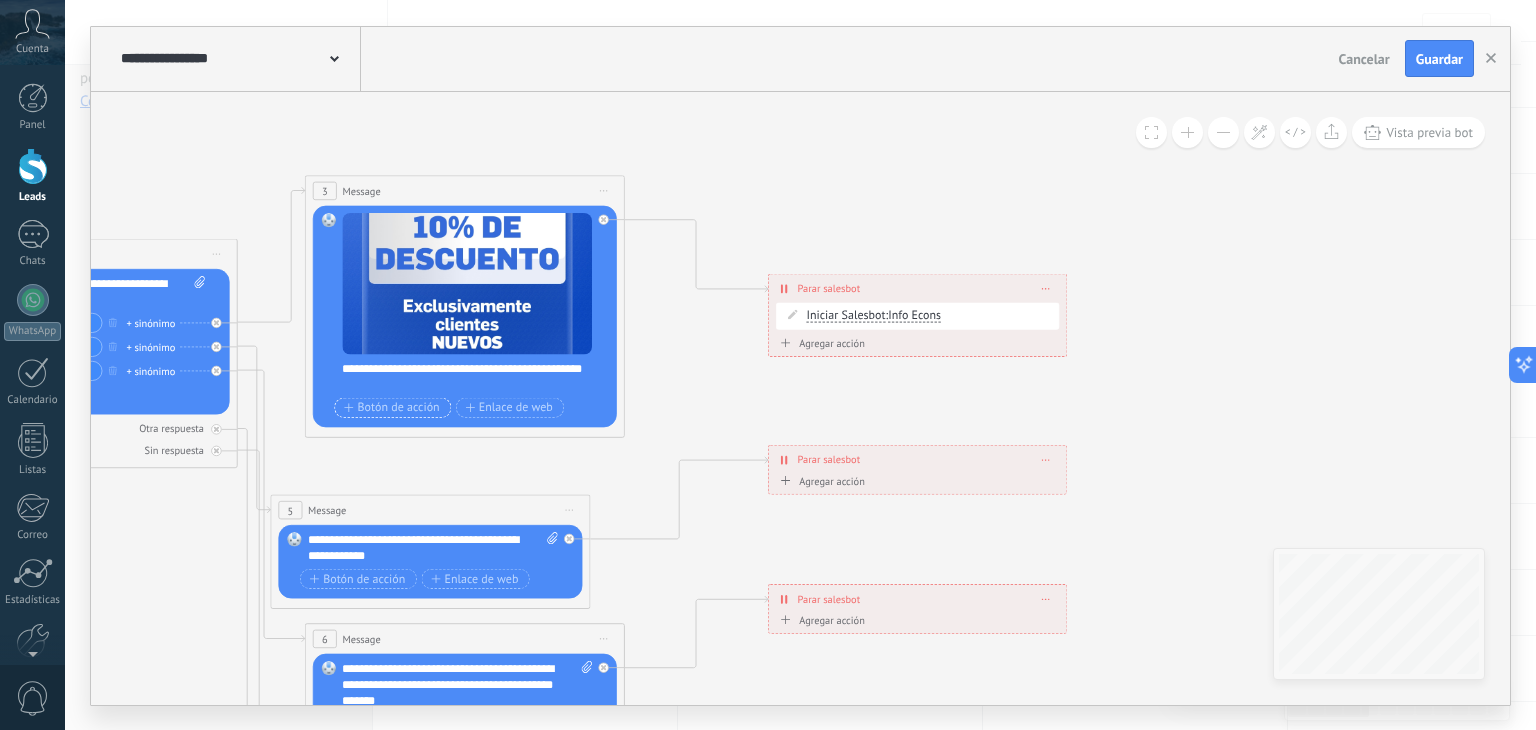click on "Botón de acción" at bounding box center (392, 407) 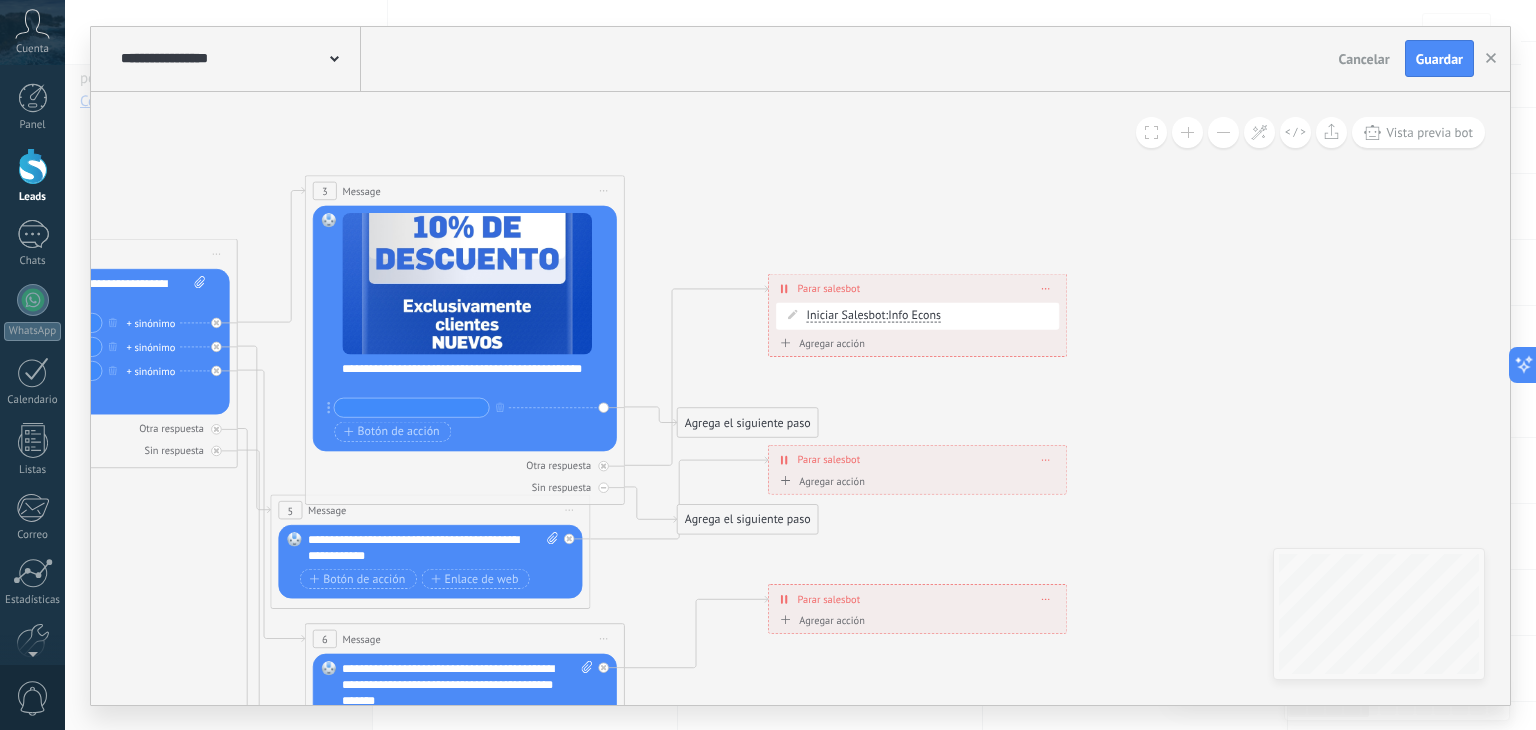 click on "Agrega el siguiente paso" at bounding box center (748, 422) 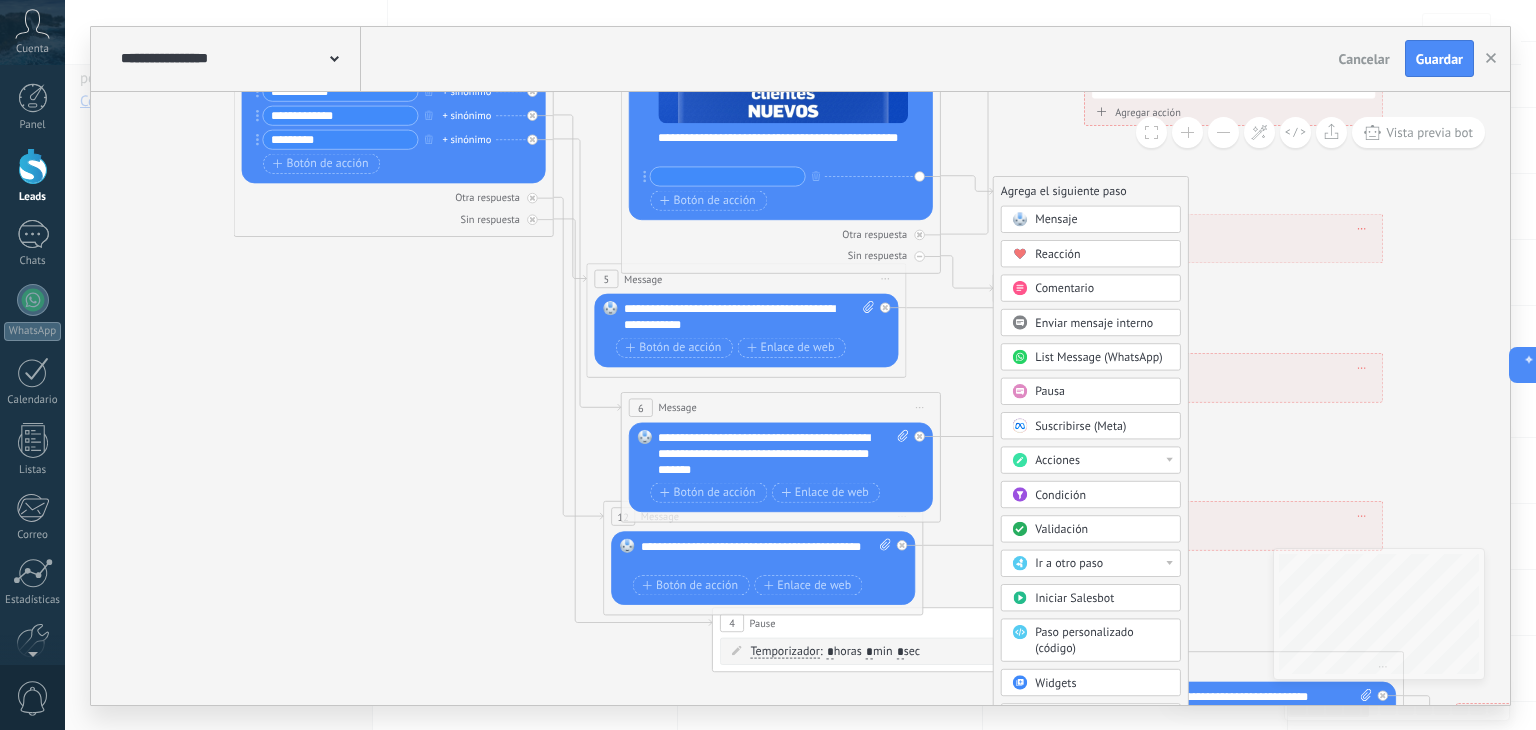 drag, startPoint x: 1015, startPoint y: 342, endPoint x: 1280, endPoint y: 429, distance: 278.91577 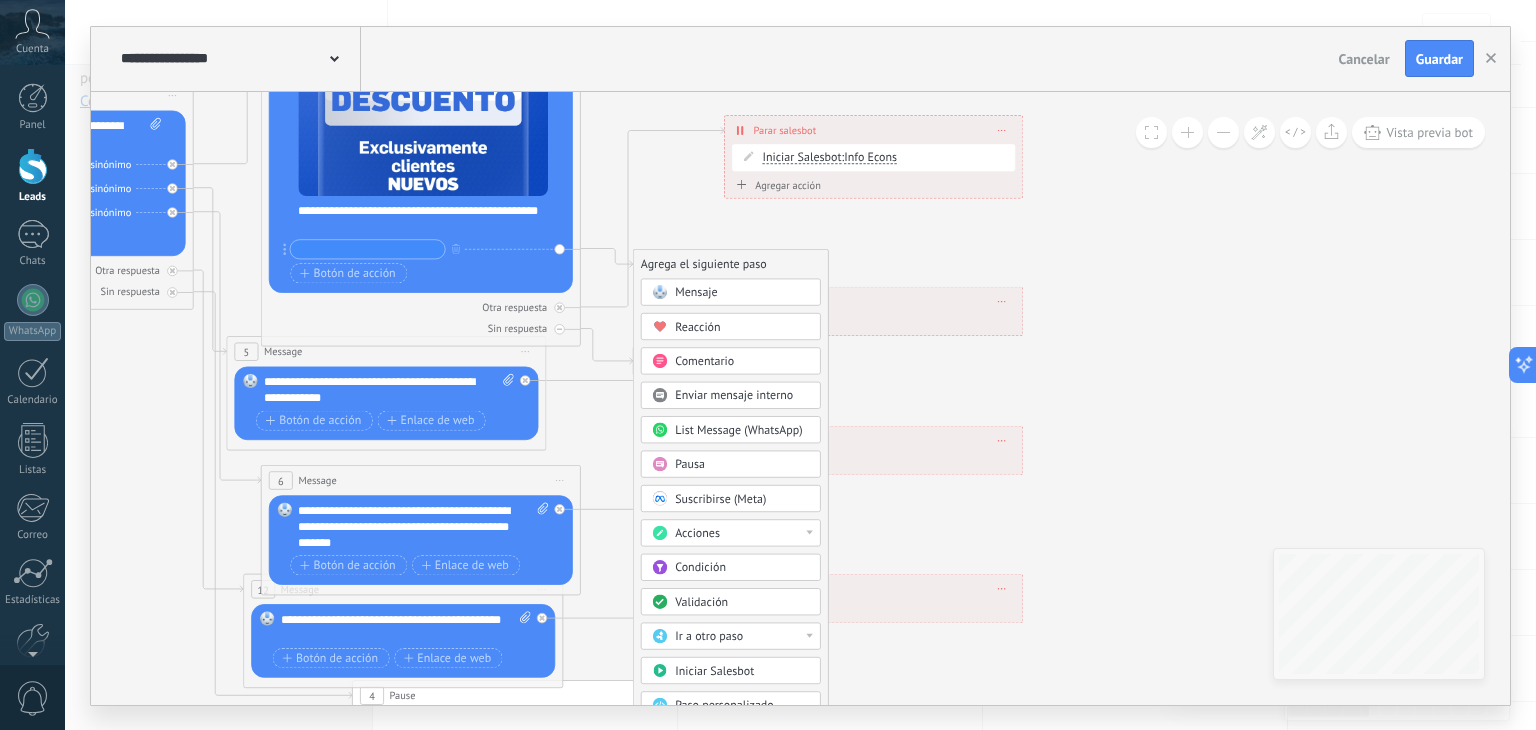 drag, startPoint x: 436, startPoint y: 367, endPoint x: 74, endPoint y: 440, distance: 369.28714 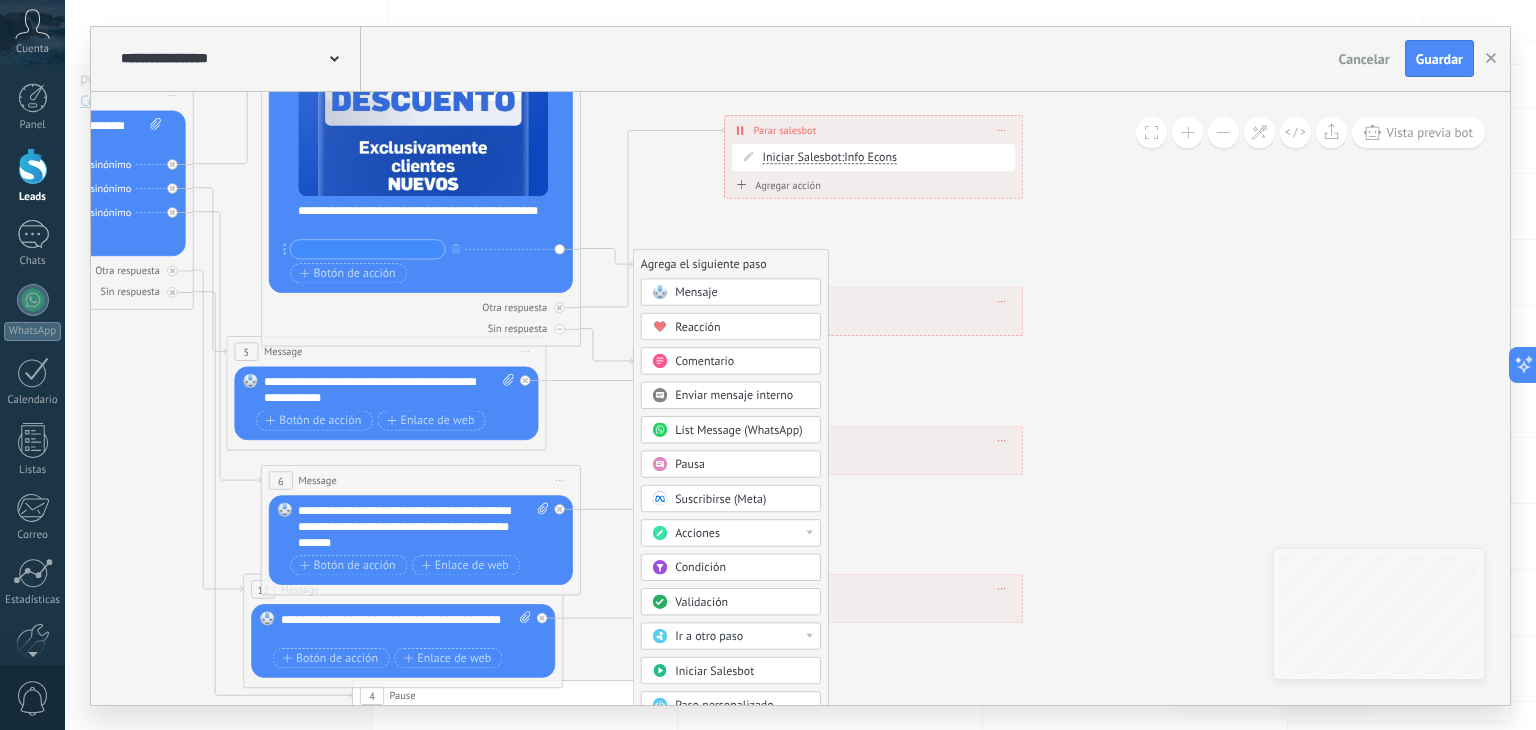 click on "**********" at bounding box center (874, 130) 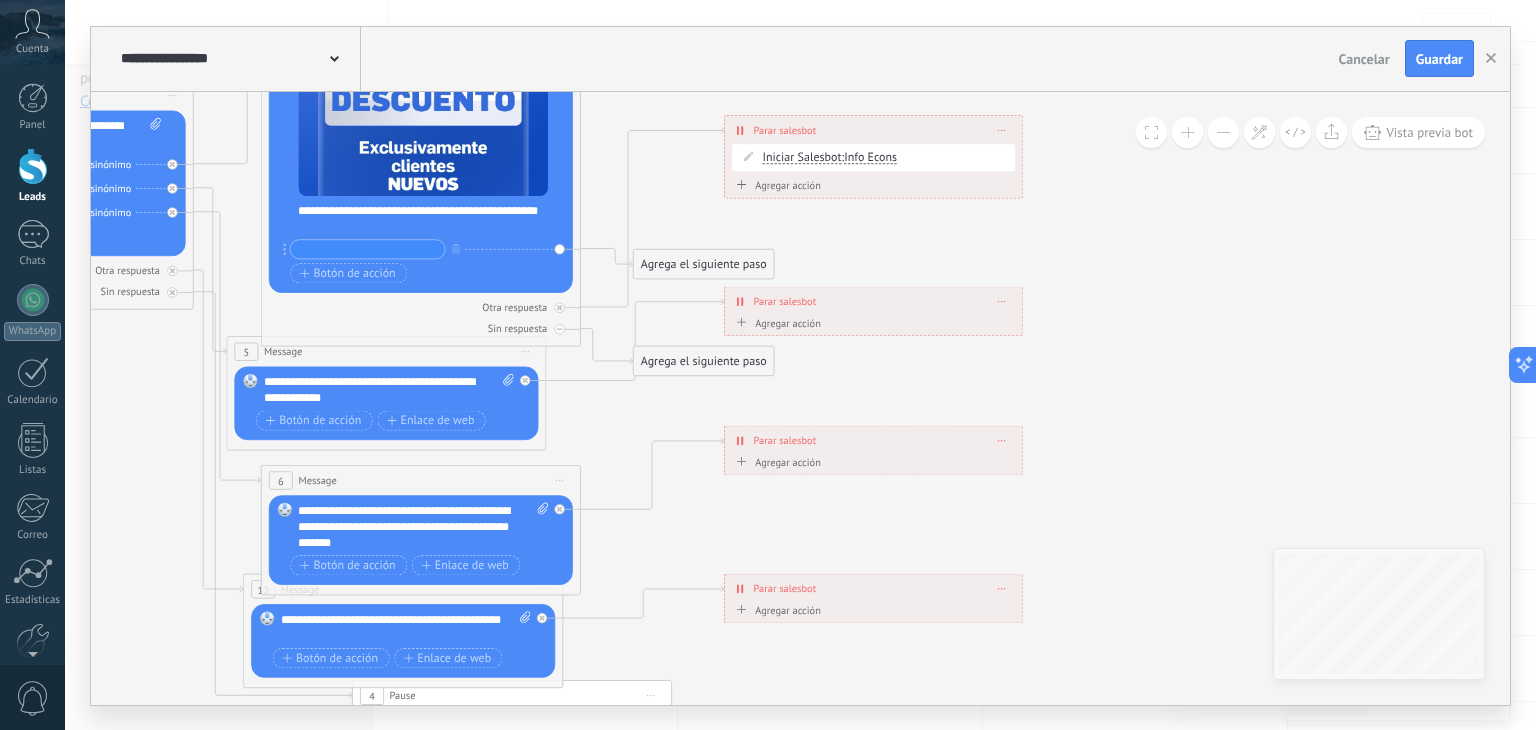 click on "**********" at bounding box center (874, 130) 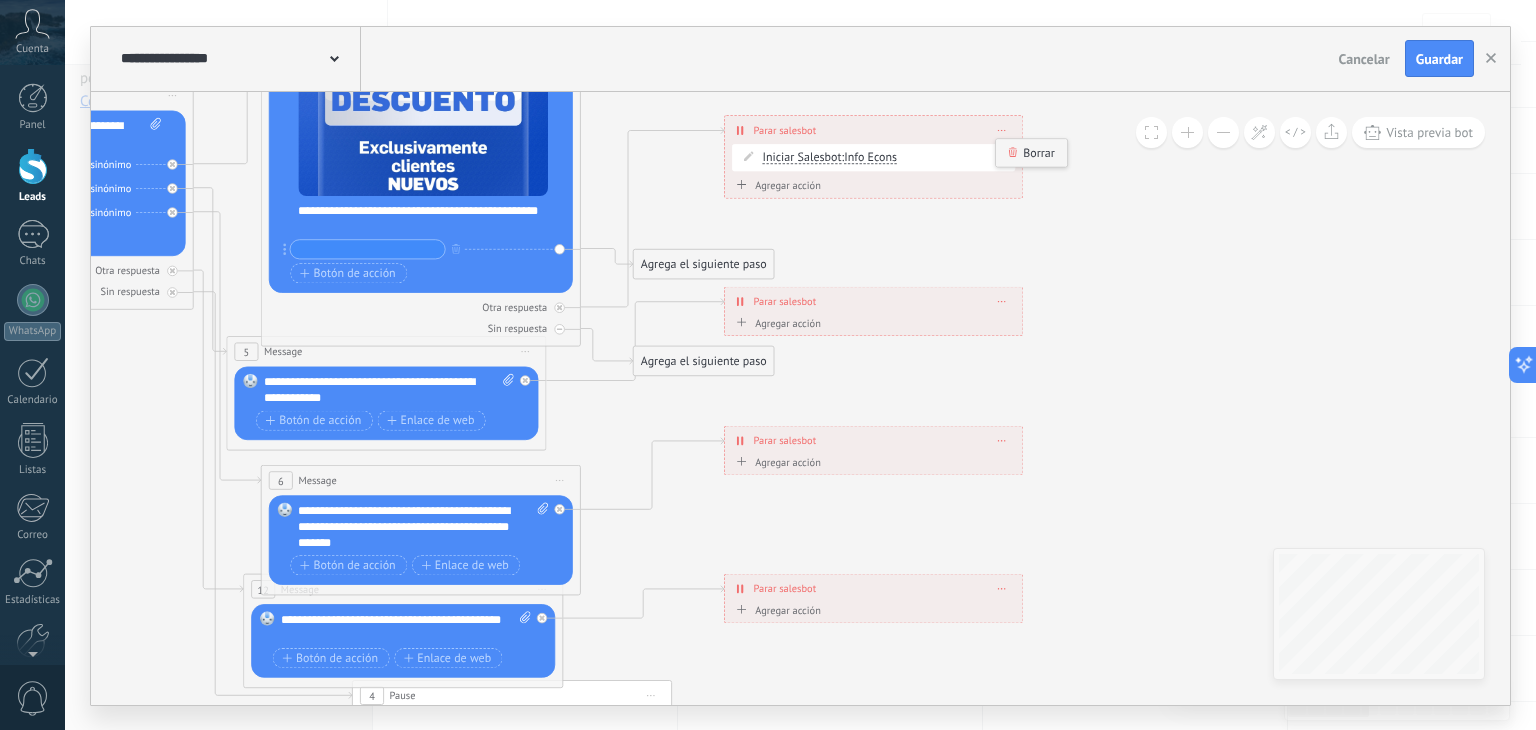 click on "Borrar" at bounding box center [1031, 152] 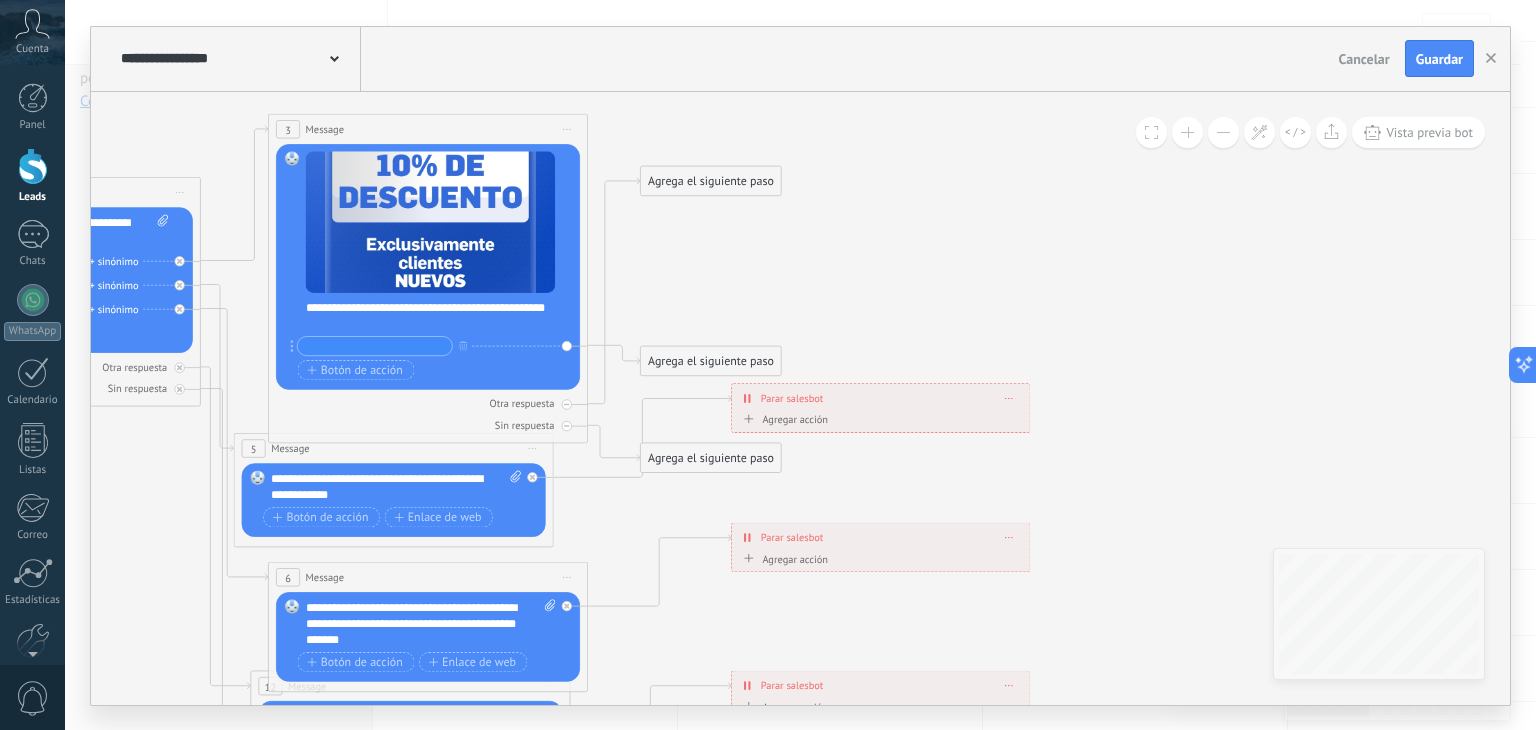 drag, startPoint x: 820, startPoint y: 205, endPoint x: 840, endPoint y: 341, distance: 137.46272 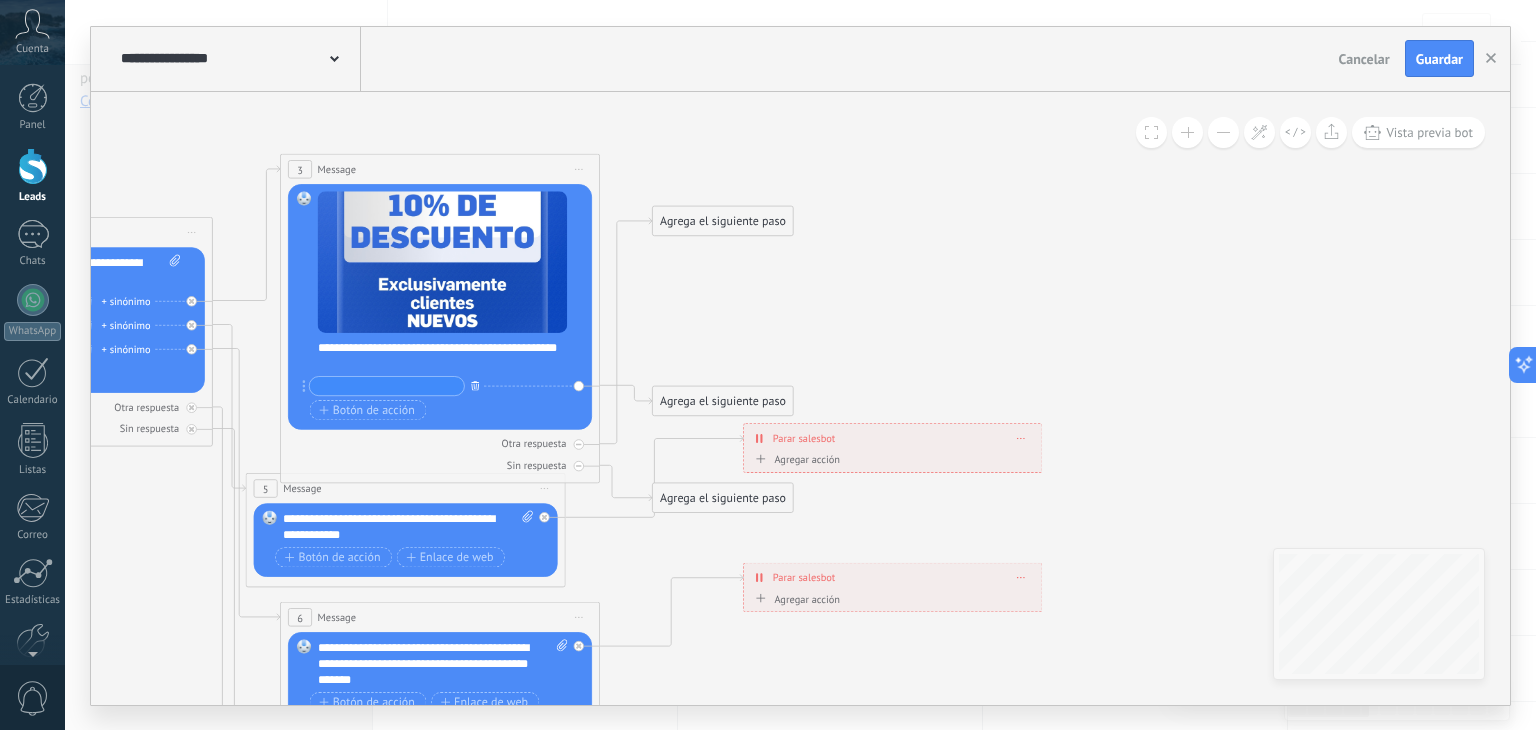 click at bounding box center (475, 385) 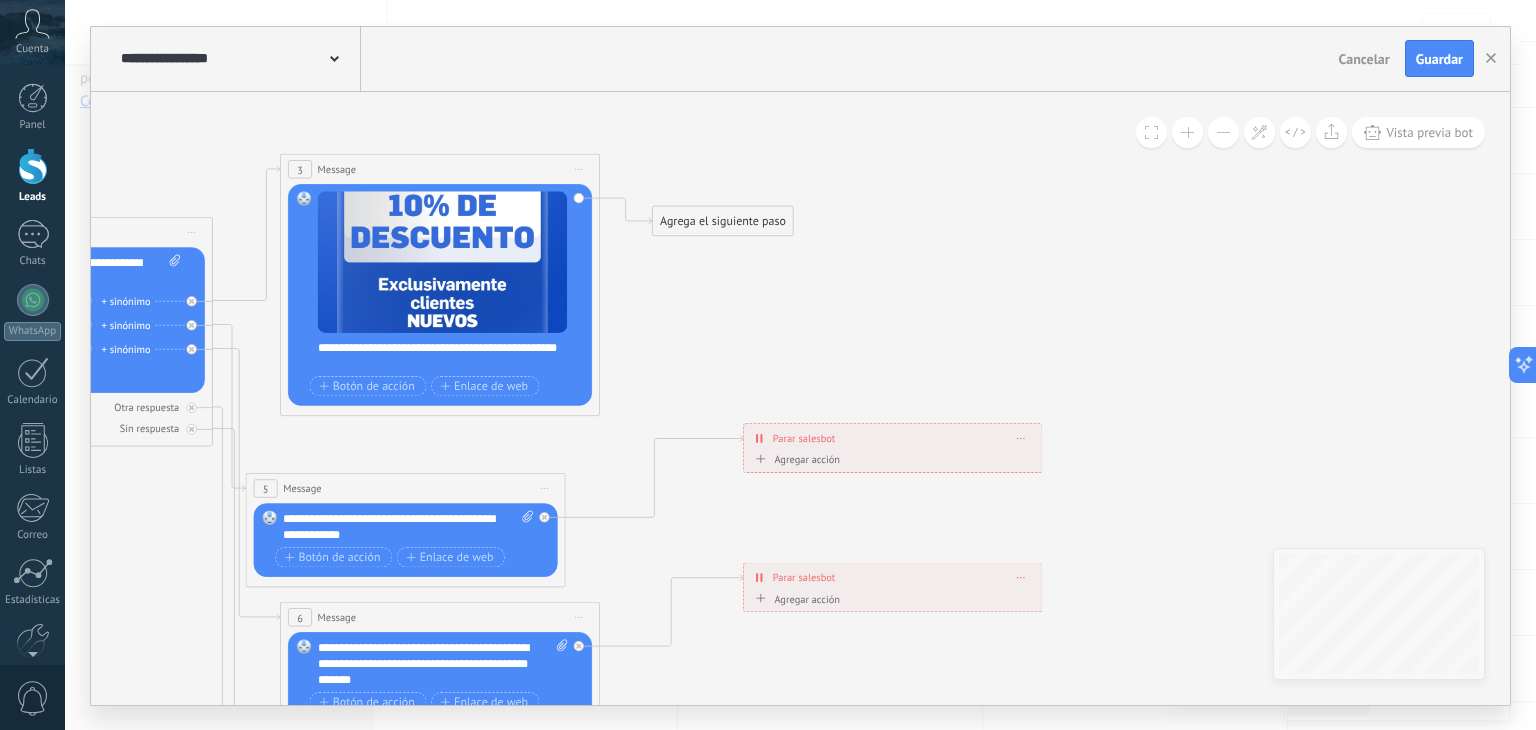 click on "Agrega el siguiente paso" at bounding box center (723, 221) 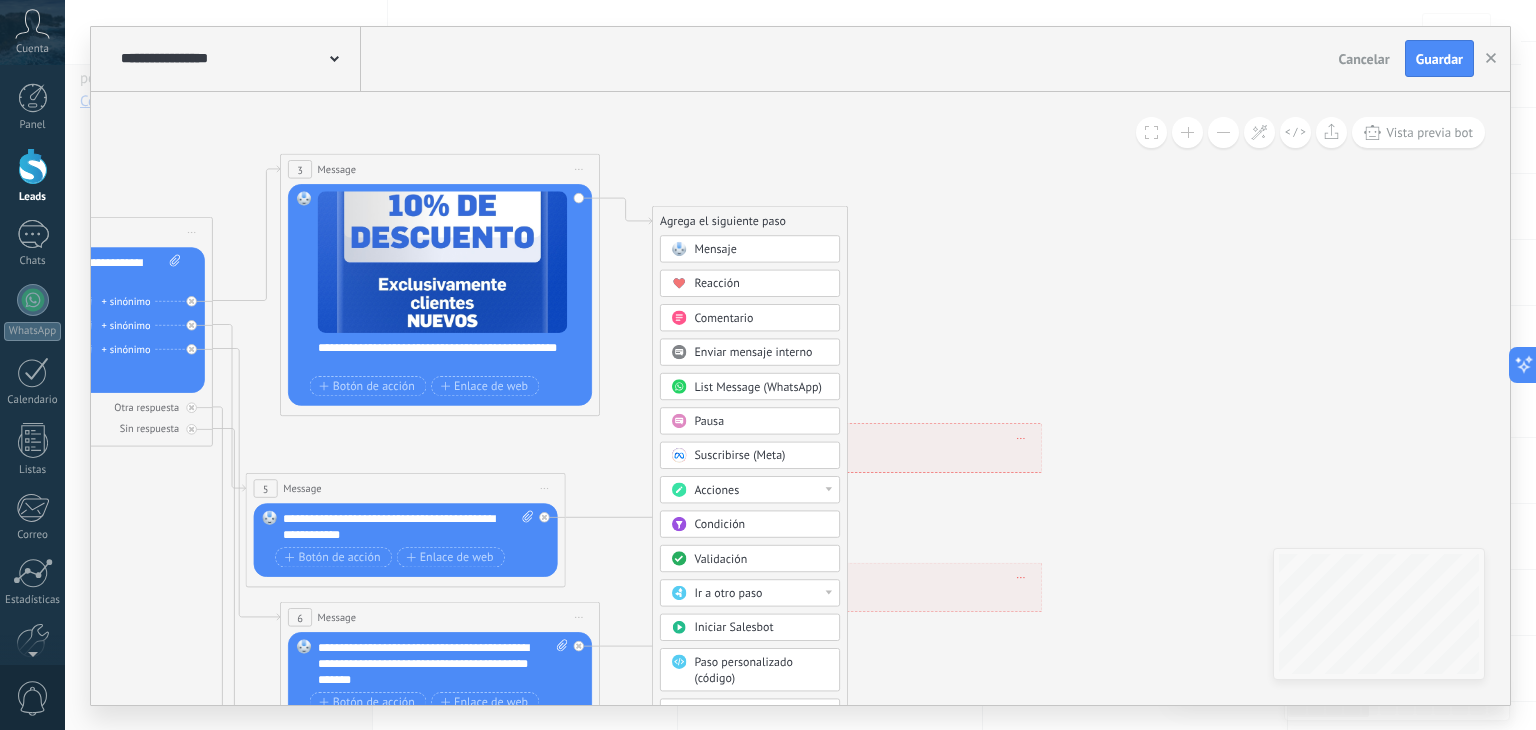 click on "Mensaje" at bounding box center [715, 248] 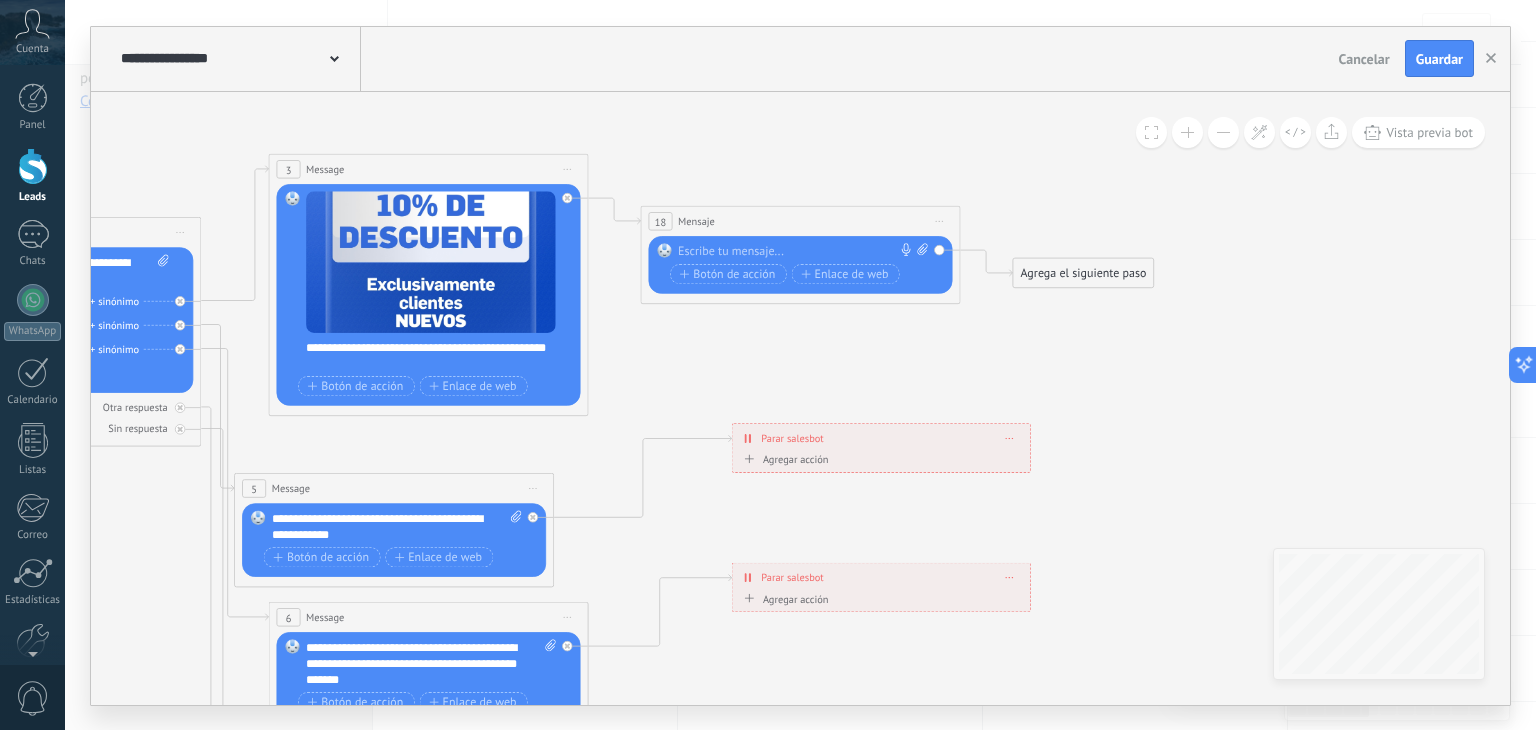 click at bounding box center [797, 251] 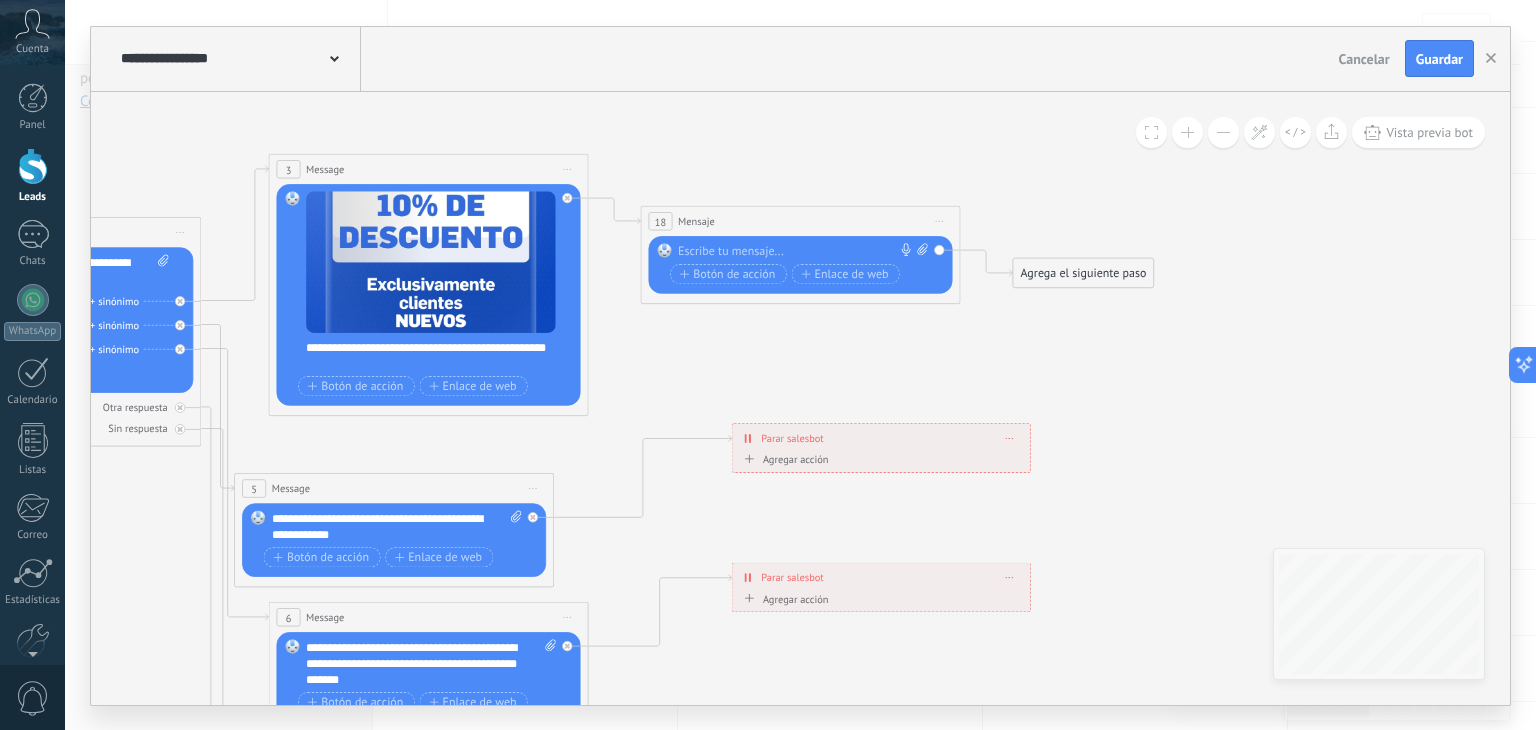 type 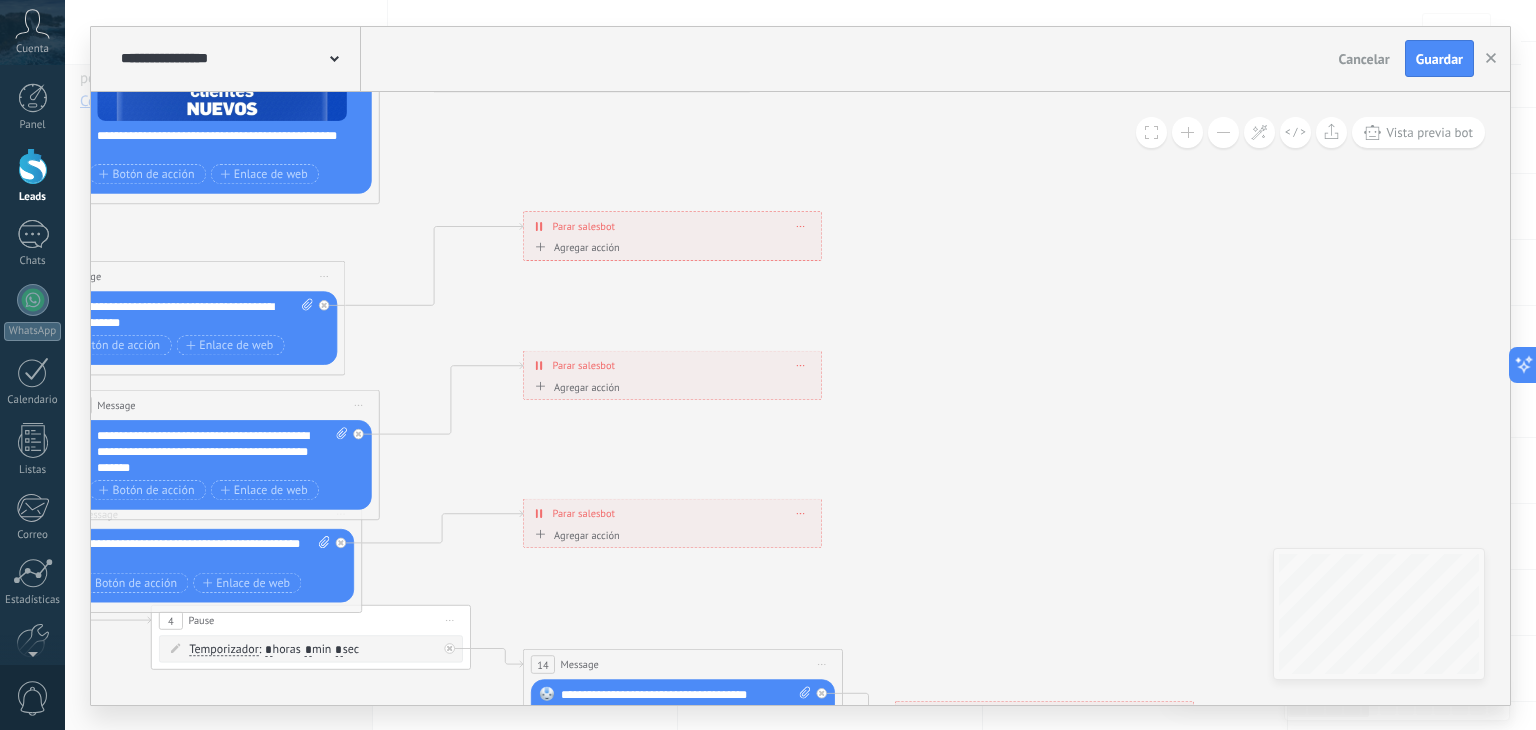 drag, startPoint x: 787, startPoint y: 369, endPoint x: 578, endPoint y: 157, distance: 297.69952 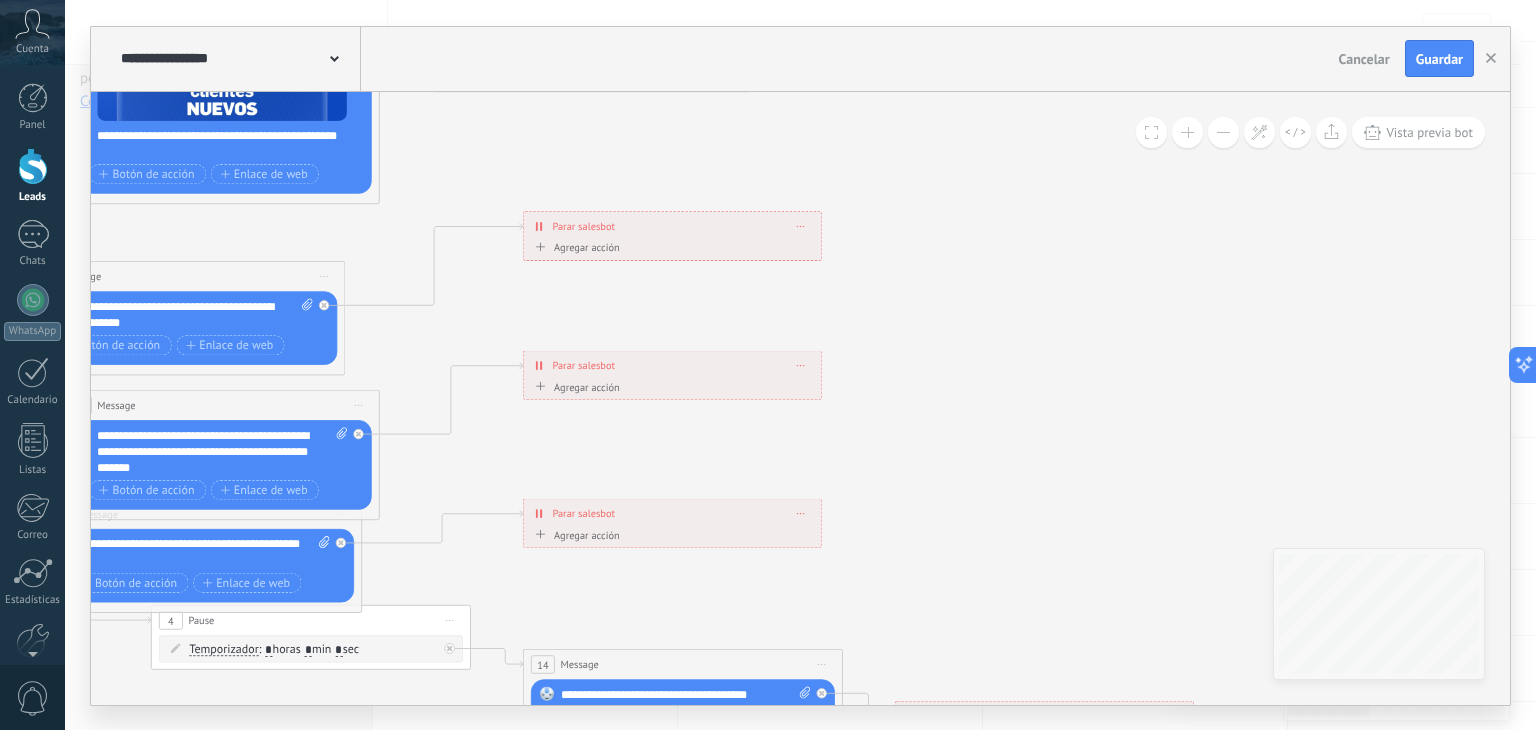 click 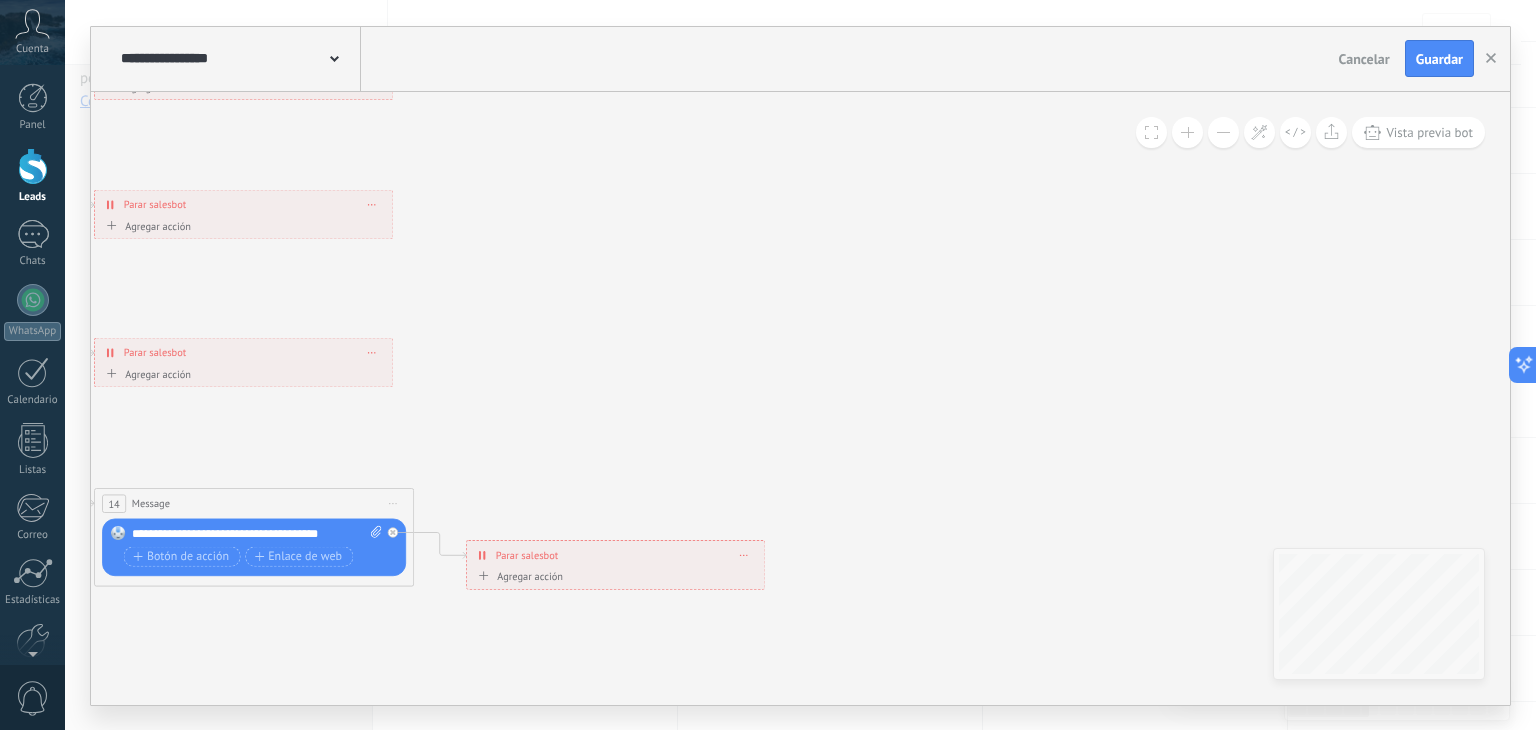 drag, startPoint x: 1128, startPoint y: 476, endPoint x: 721, endPoint y: 361, distance: 422.935 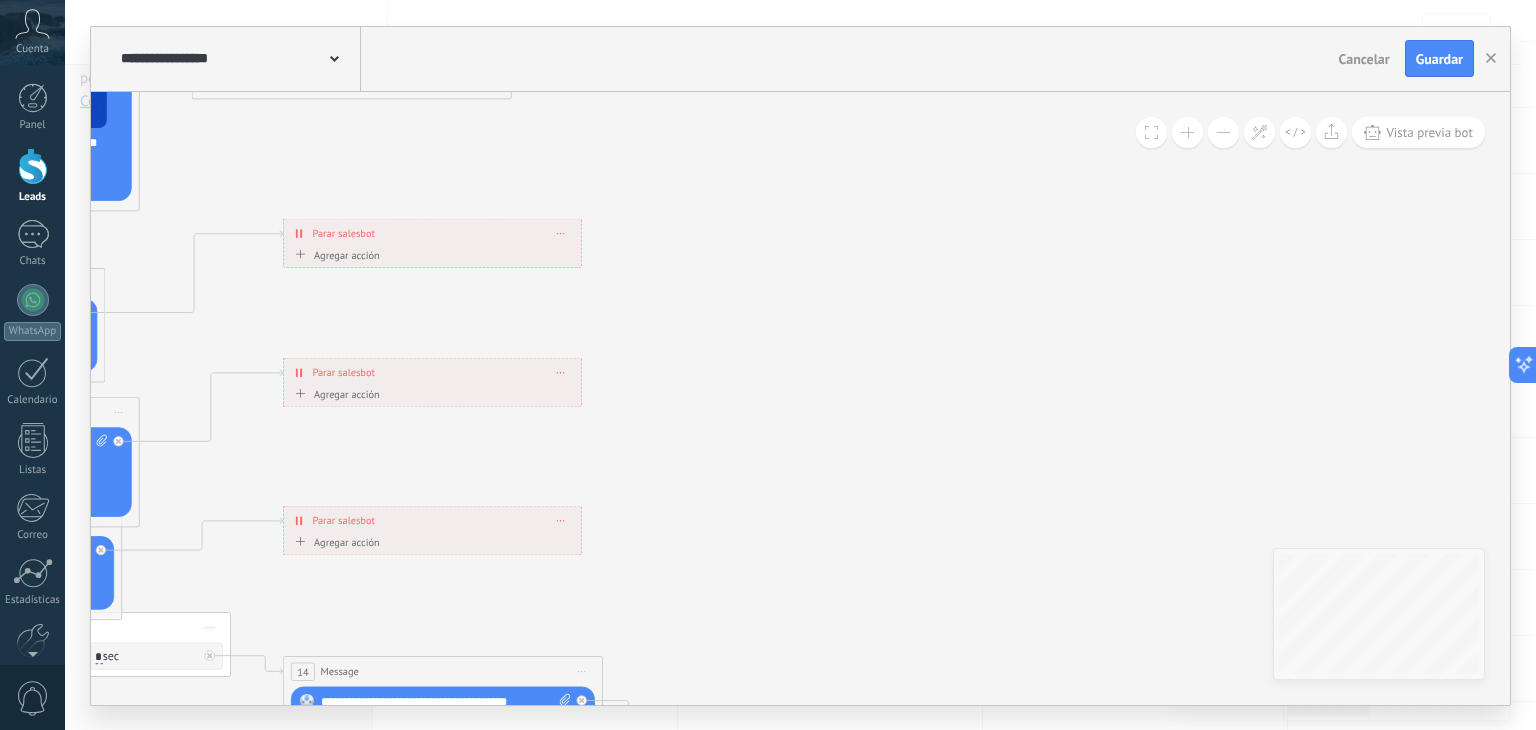 drag, startPoint x: 799, startPoint y: 333, endPoint x: 1165, endPoint y: 639, distance: 477.06604 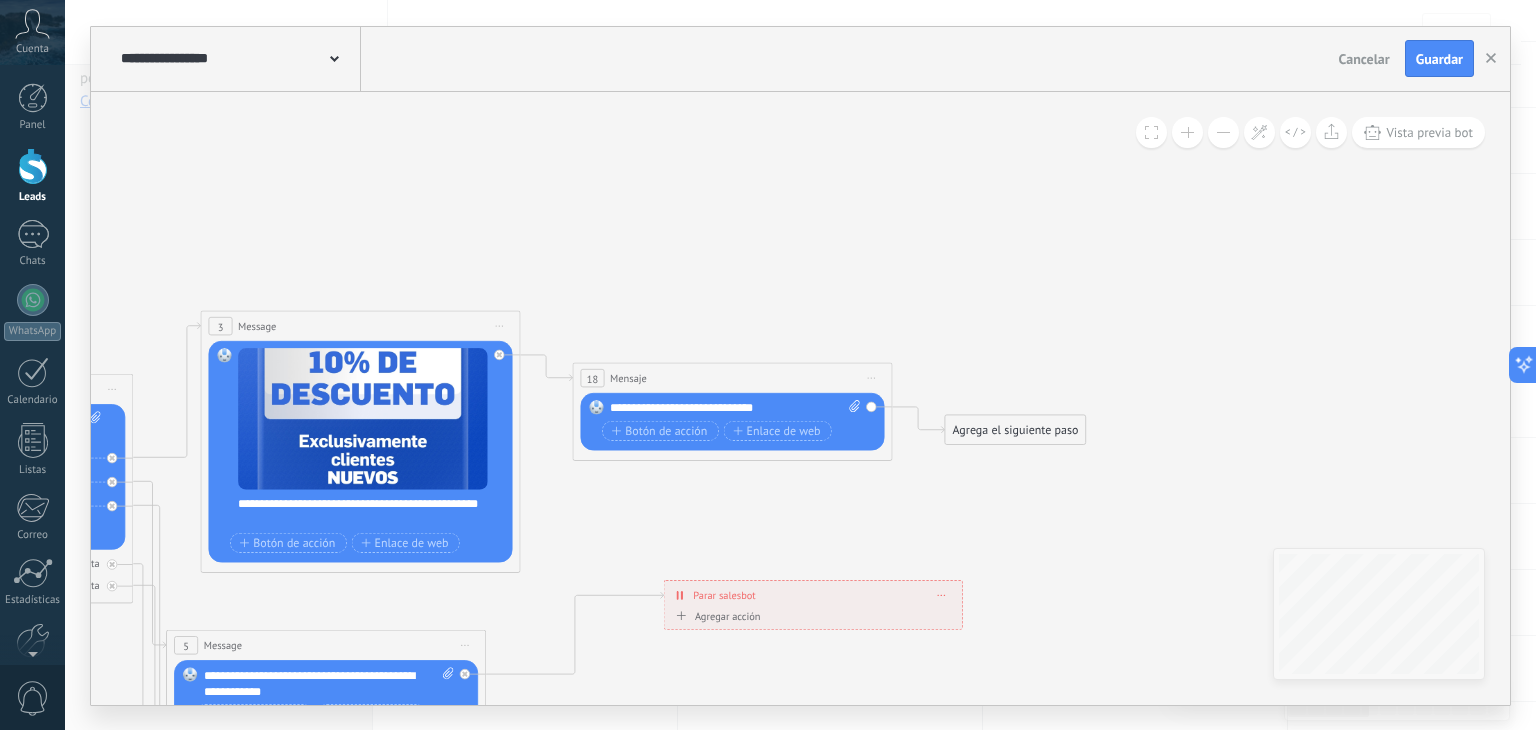 drag, startPoint x: 1000, startPoint y: 443, endPoint x: 1196, endPoint y: 600, distance: 251.12746 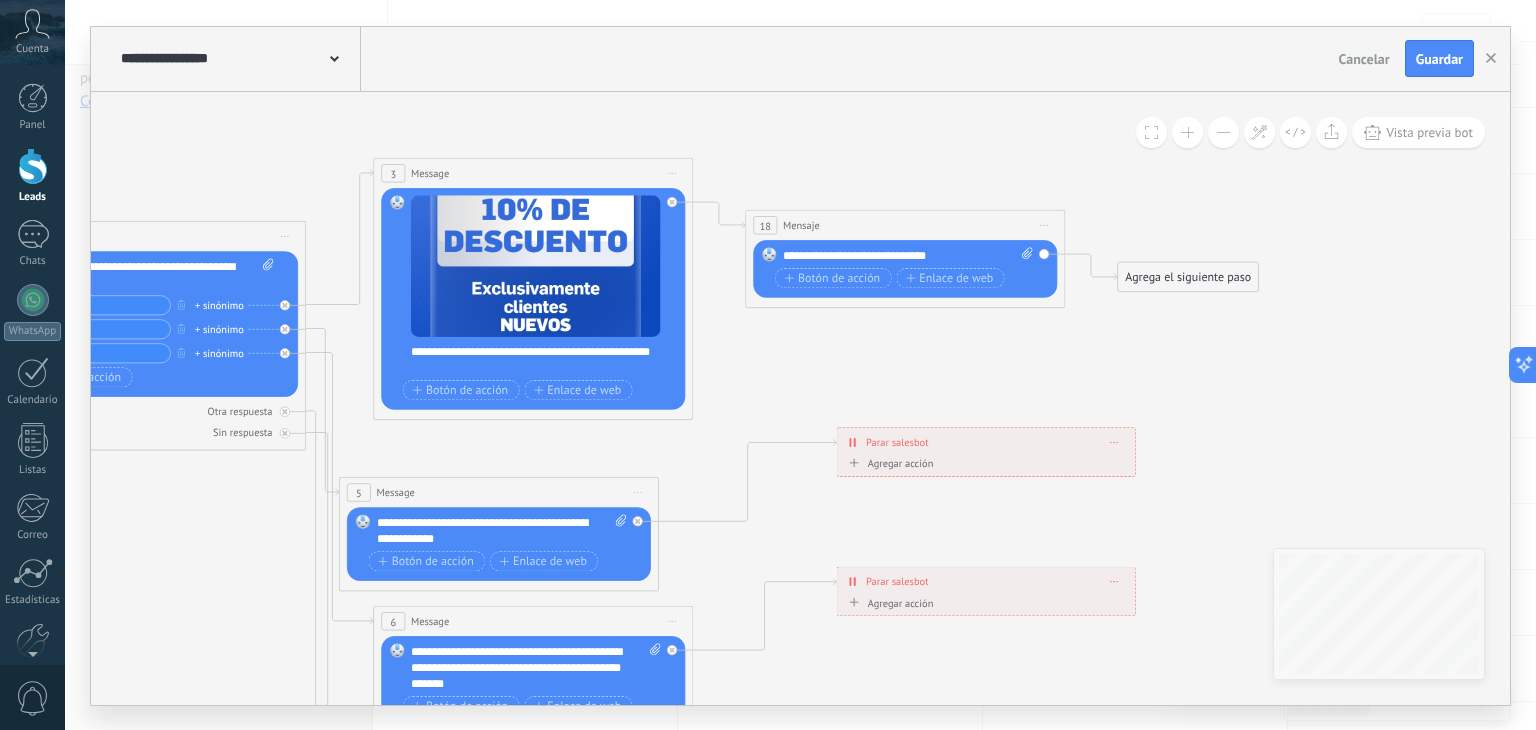 drag, startPoint x: 961, startPoint y: 549, endPoint x: 1082, endPoint y: 379, distance: 208.66481 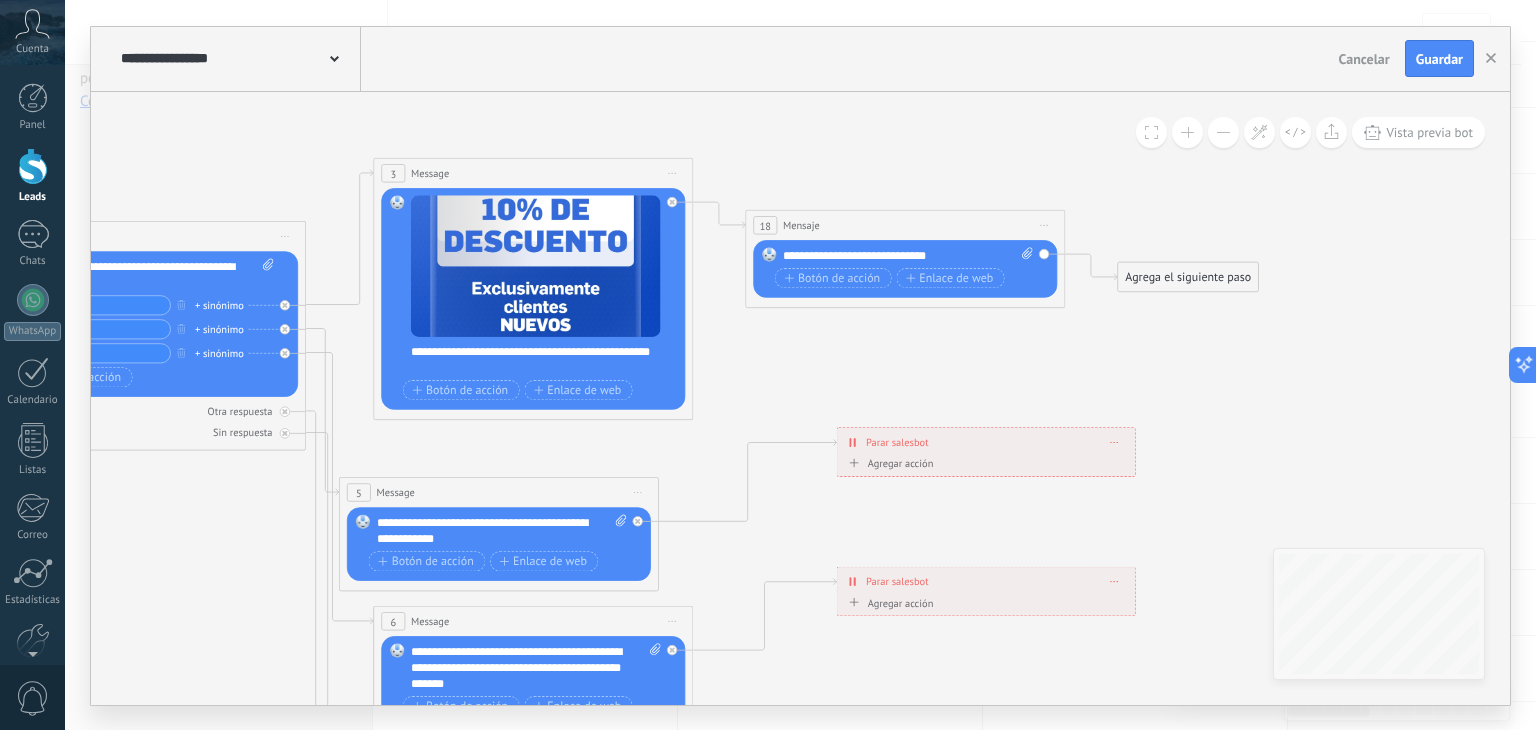 click 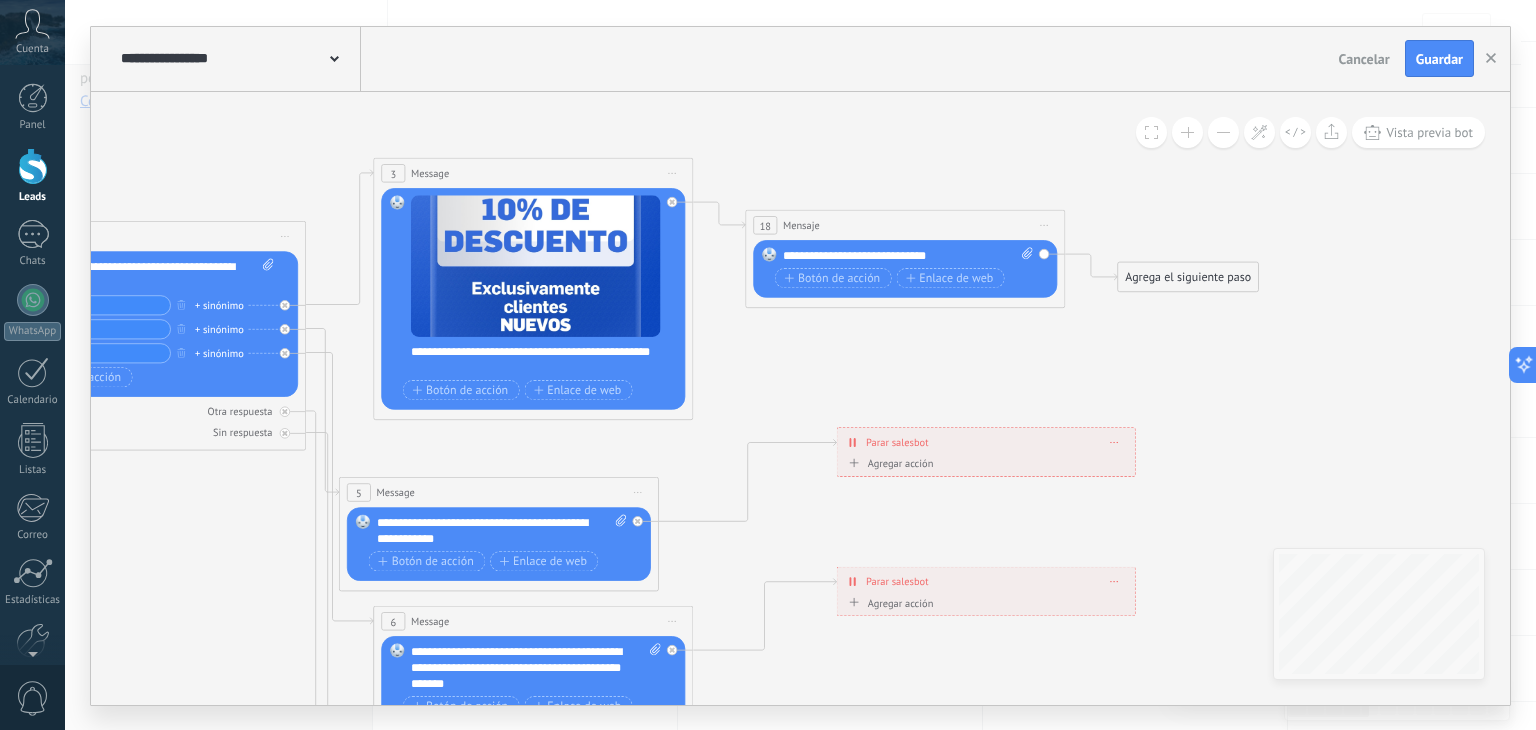 click on "**********" at bounding box center (908, 255) 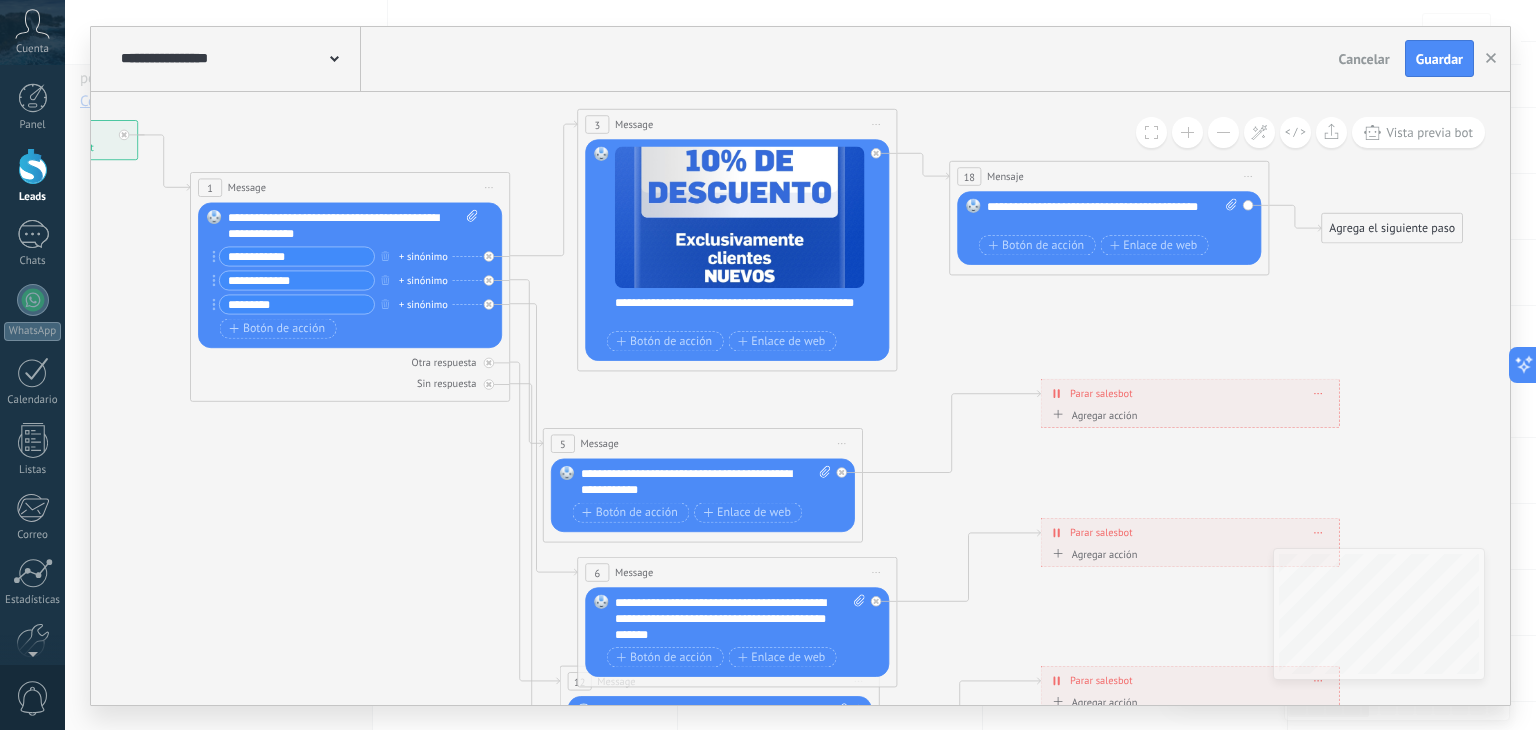 drag, startPoint x: 851, startPoint y: 135, endPoint x: 1043, endPoint y: 81, distance: 199.44925 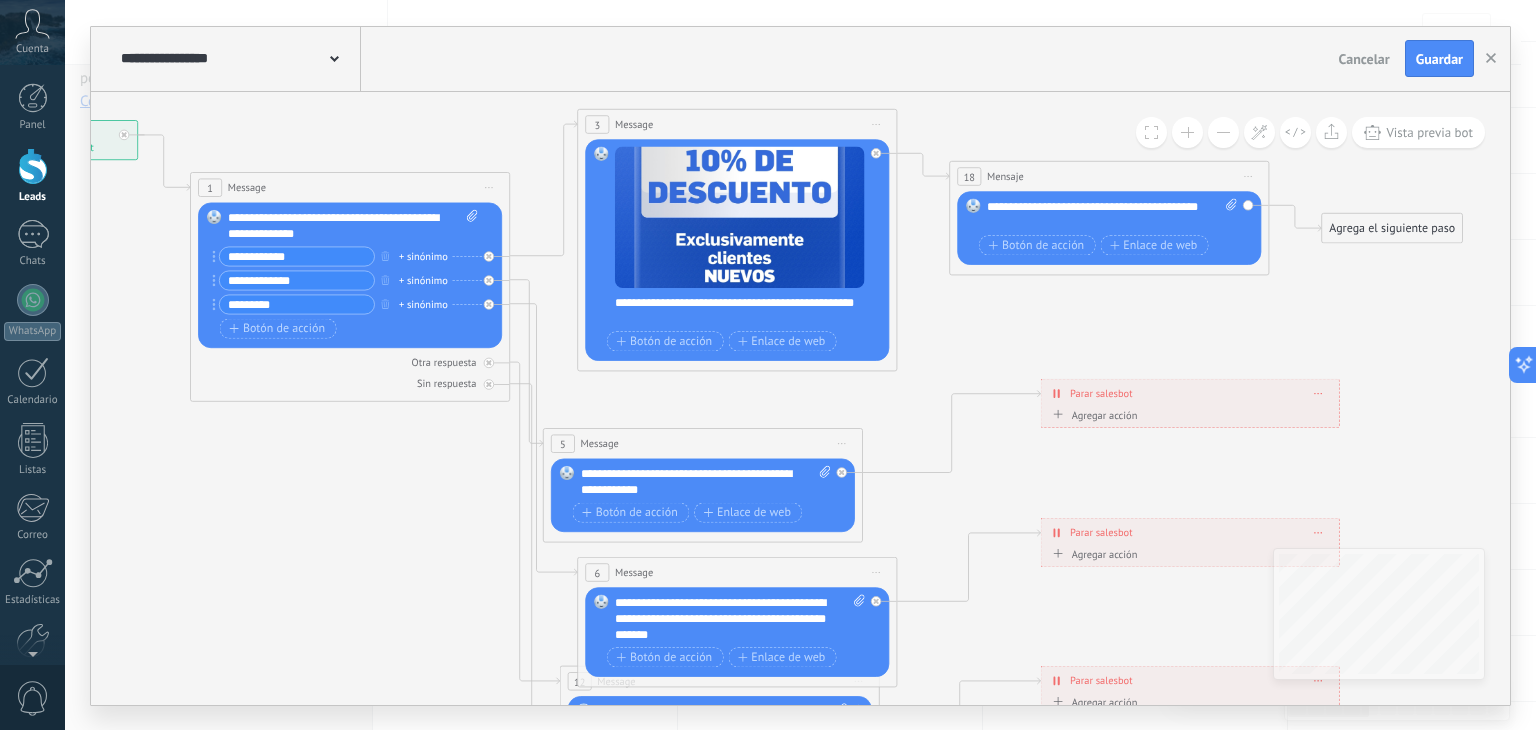click on "**********" at bounding box center [800, 366] 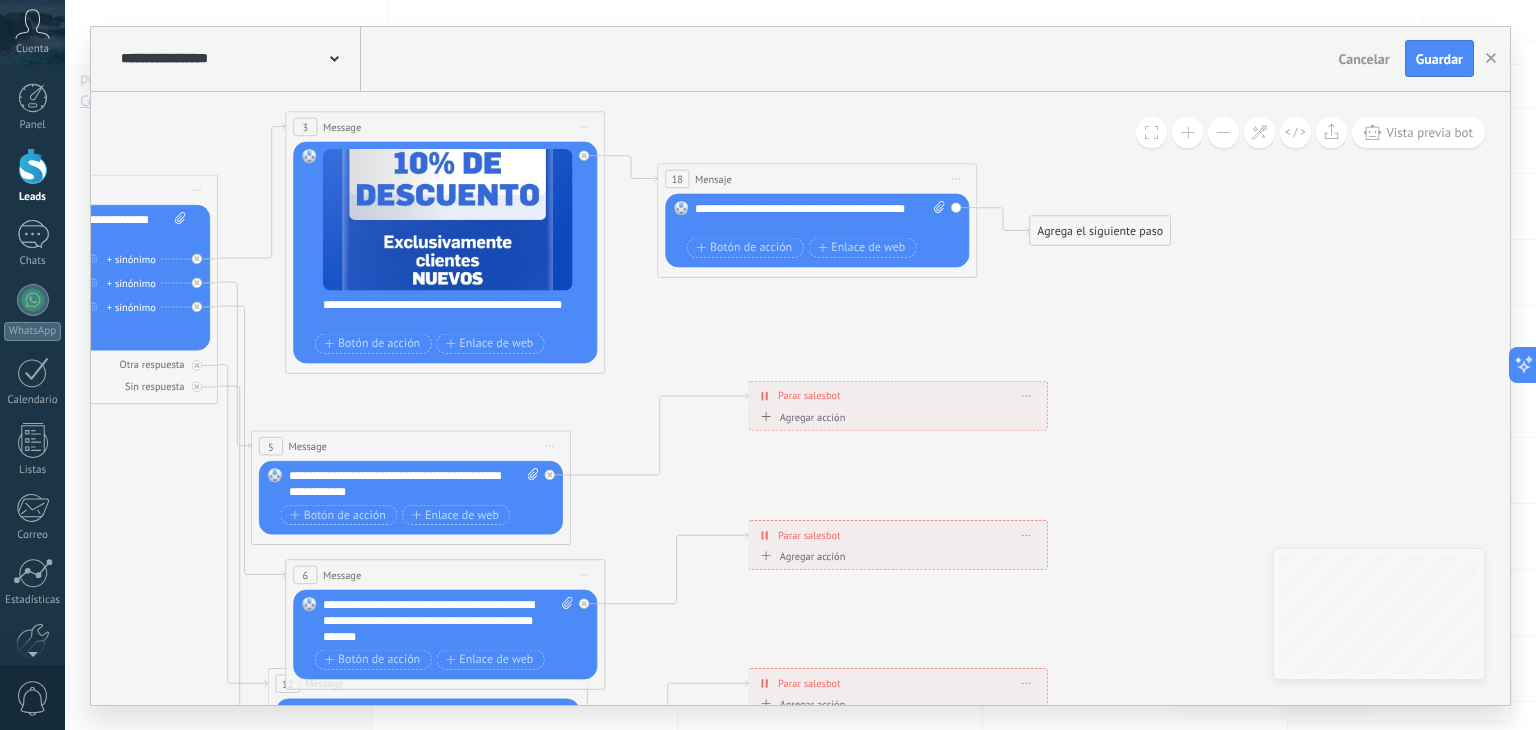 drag, startPoint x: 1208, startPoint y: 341, endPoint x: 907, endPoint y: 343, distance: 301.00665 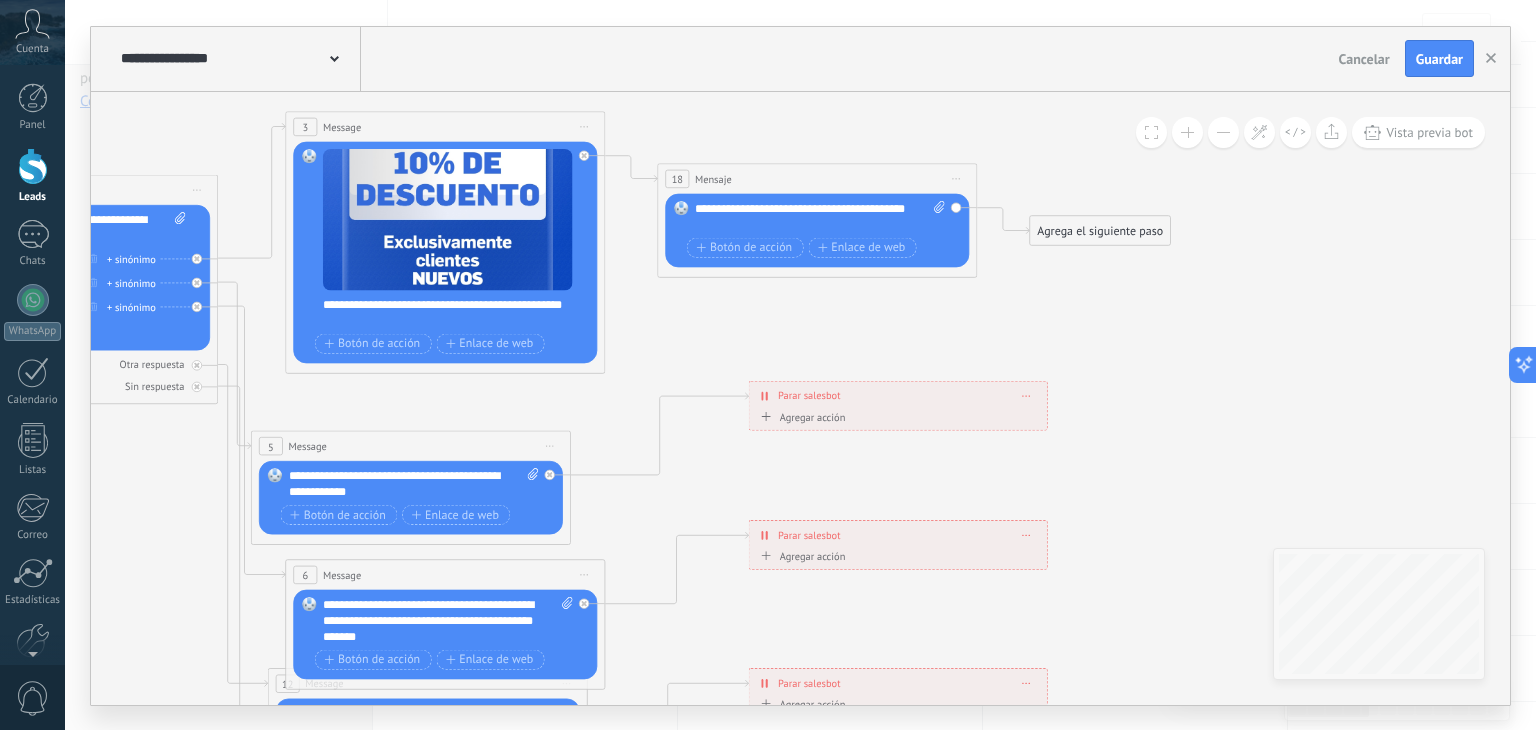 click 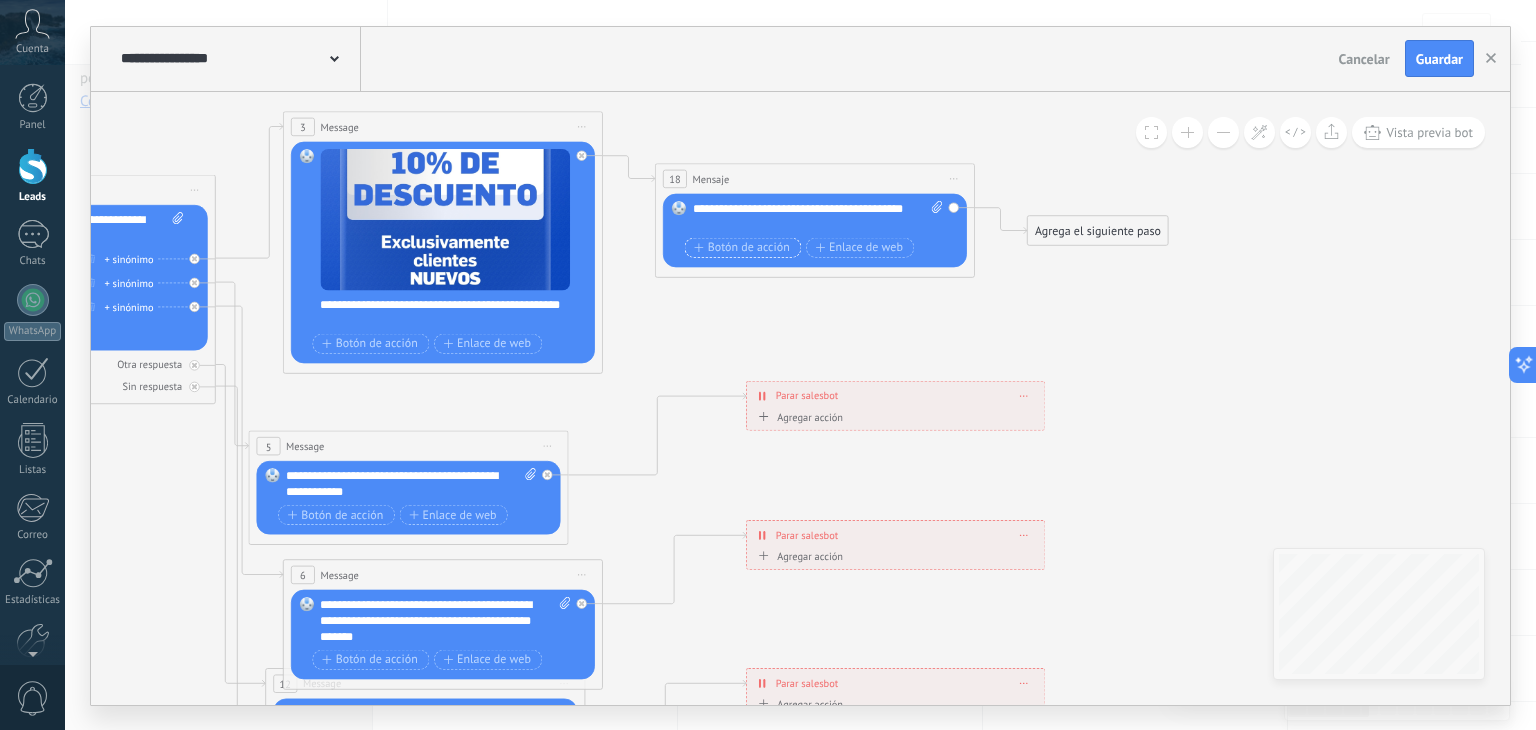 click on "Botón de acción" at bounding box center [742, 247] 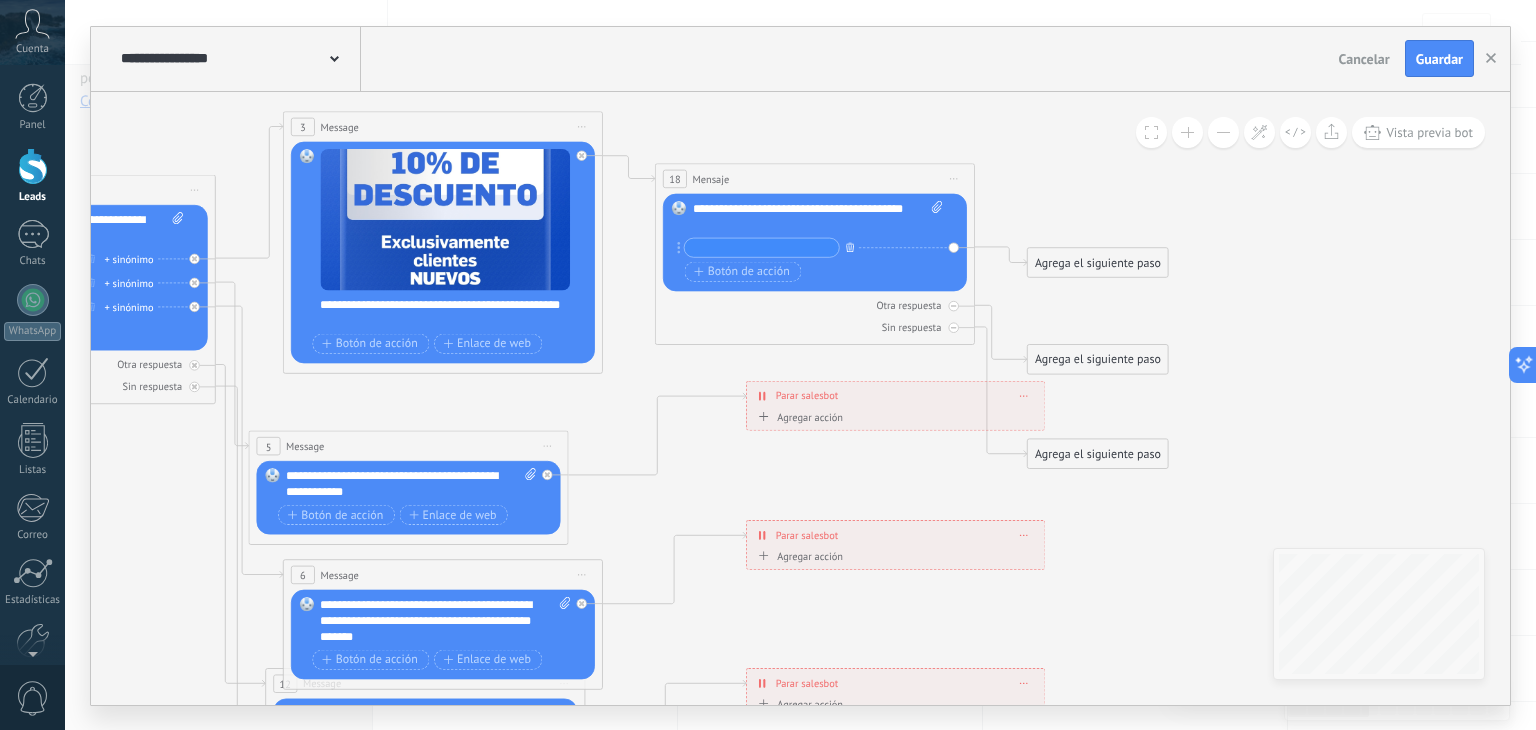 click 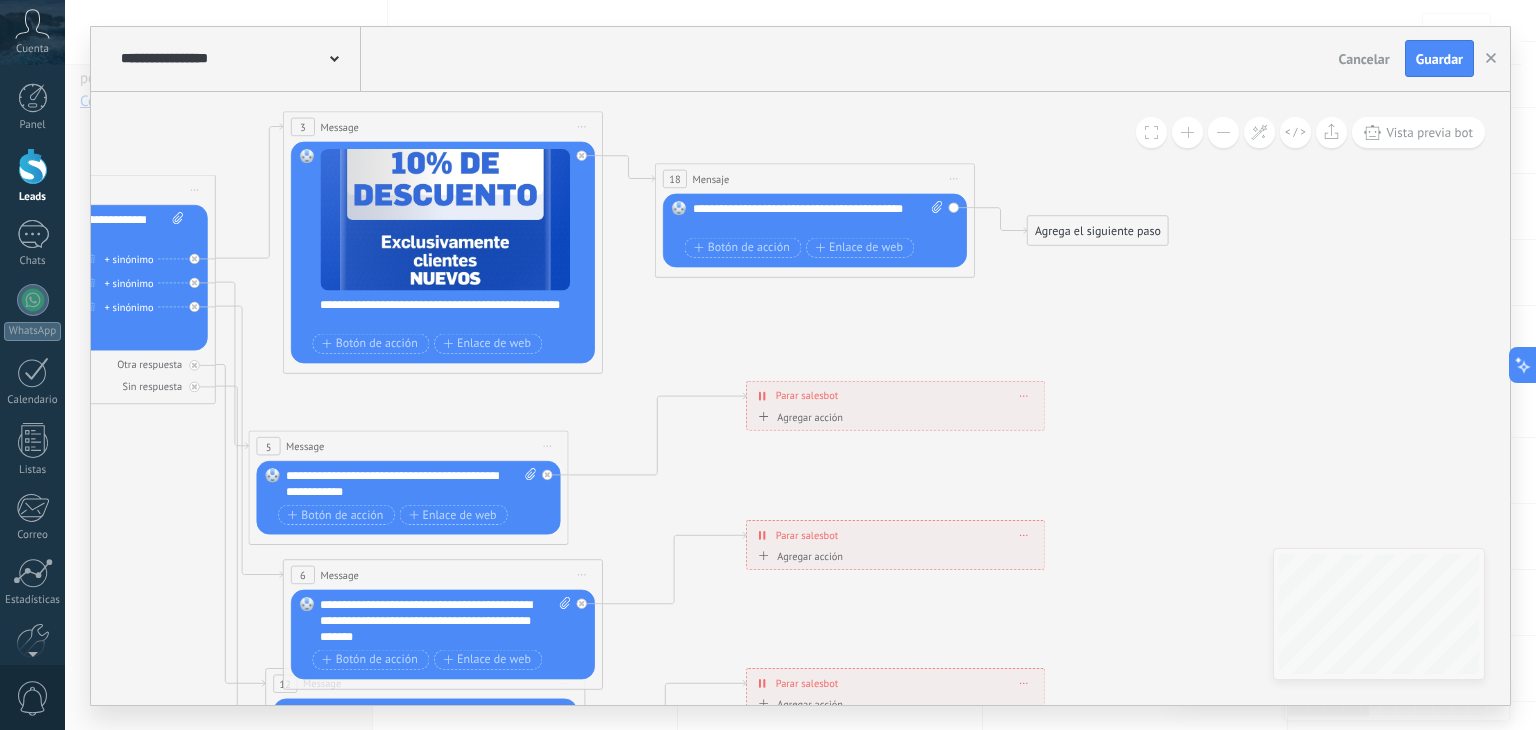 click 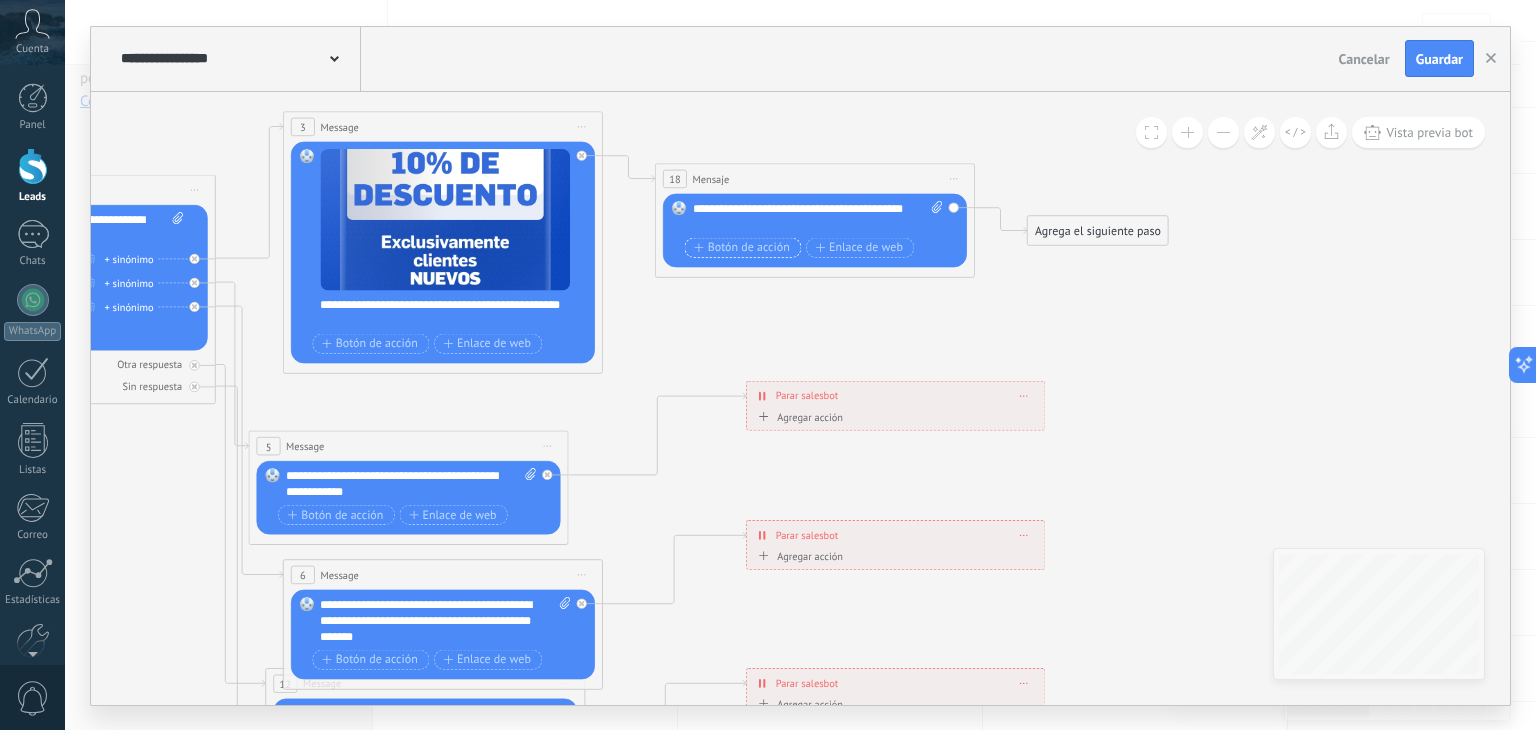 click on "Botón de acción" at bounding box center (742, 247) 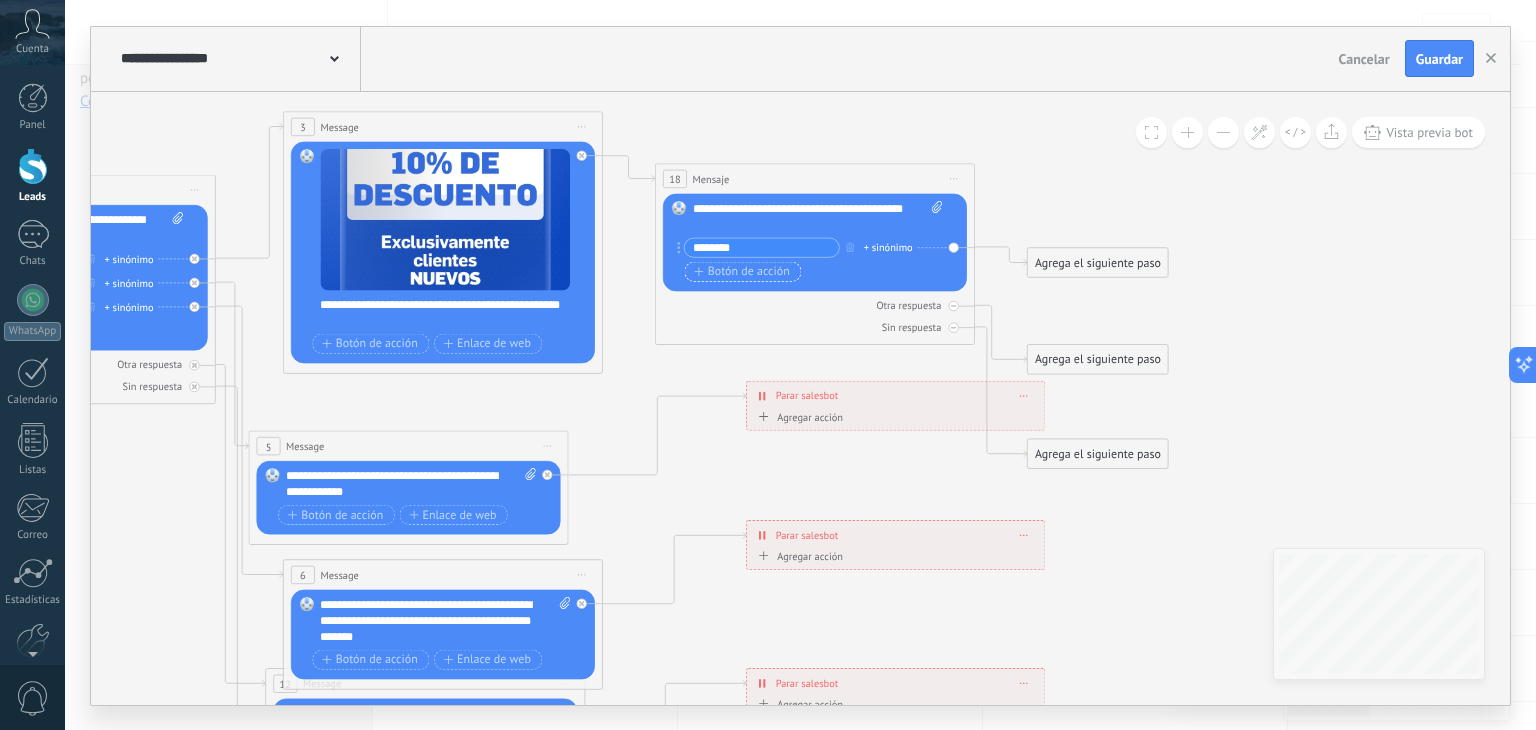 type on "********" 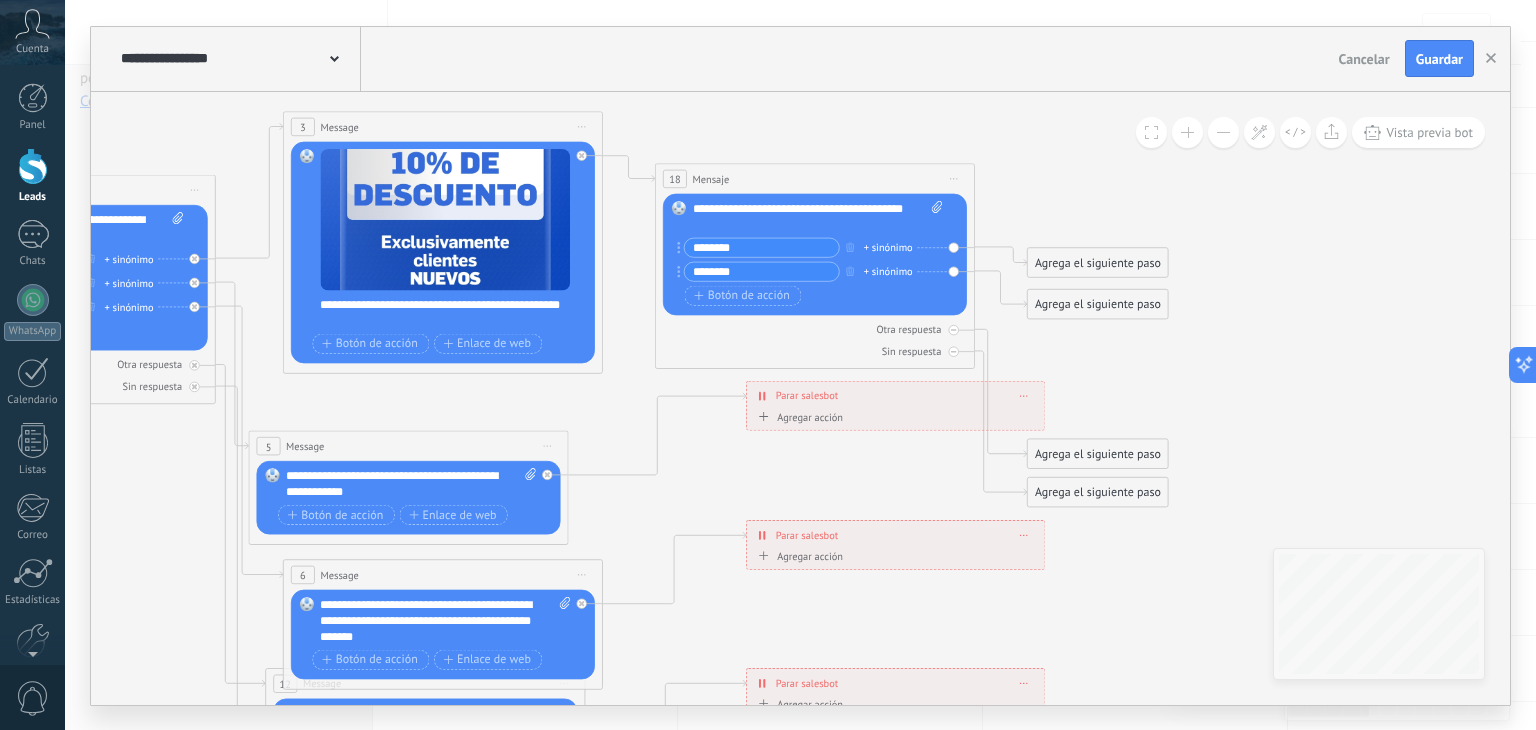 type on "*******" 